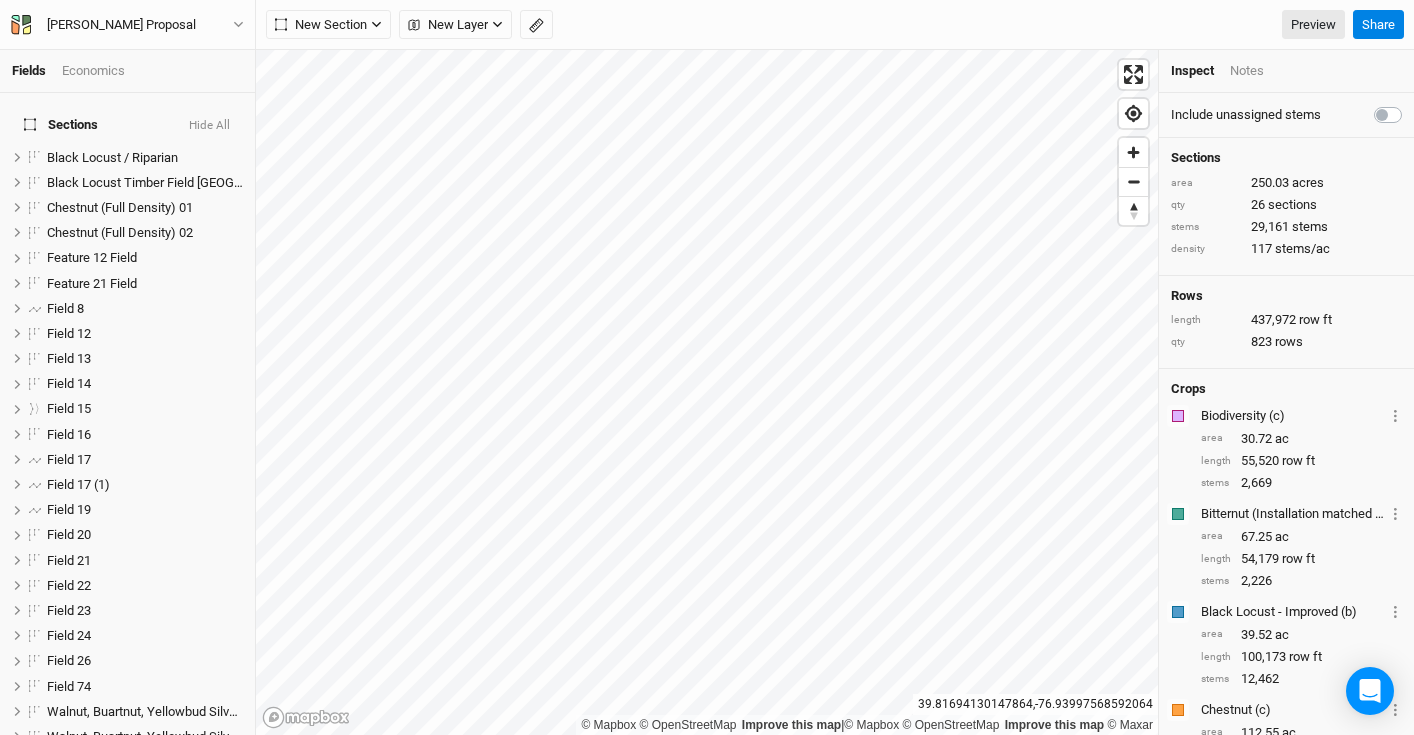 scroll, scrollTop: 0, scrollLeft: 0, axis: both 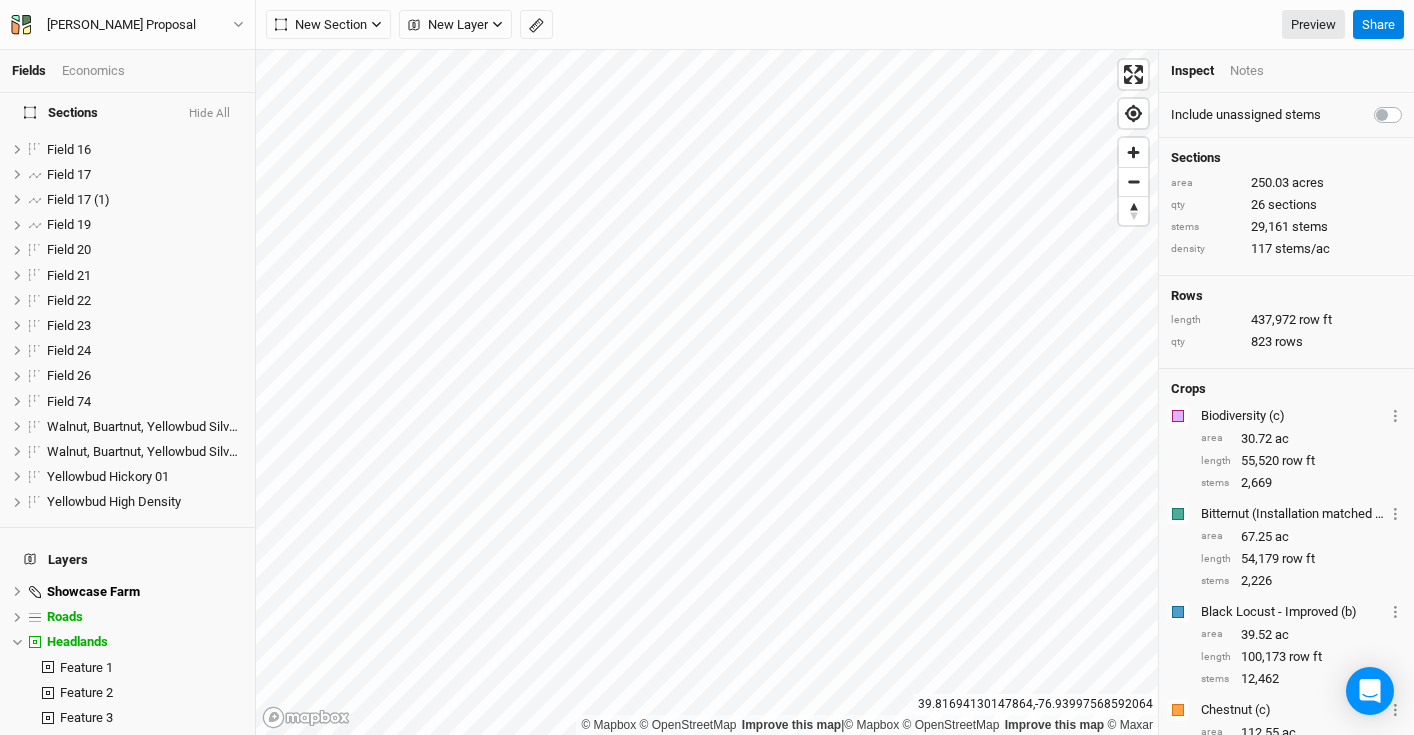 click on "Economics" at bounding box center [93, 71] 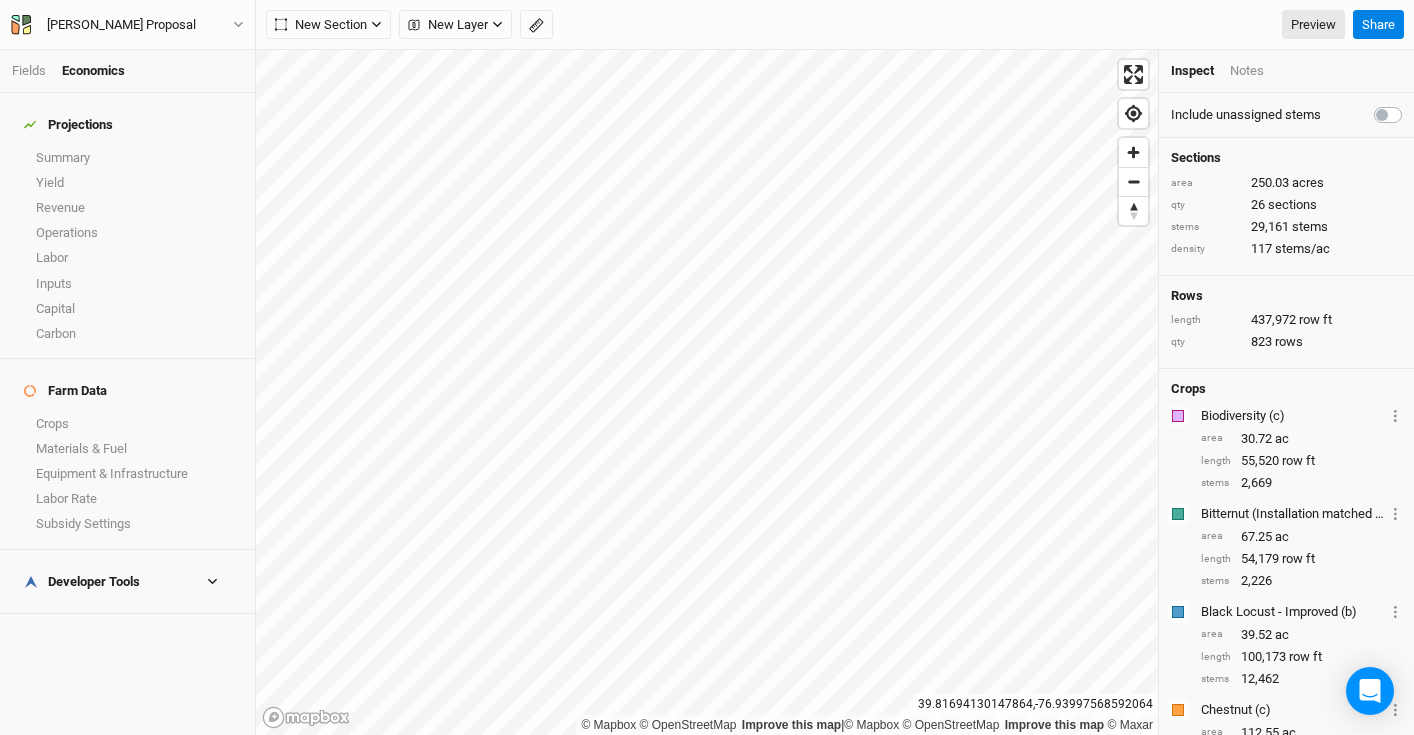 scroll, scrollTop: 0, scrollLeft: 0, axis: both 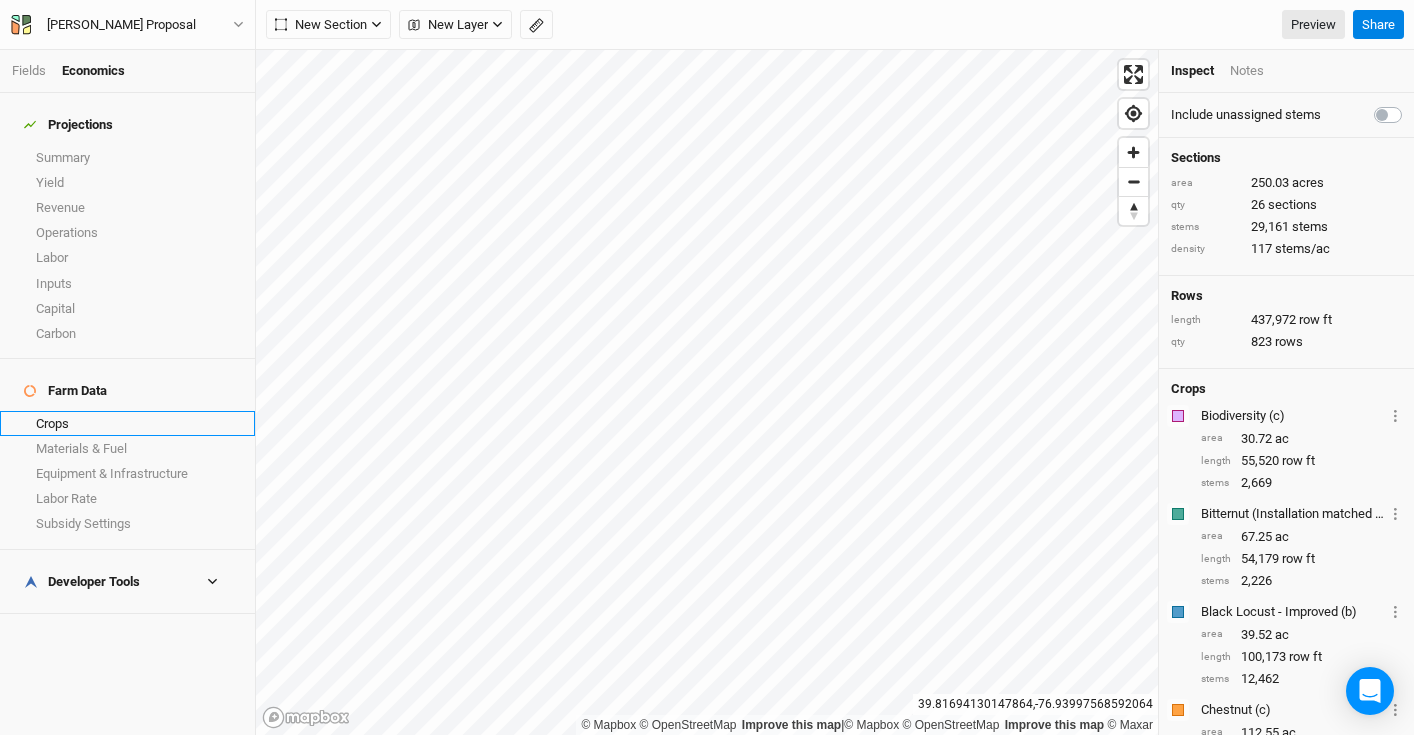 click on "Crops" at bounding box center (127, 423) 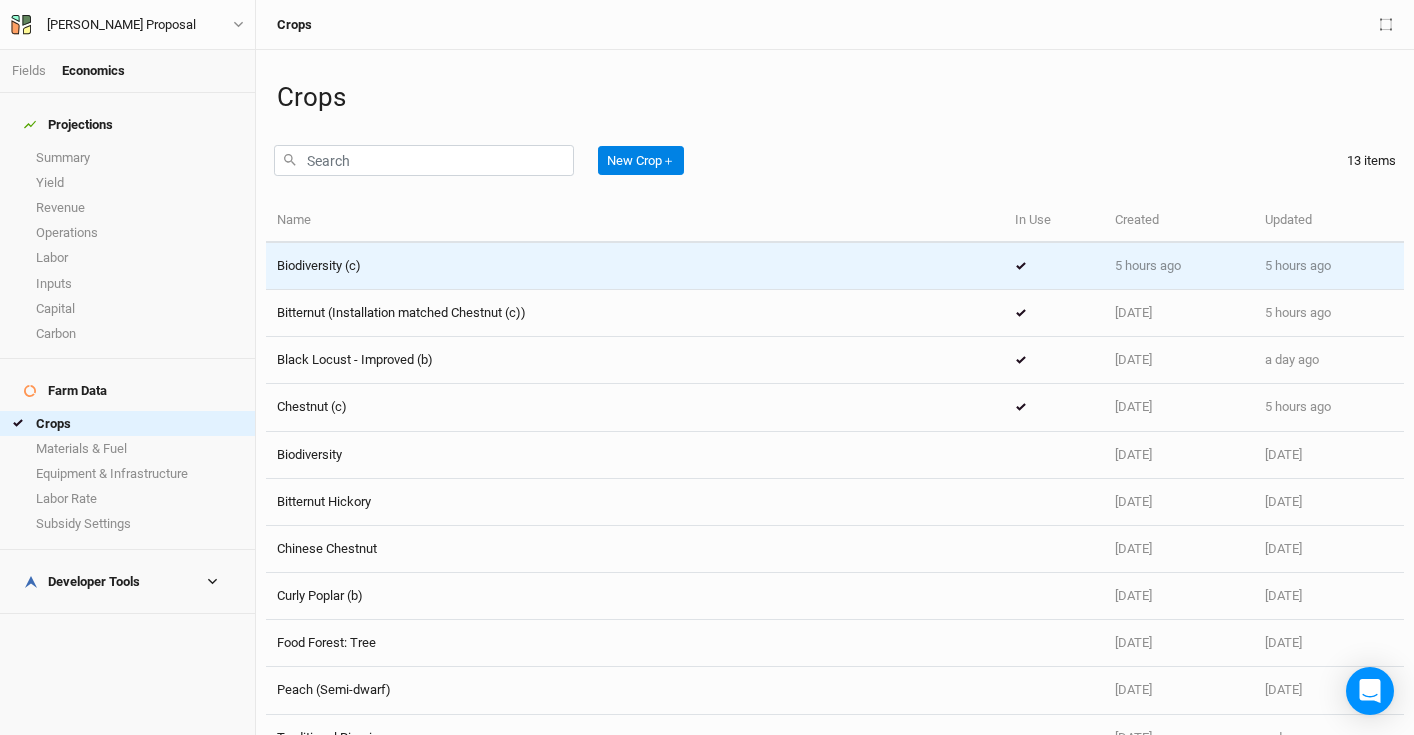 click on "Biodiversity (c)" at bounding box center (635, 266) 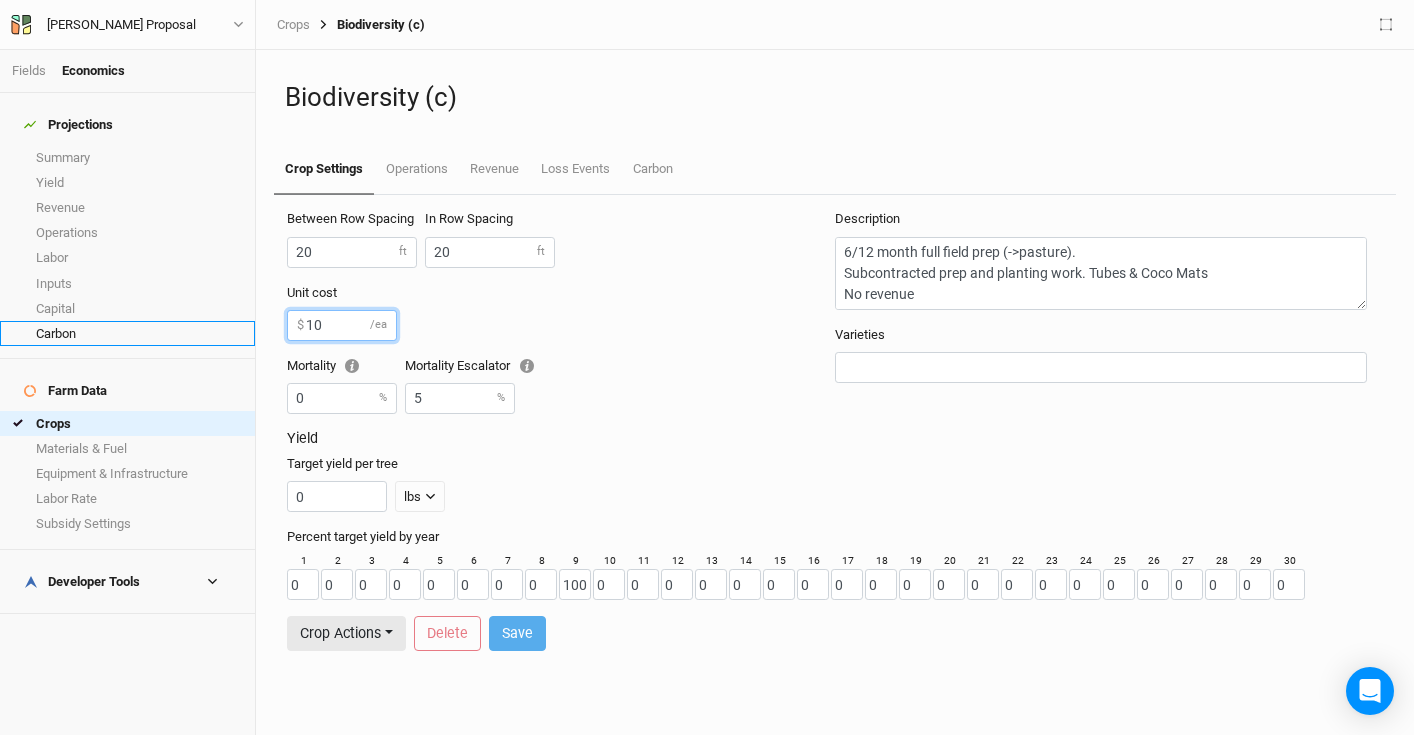 drag, startPoint x: 361, startPoint y: 328, endPoint x: 249, endPoint y: 317, distance: 112.53888 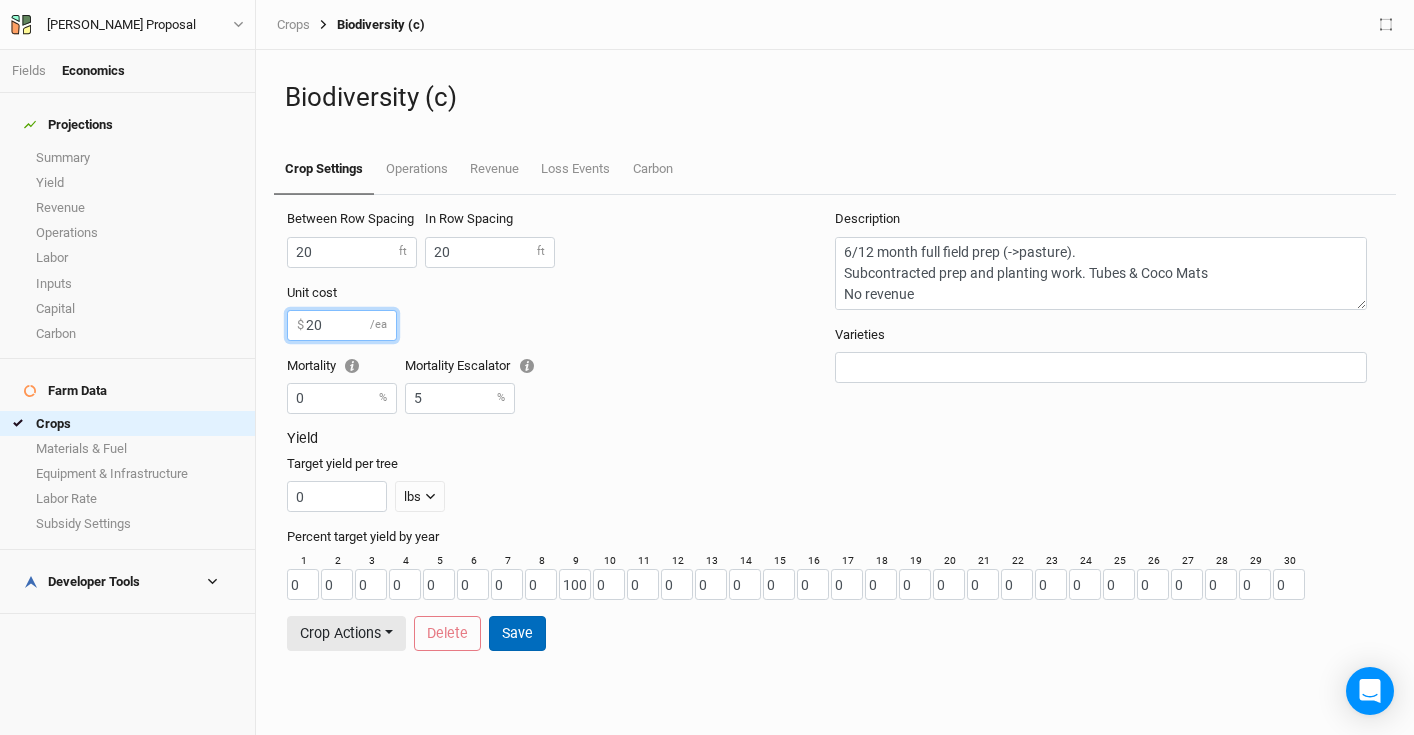 type on "20" 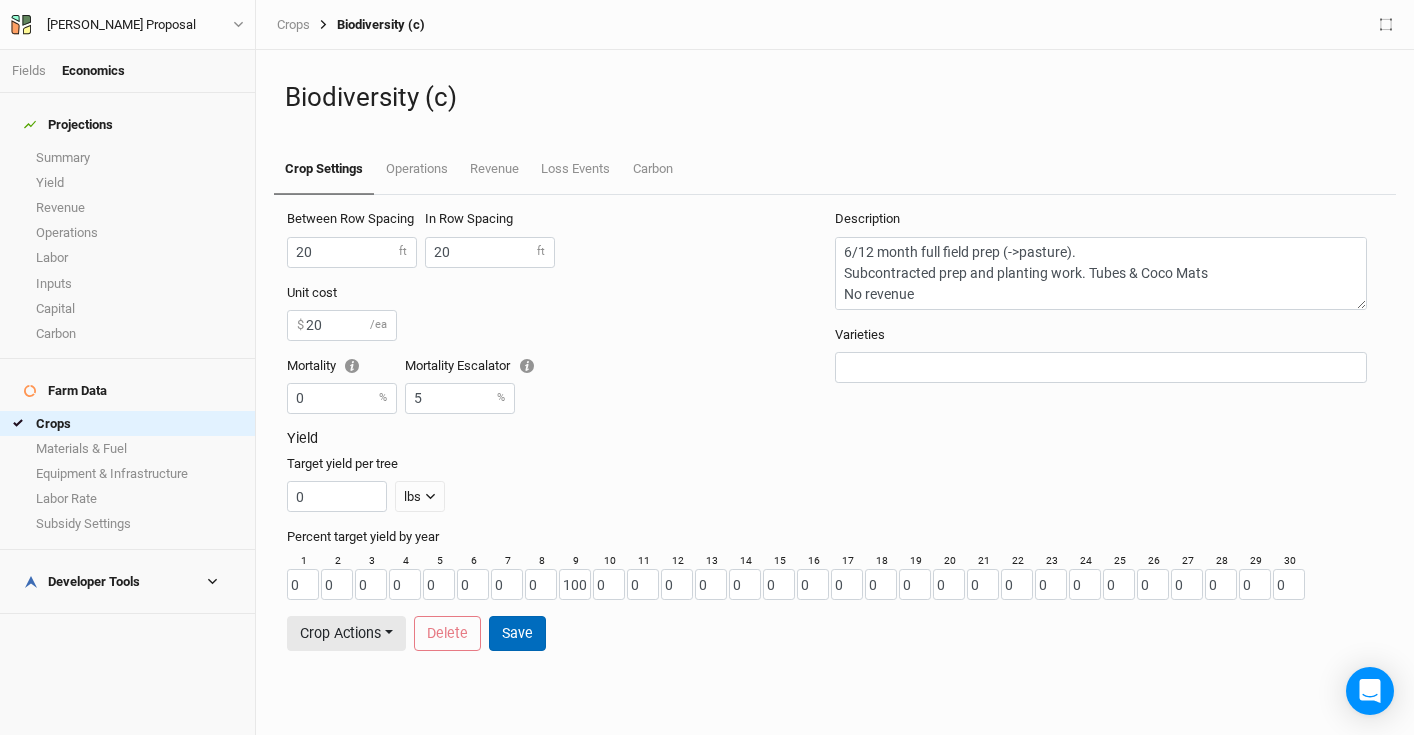 click on "Save" at bounding box center [517, 633] 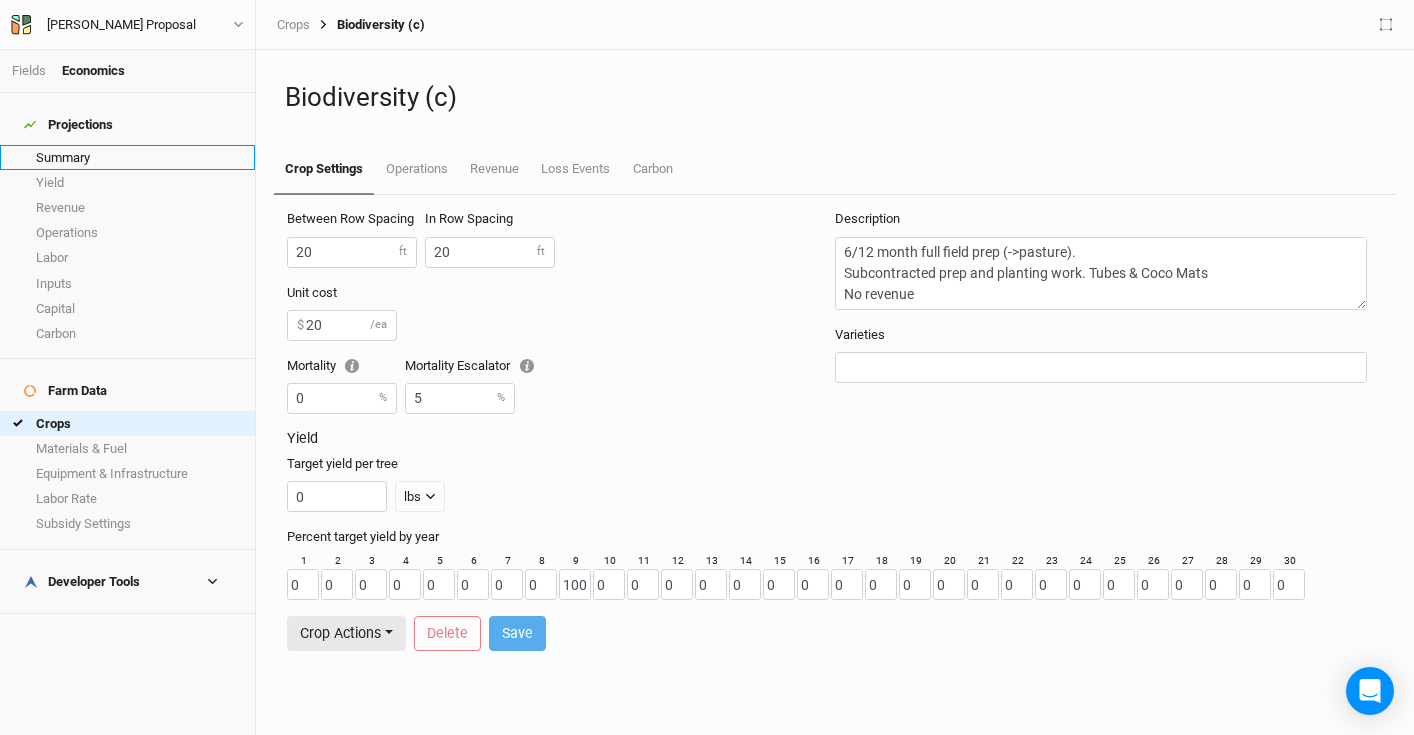 click on "Summary" at bounding box center (127, 157) 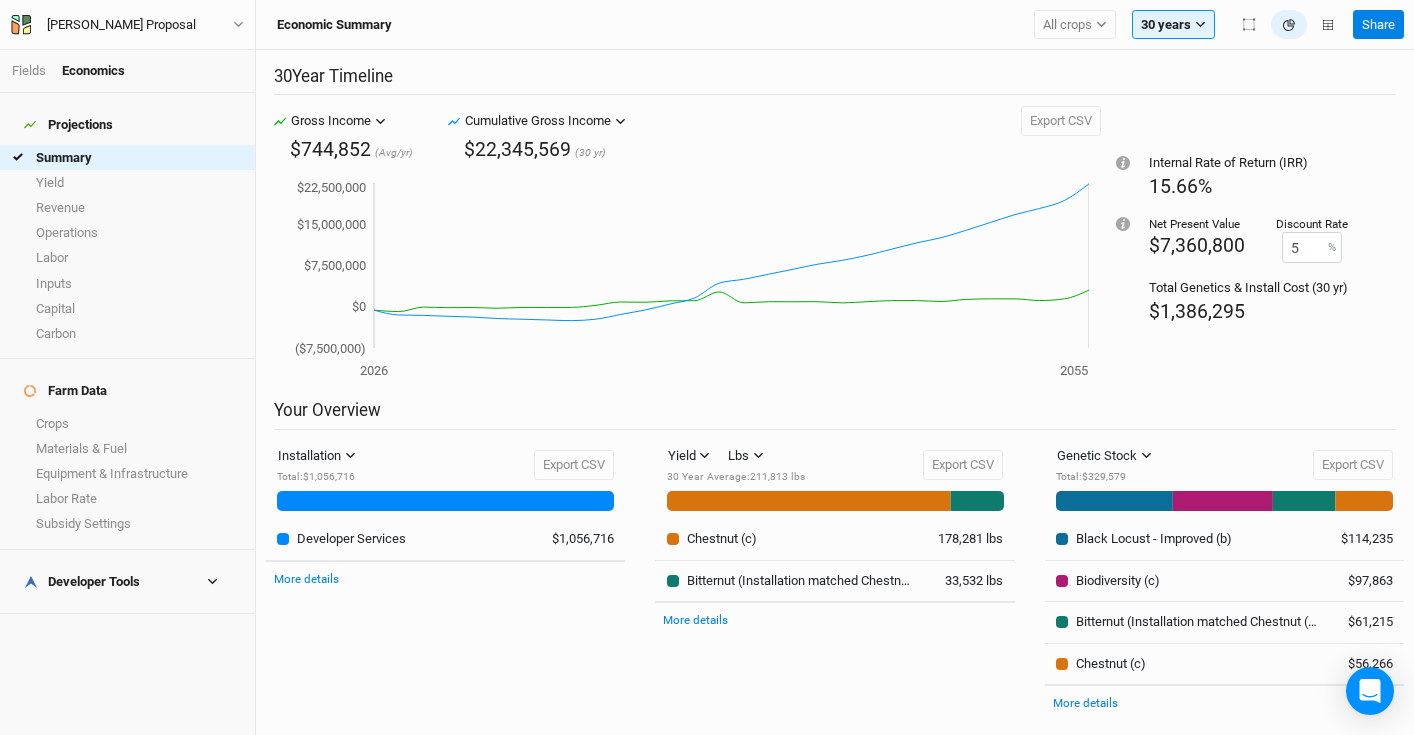 scroll, scrollTop: 8, scrollLeft: 0, axis: vertical 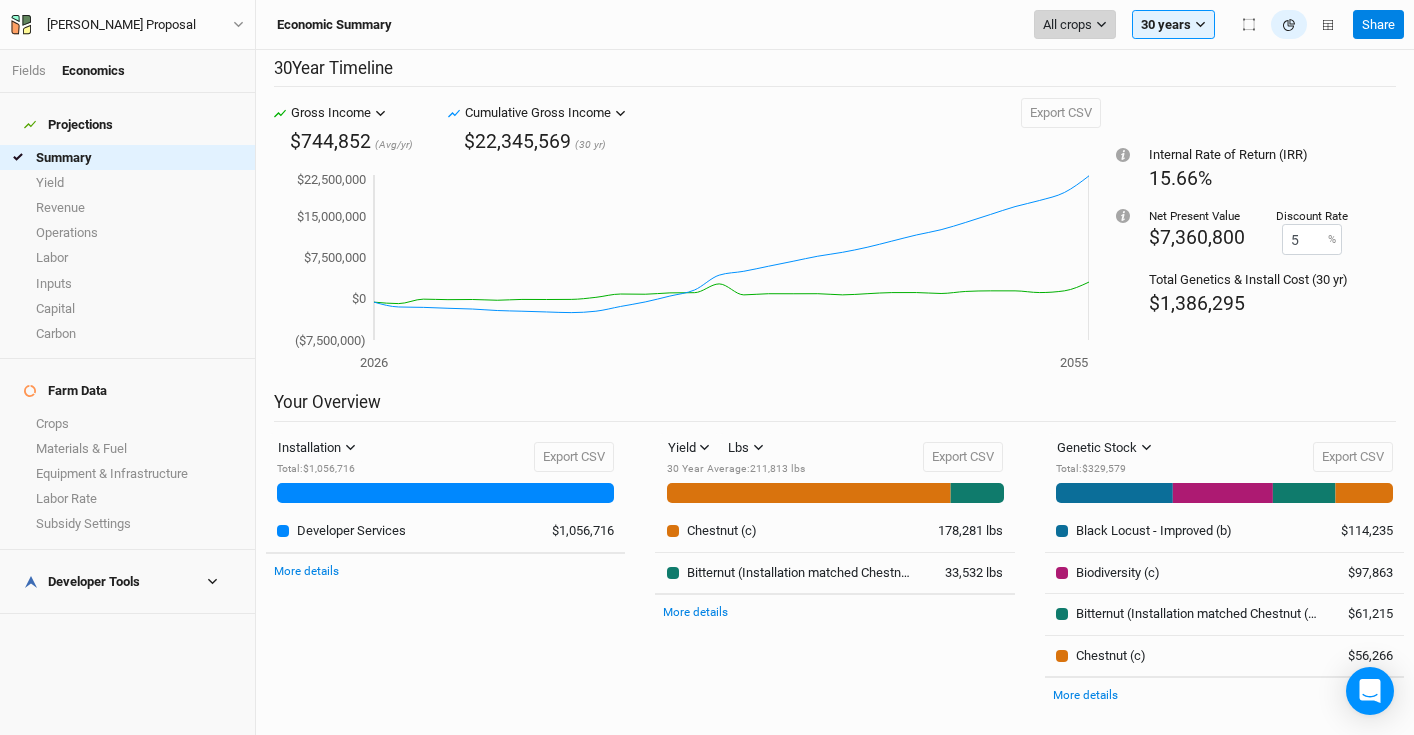 click on "All crops" at bounding box center (1067, 25) 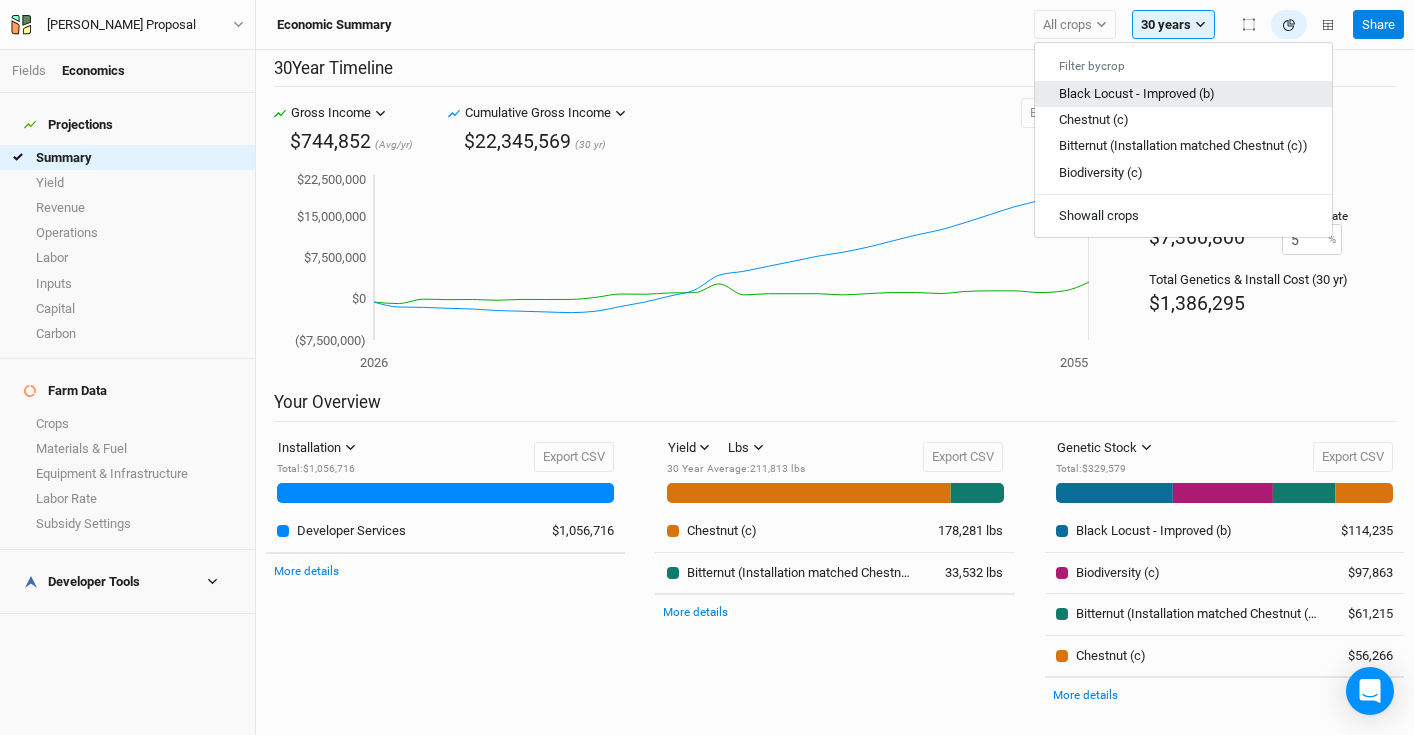 click on "Black Locust - Improved (b)" at bounding box center (1137, 93) 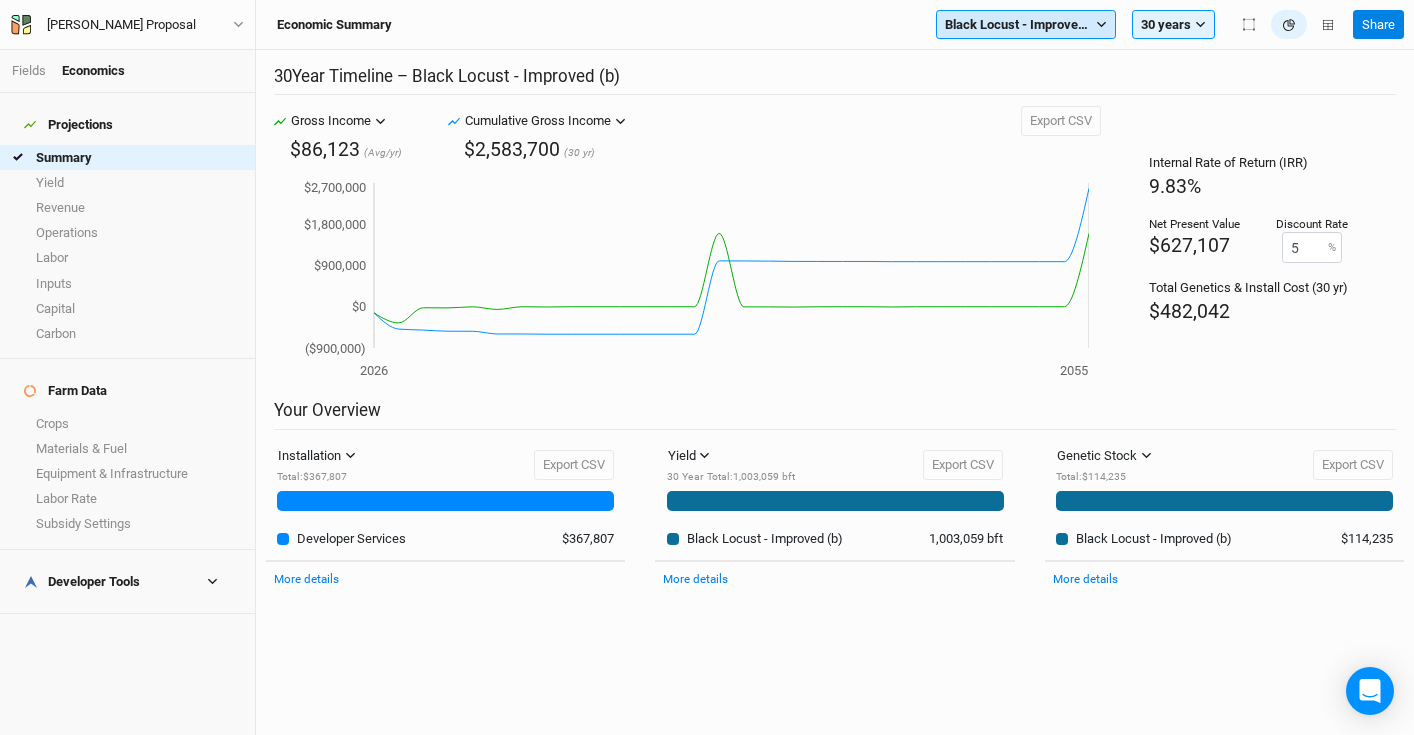 click on "Black Locust - Improved (b)" at bounding box center (1018, 25) 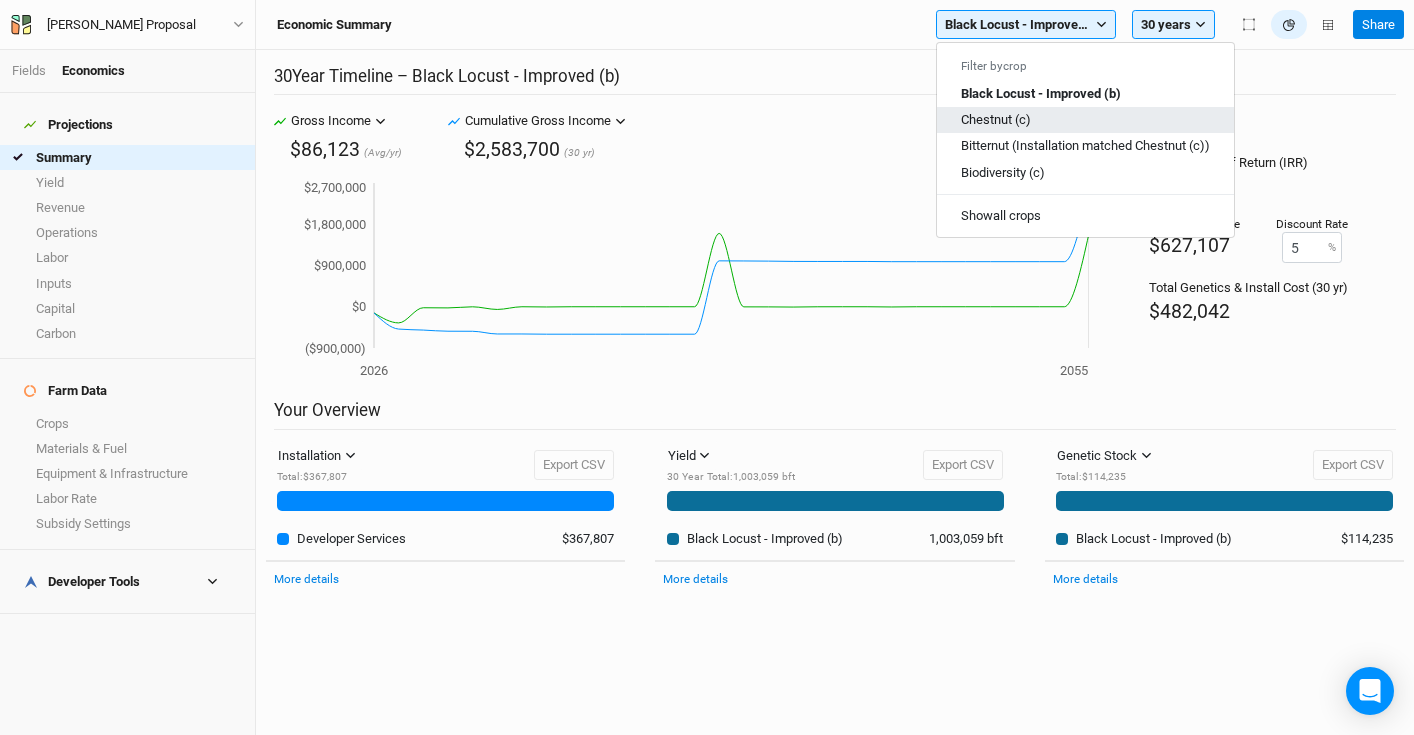 click on "Chestnut (c)" at bounding box center (1085, 120) 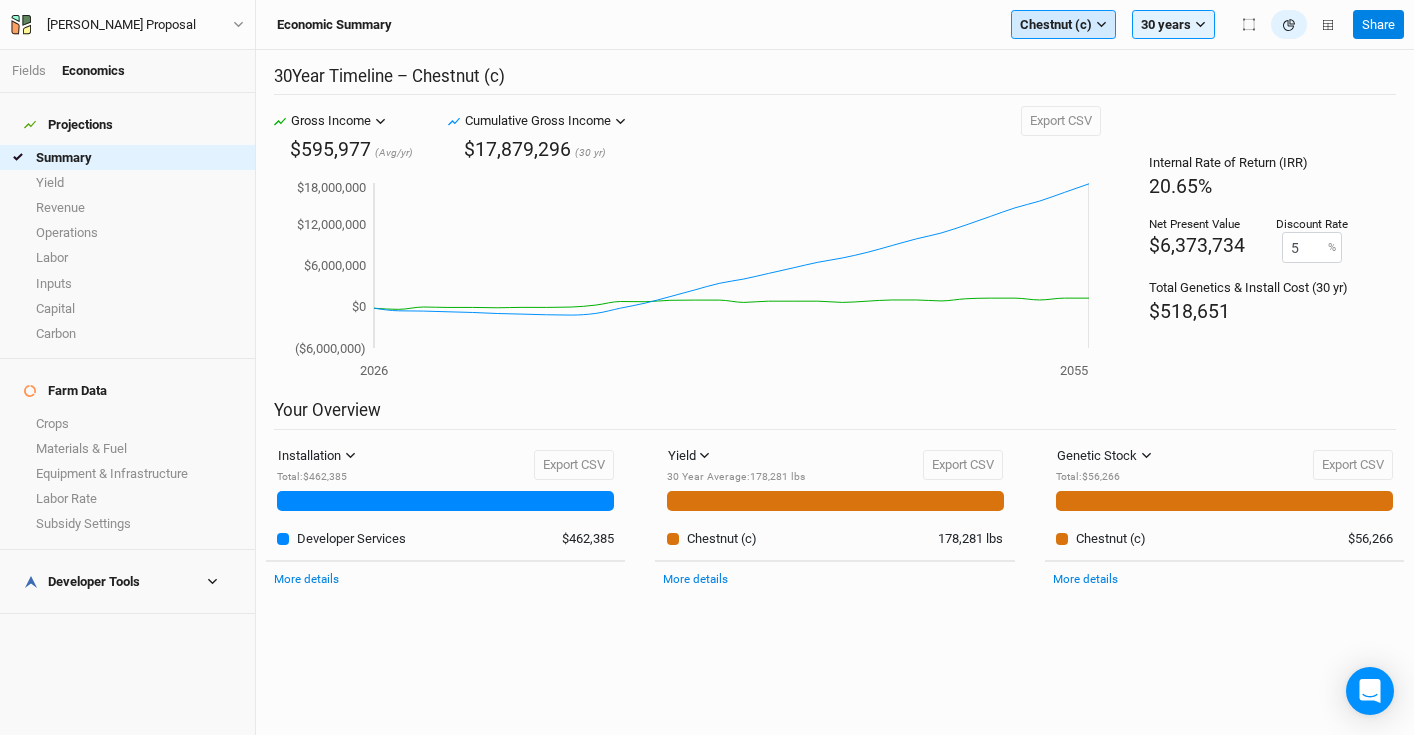 click on "Chestnut (c)" at bounding box center [1056, 25] 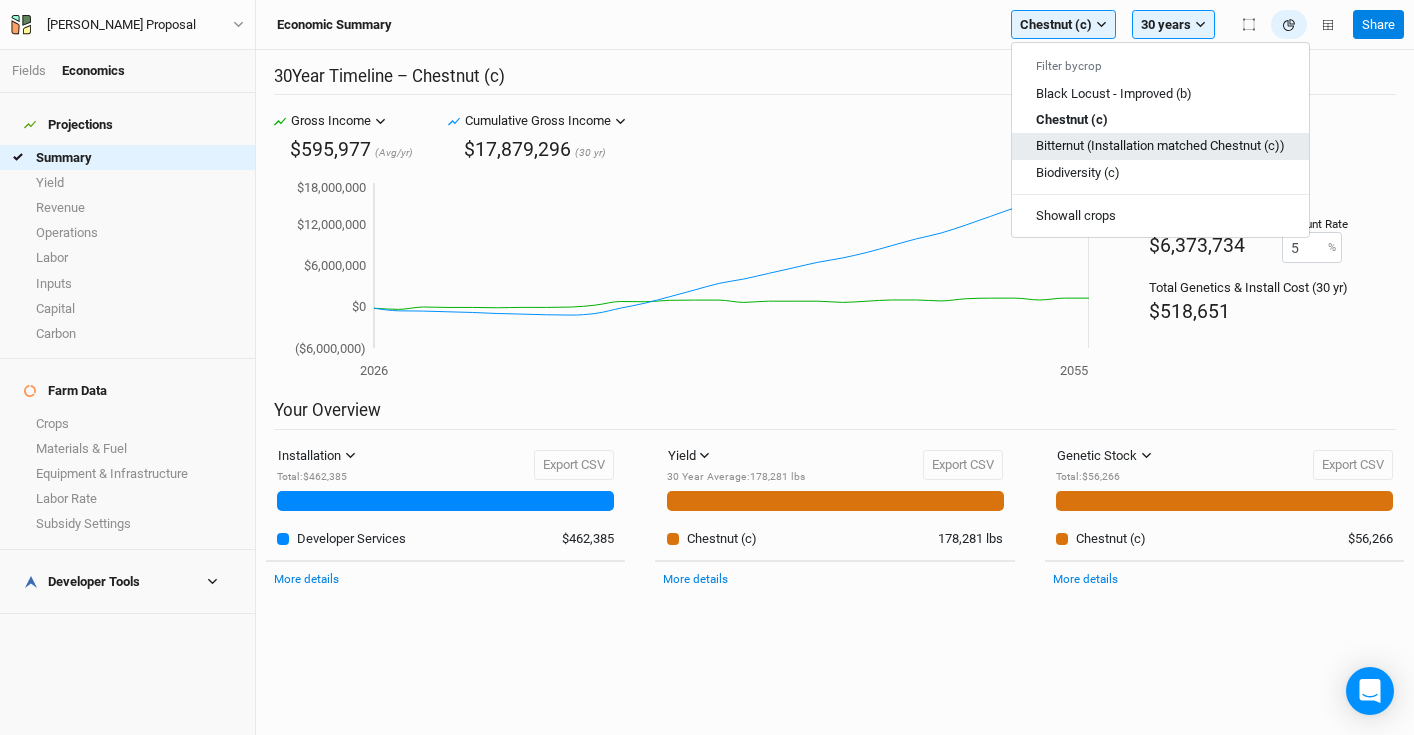 click on "Bitternut (Installation matched Chestnut (c))" at bounding box center (1160, 145) 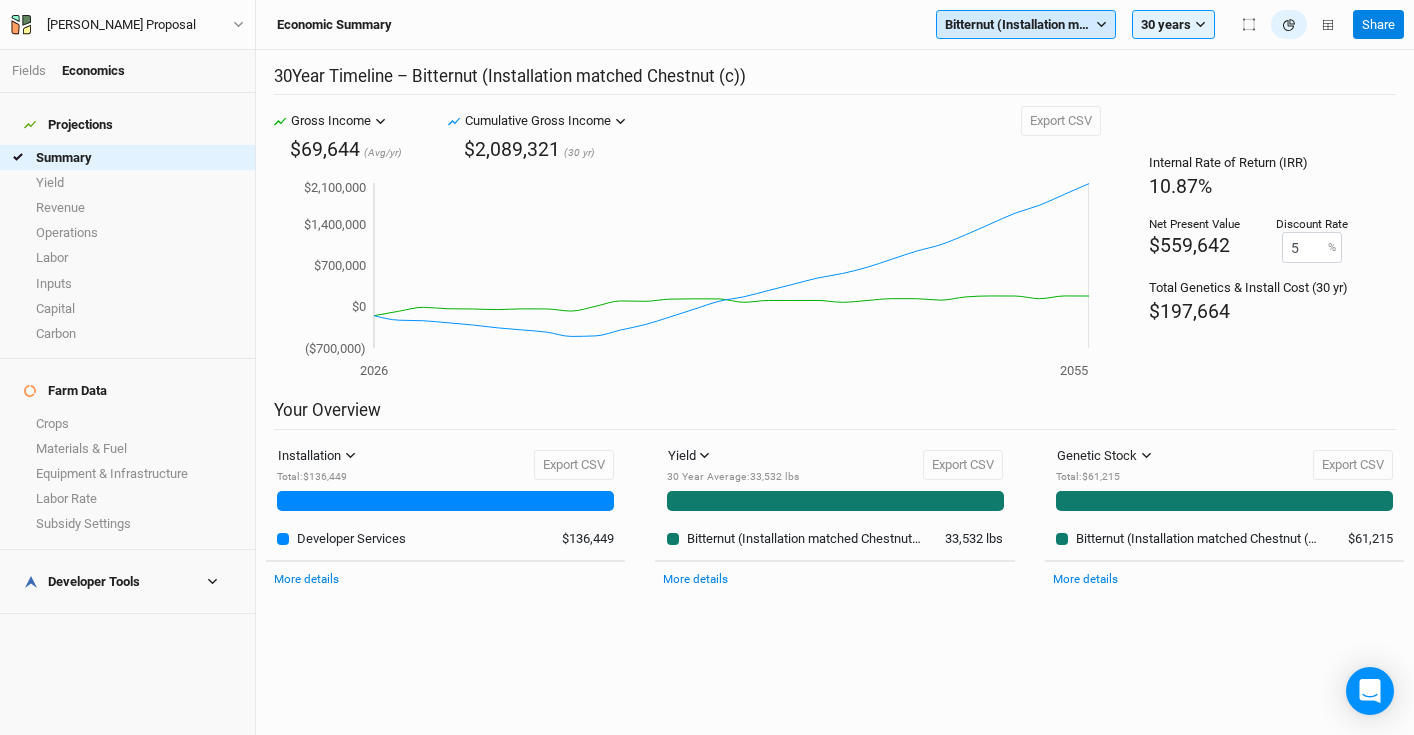 click on "Bitternut (Installation matched Chestnut (c))" at bounding box center [1018, 25] 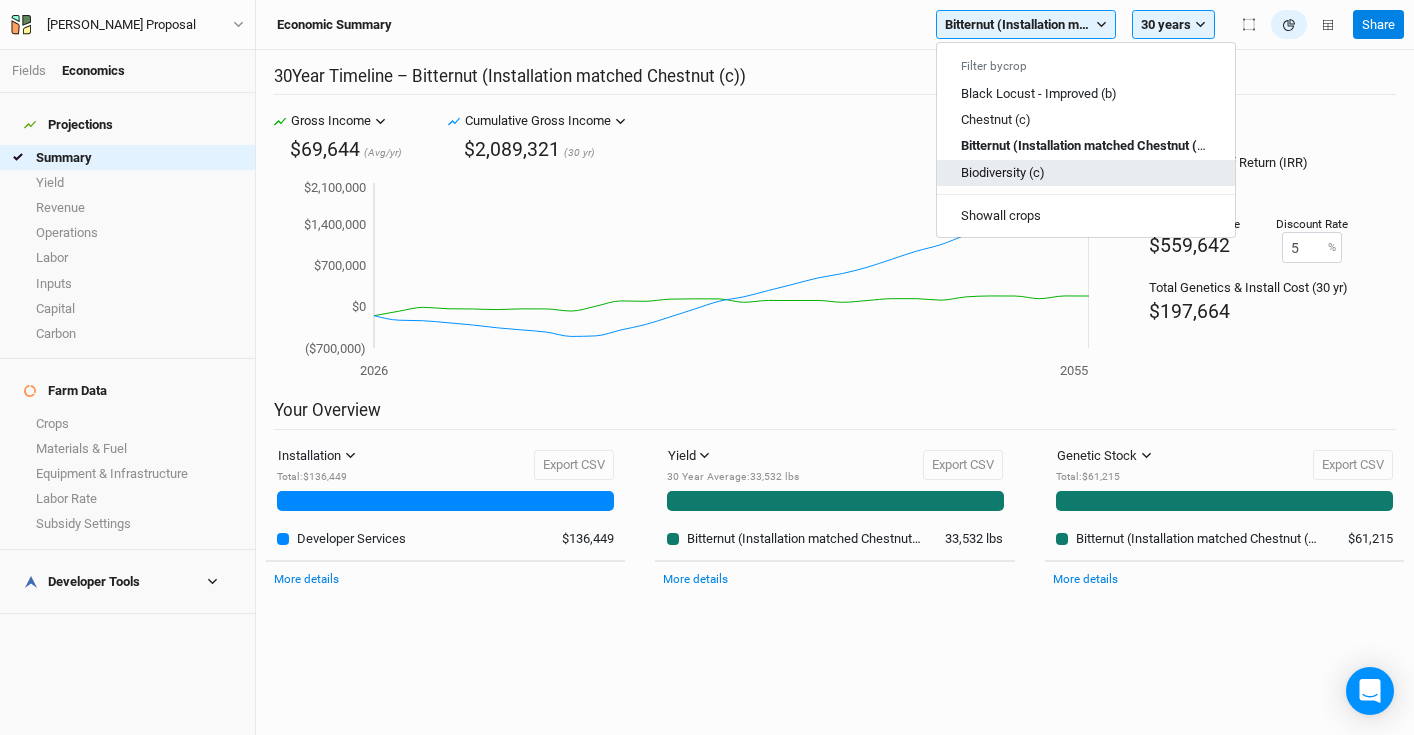 click on "Biodiversity (c)" at bounding box center [1086, 172] 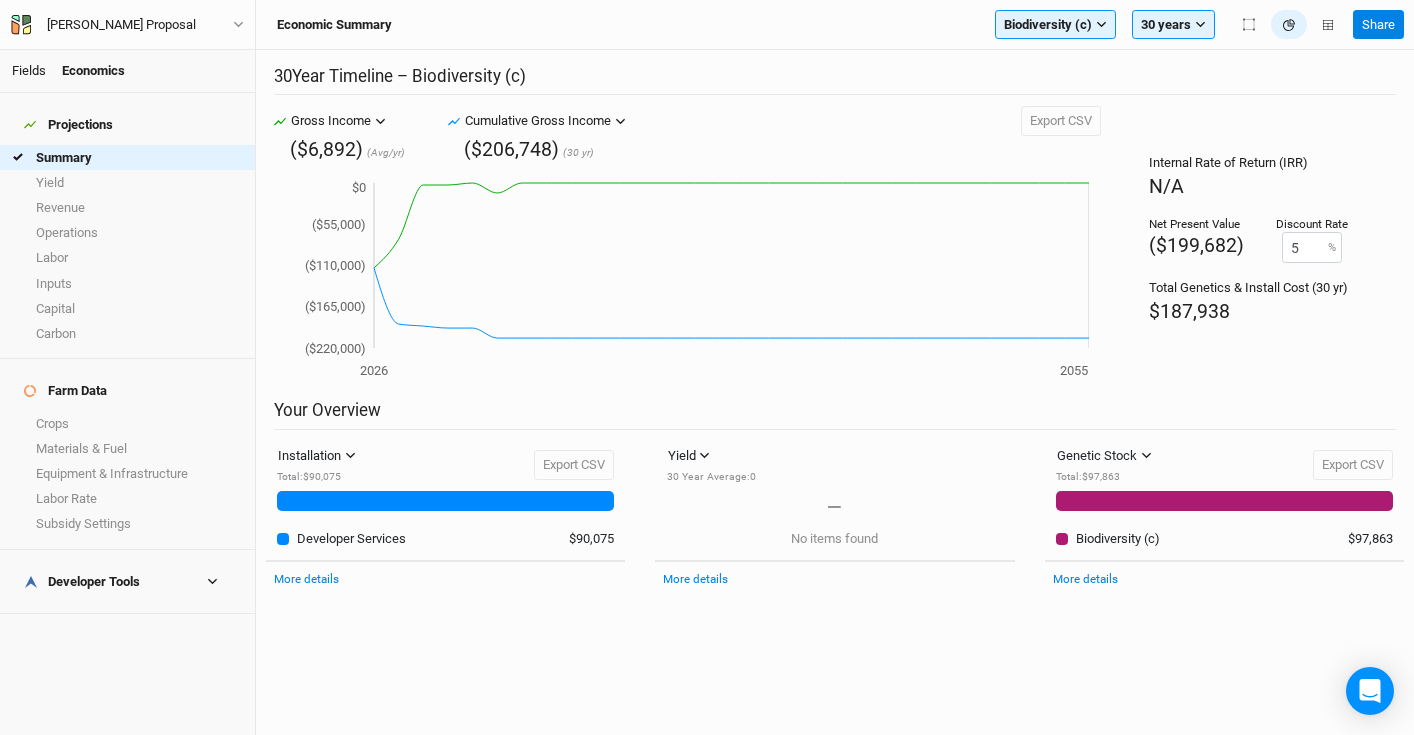 click on "Fields" at bounding box center [29, 70] 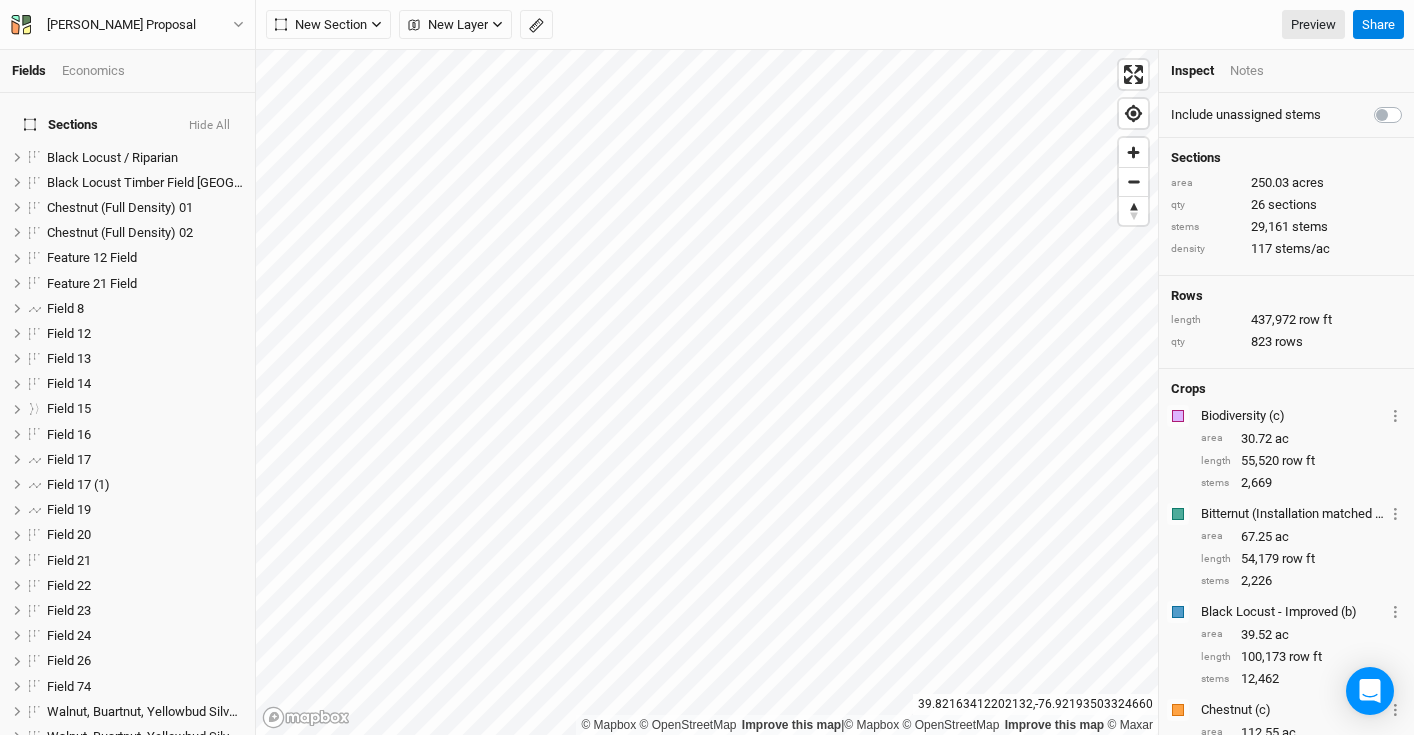 click on "© Mapbox   © OpenStreetMap   Improve this map  |  © Mapbox   © OpenStreetMap   Improve this map   © Maxar [GEOGRAPHIC_DATA] Inspect Notes Include unassigned stems Sections area 250.03   acres qty 26   sections stems 29,161   stems density 117   stems/ac Rows length 437,972   row ft qty 823   rows Crops Colors Brown Orange Yellow Green Blue Purple Pink Red Biodiversity (c) Layer 1 Patterns Chestnut / Native Hardwood Chestnut Native Hardwood Yellowbud, Walnut, Native Hardwood area 30.72   ac length 55,520   row ft stems 2,669 Colors Brown Orange Yellow Green Blue Purple Pink Red Bitternut (Installation matched Chestnut (c))  Layer 1 Sections Field 15 Yellowbud High Density Patterns Yellowbud, Walnut, Native Hardwood area 67.25   ac length 54,179   row ft stems 2,226 Colors Brown Orange Yellow Green Blue Purple Pink Red Black Locust - Improved (b) Layer 1 Sections Black Locust / Riparian Black Locust Timber Field Buffers [GEOGRAPHIC_DATA] 8 Field 12 Field 16 Field 17 area" at bounding box center (835, 392) 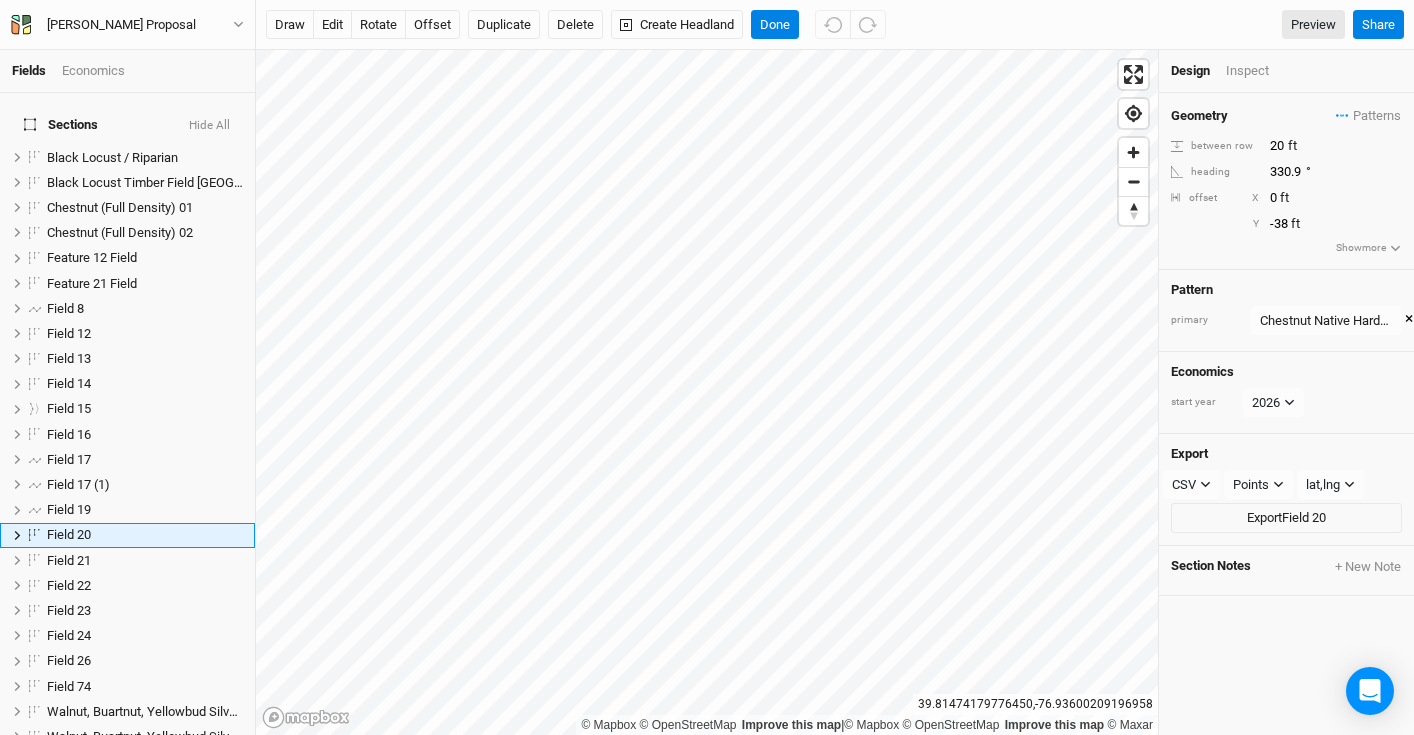 scroll, scrollTop: 109, scrollLeft: 0, axis: vertical 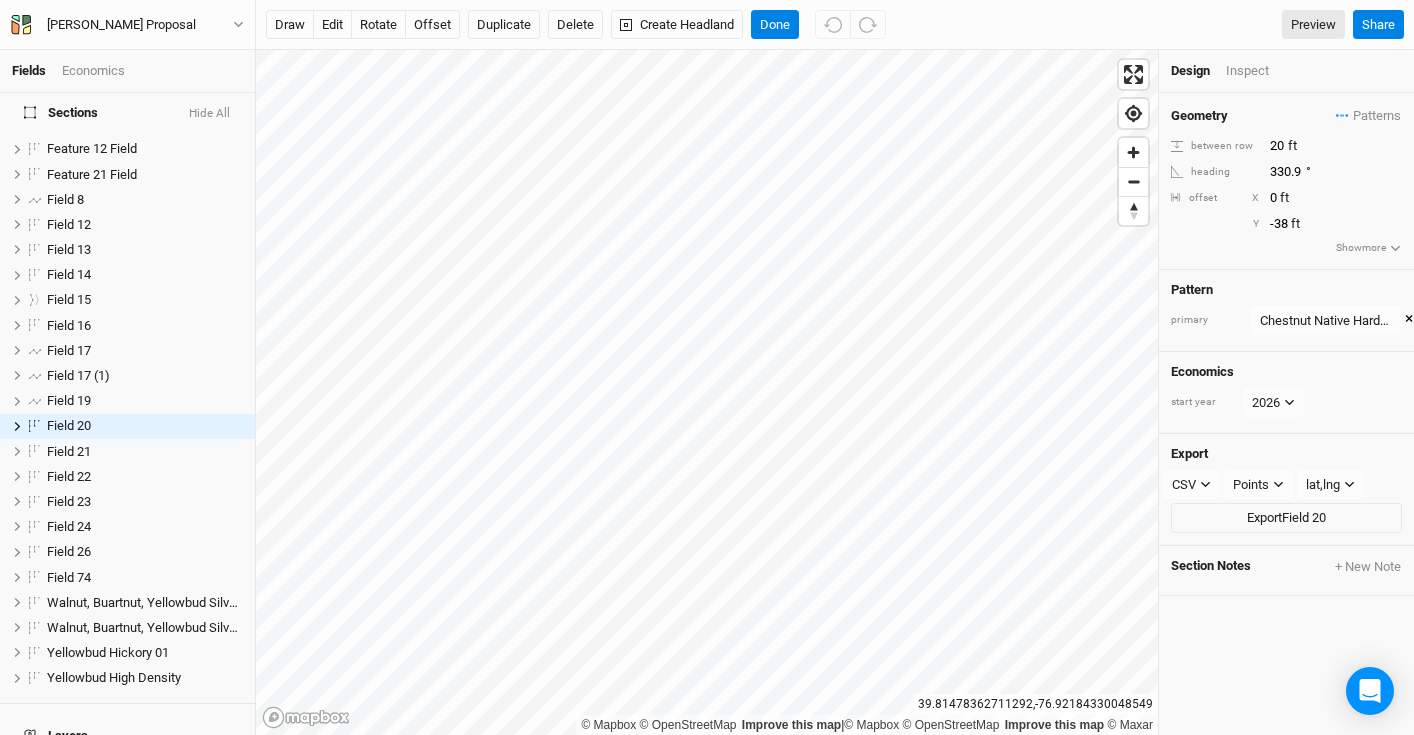 click on "×" at bounding box center (1409, 320) 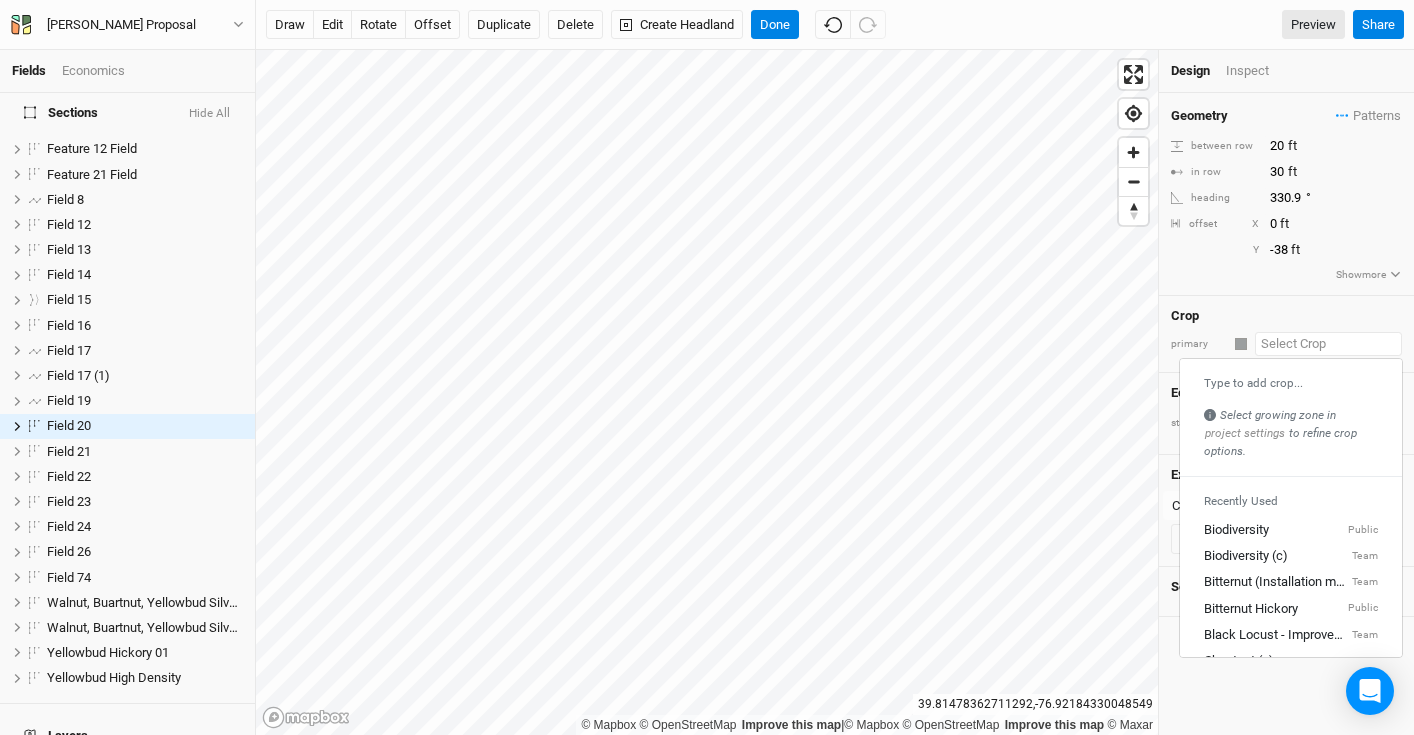 click at bounding box center [1328, 344] 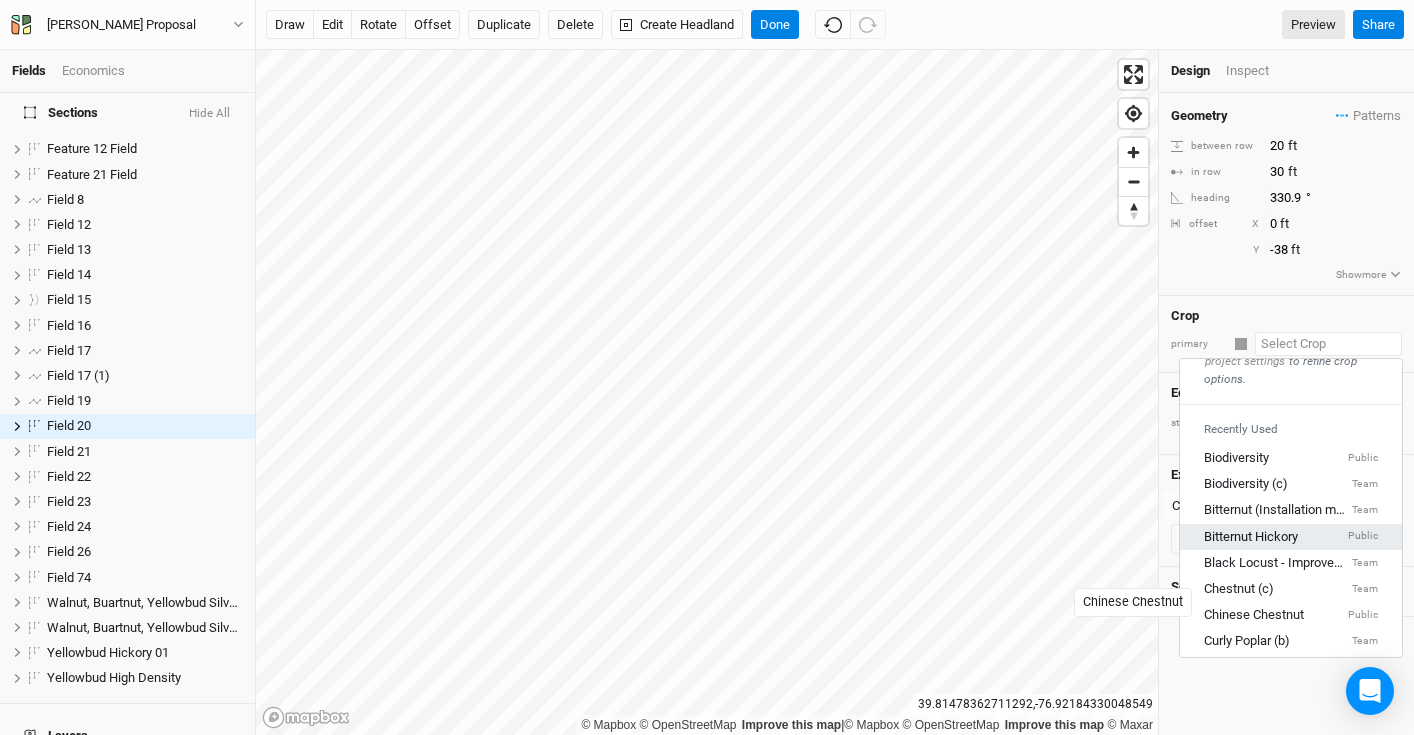 scroll, scrollTop: 84, scrollLeft: 0, axis: vertical 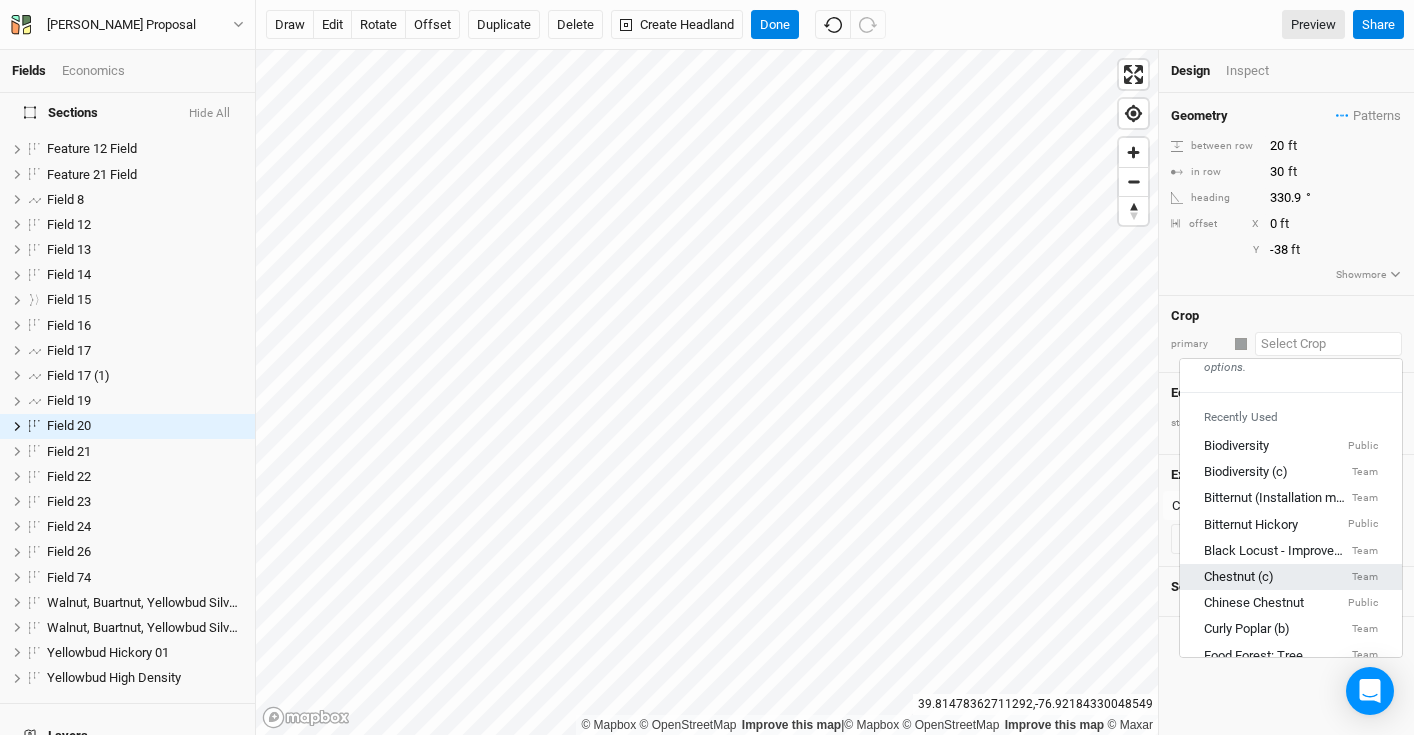 click on "Chestnut (c) Team" at bounding box center [1291, 577] 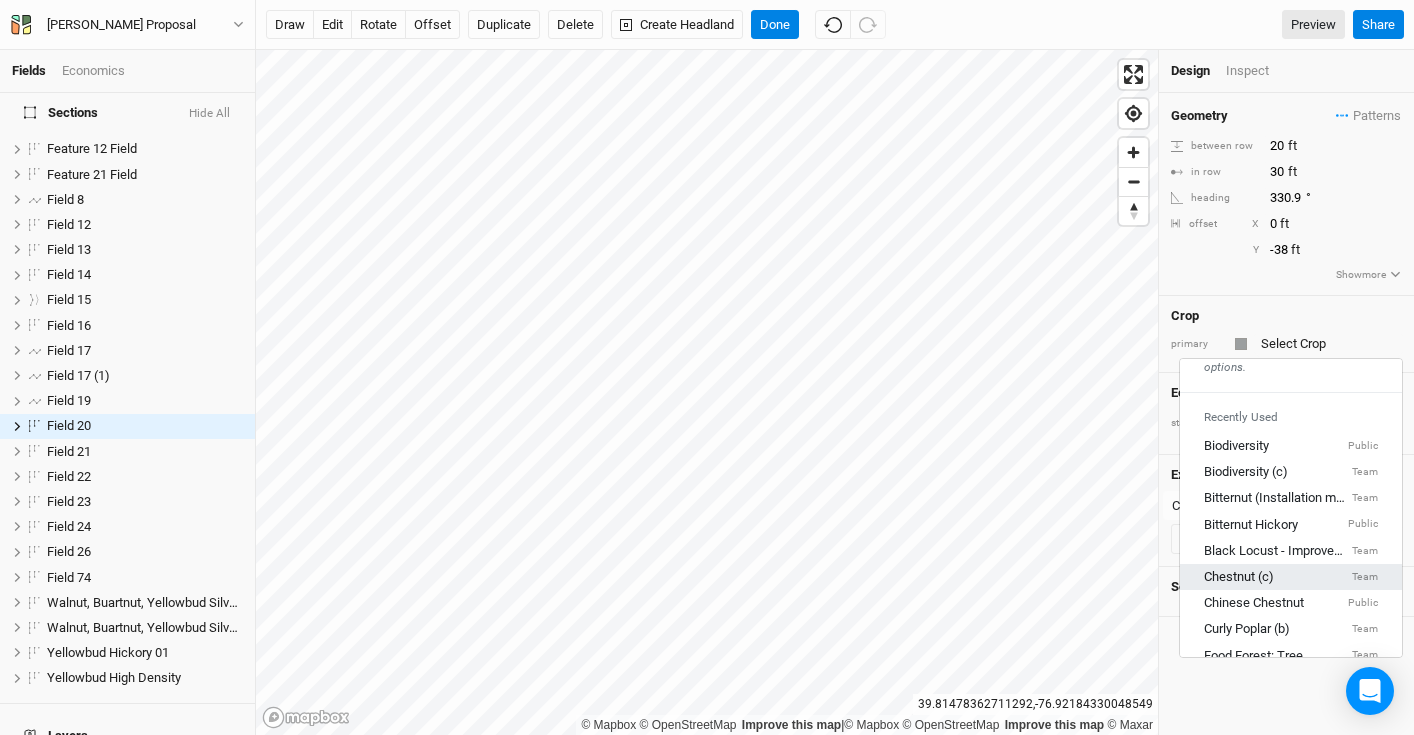 type on "20" 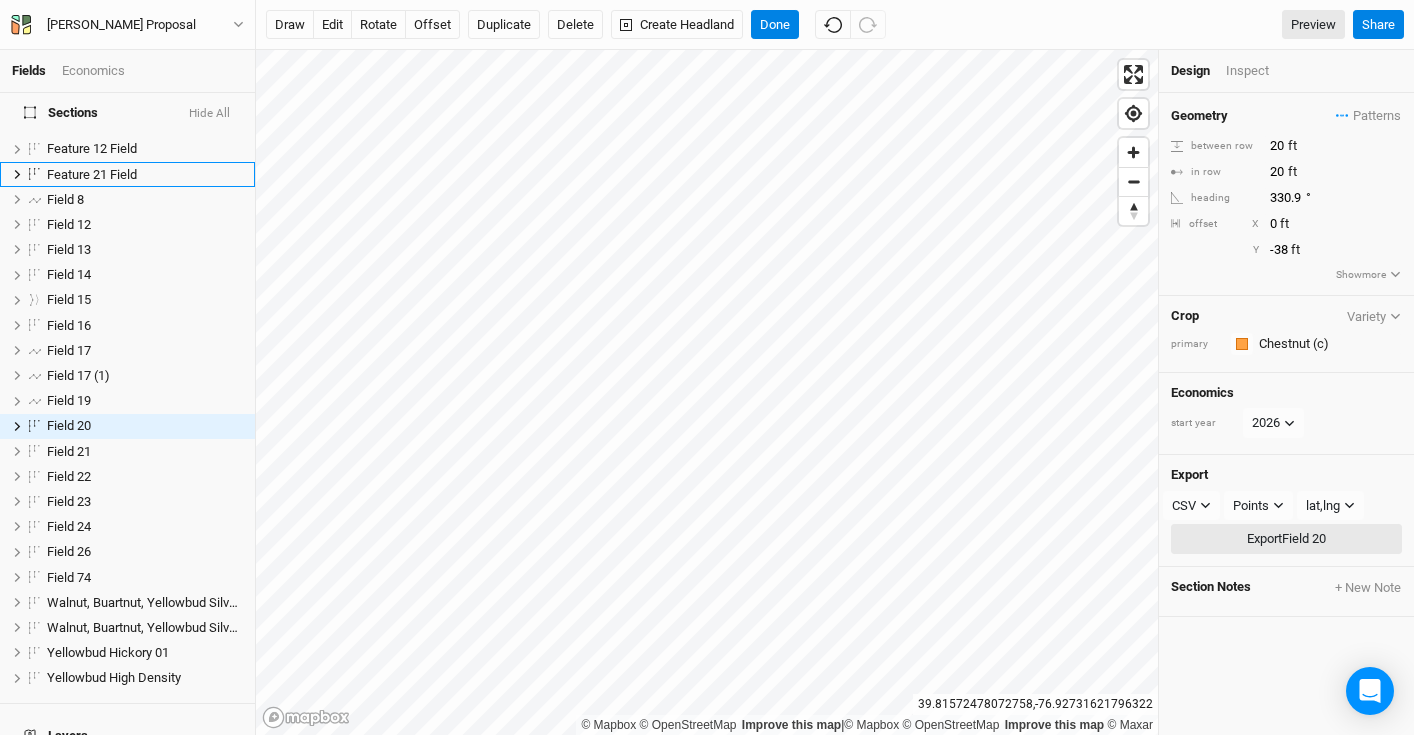 scroll, scrollTop: 0, scrollLeft: 0, axis: both 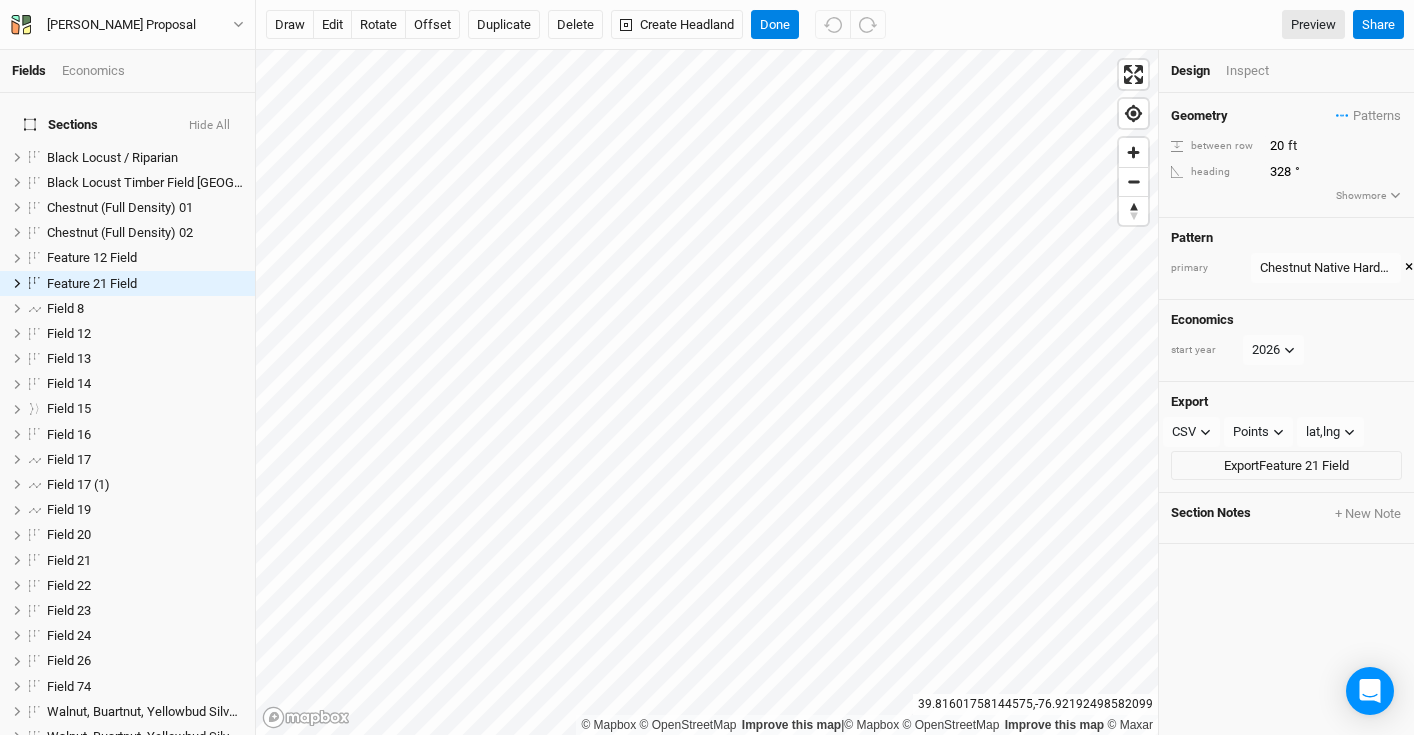 click on "×" at bounding box center (1409, 268) 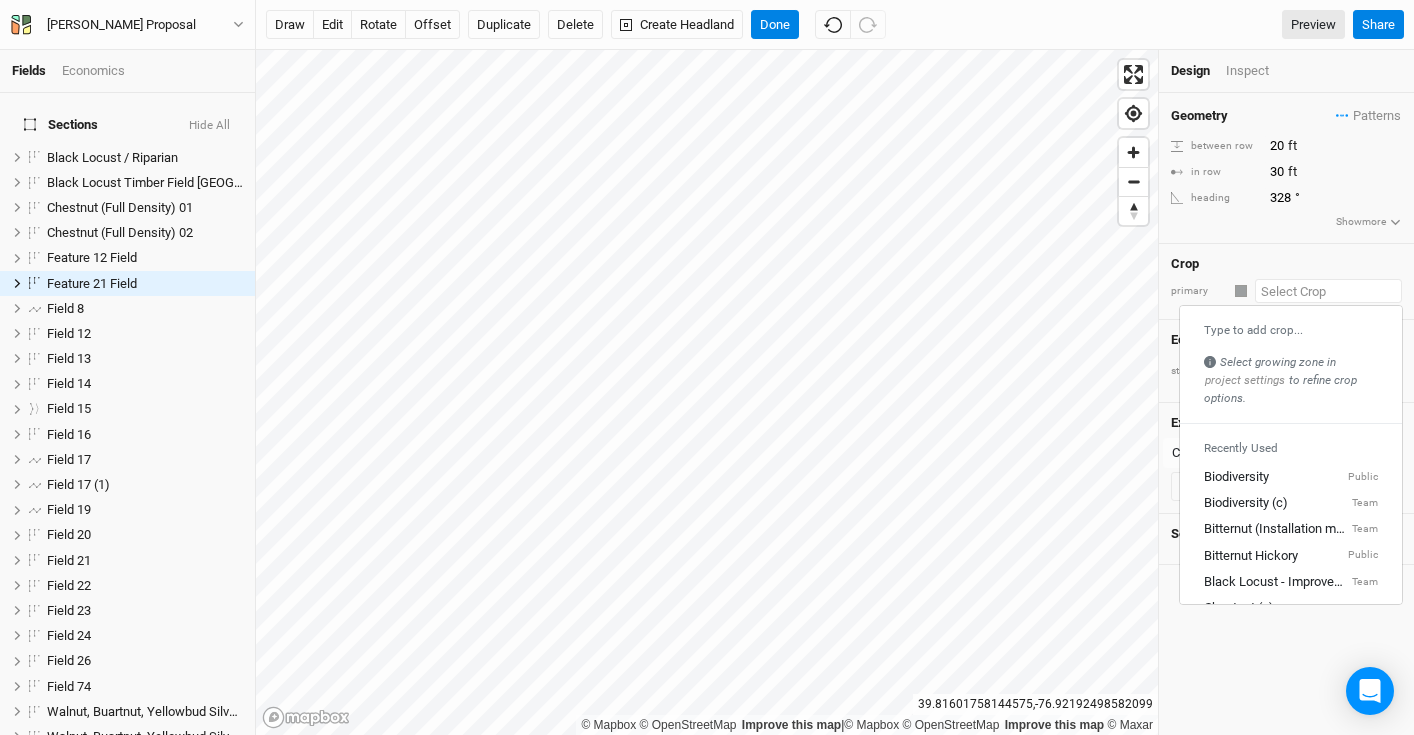 click at bounding box center (1328, 291) 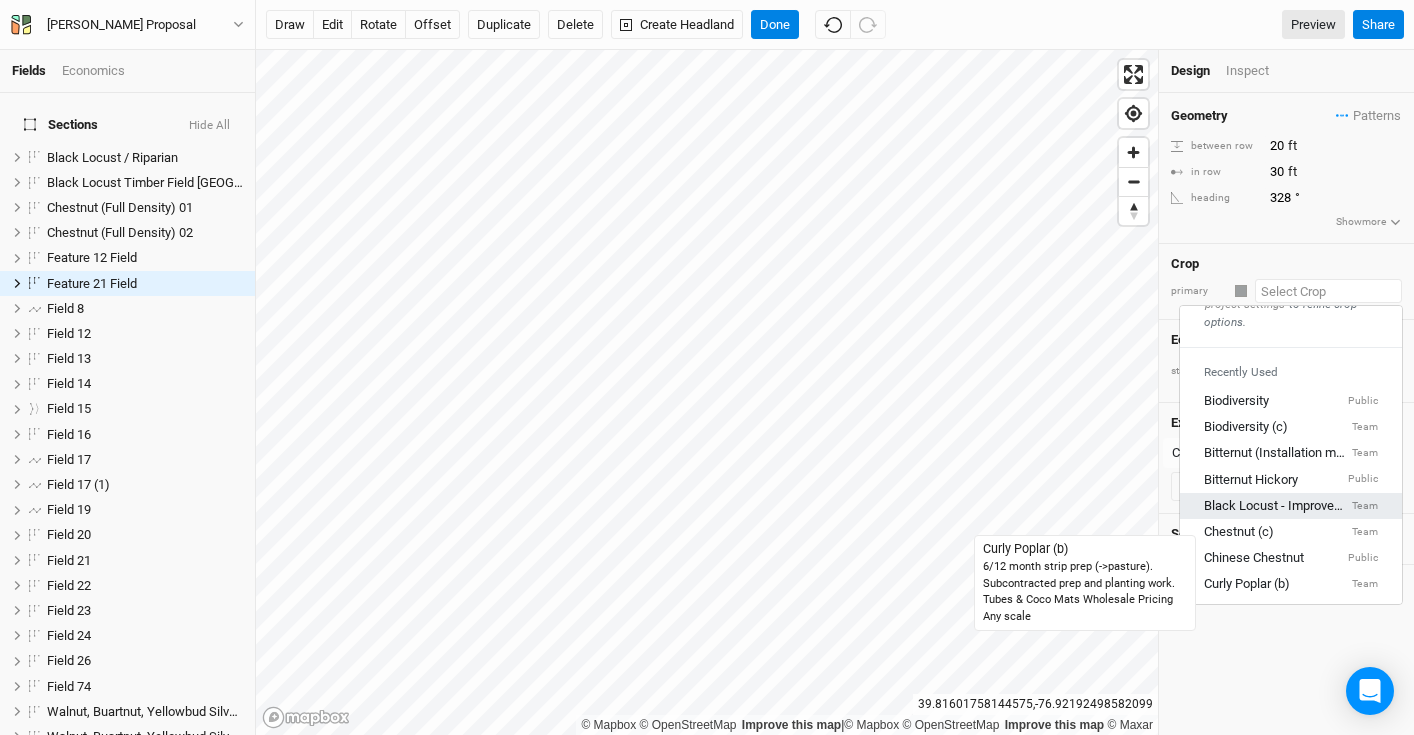 scroll, scrollTop: 77, scrollLeft: 0, axis: vertical 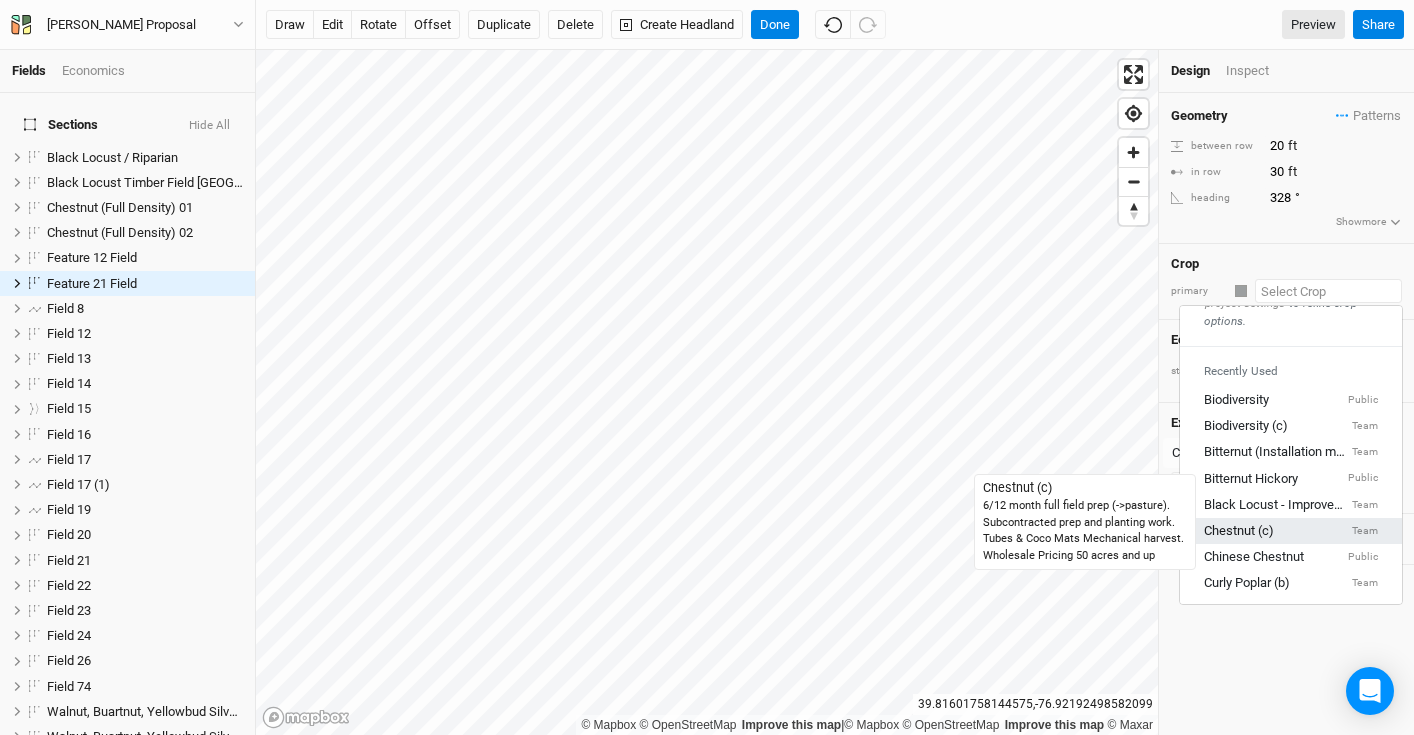click on "Chestnut (c)" at bounding box center (1239, 531) 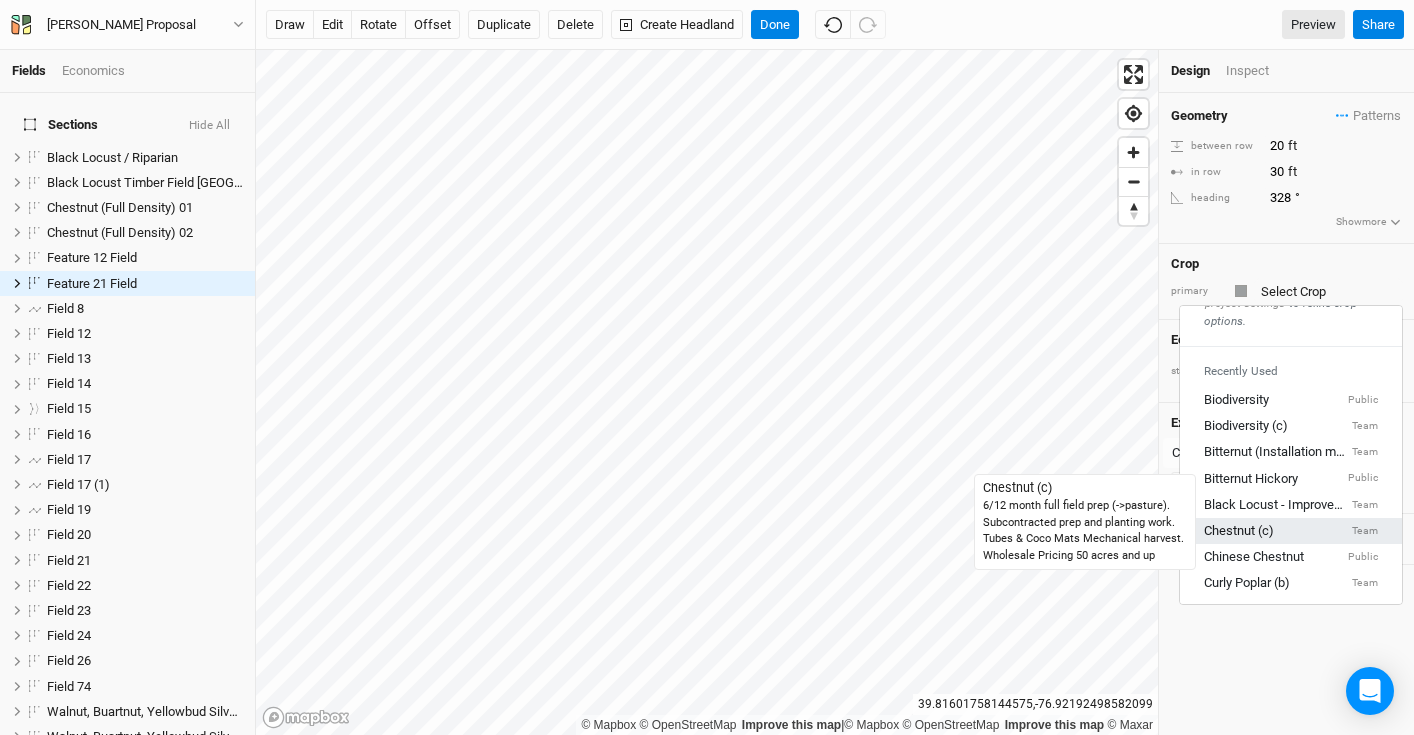 type on "20" 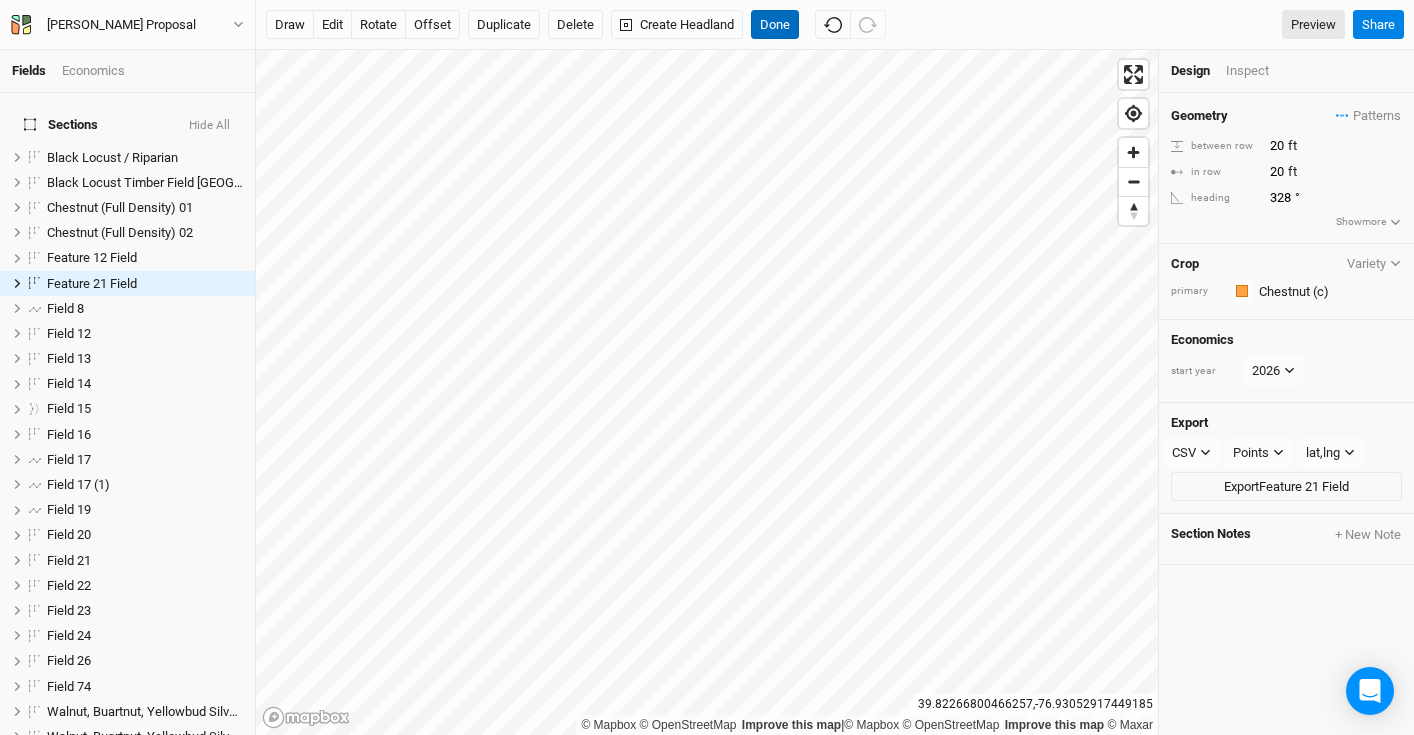 click on "Done" at bounding box center [775, 25] 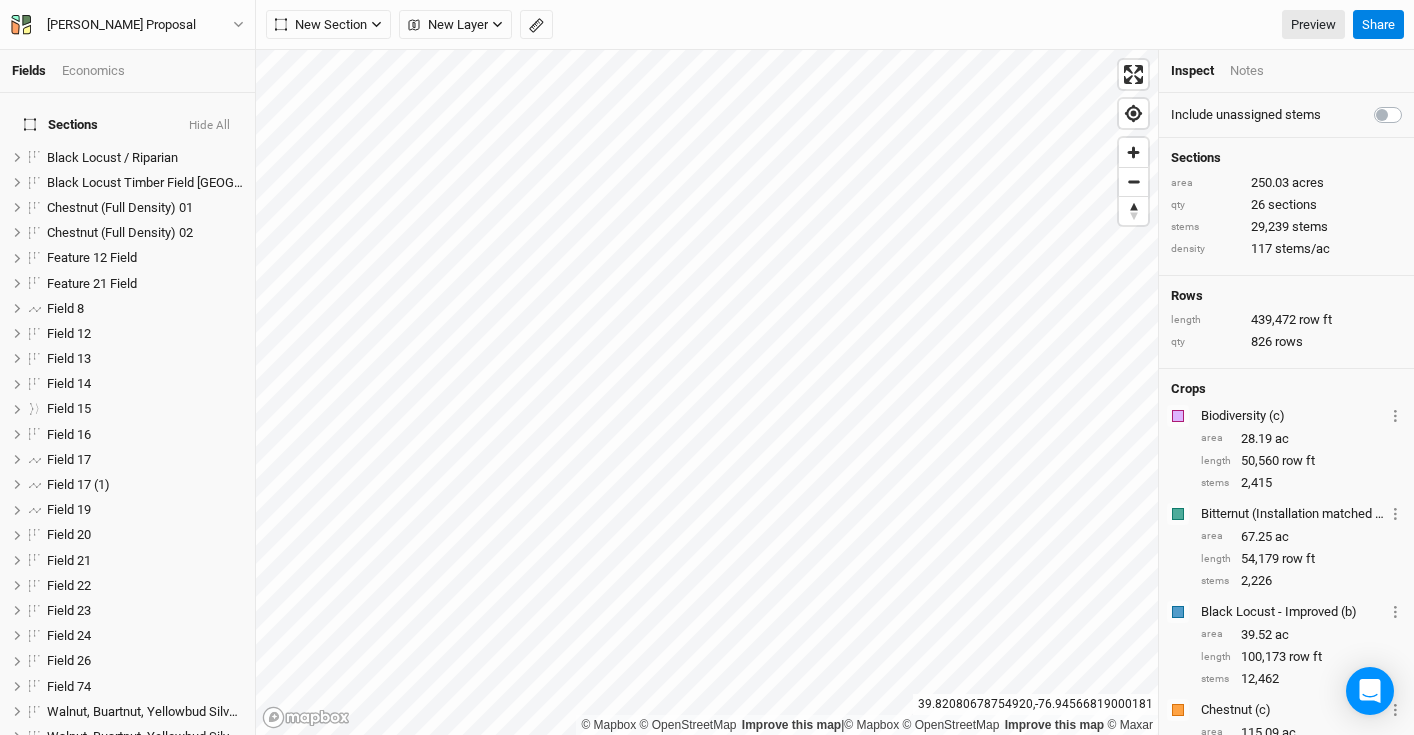 click on "Economics" at bounding box center [93, 71] 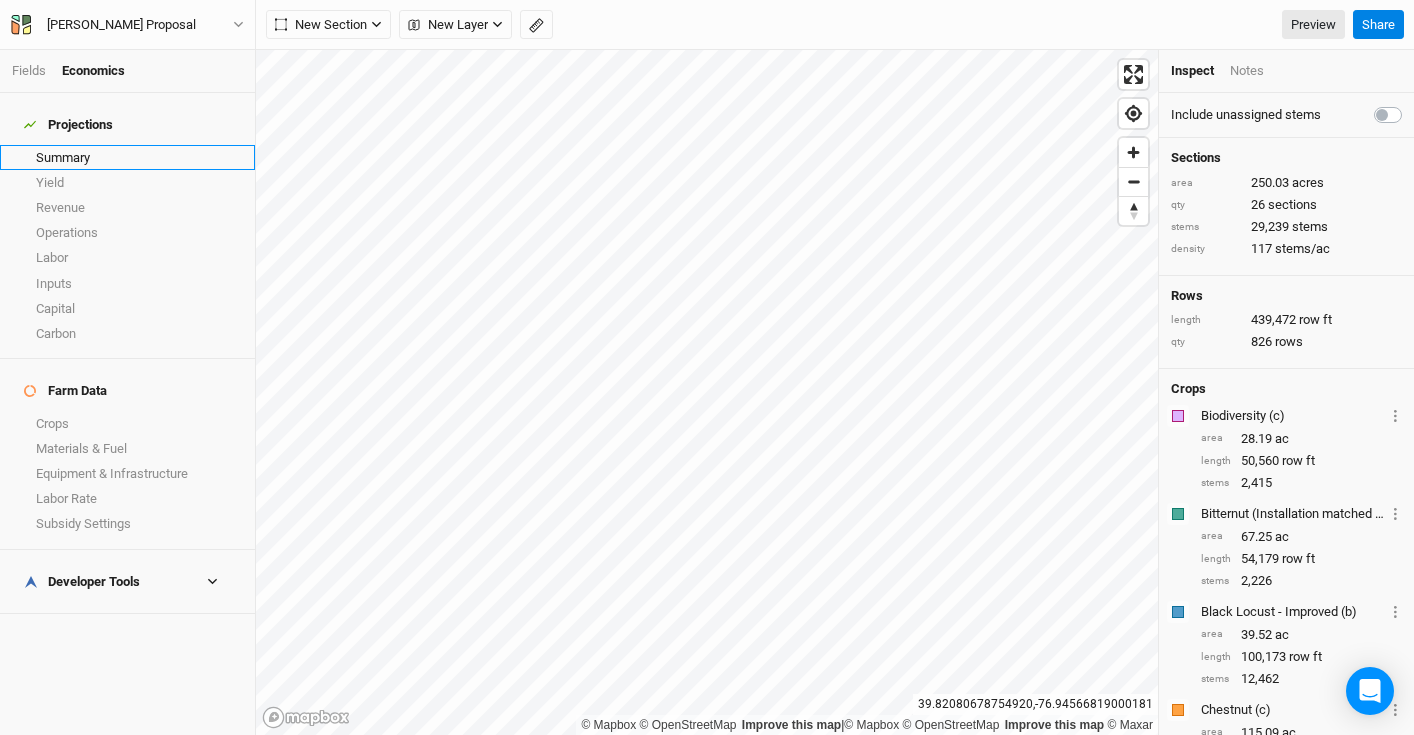 click on "Summary" at bounding box center [127, 157] 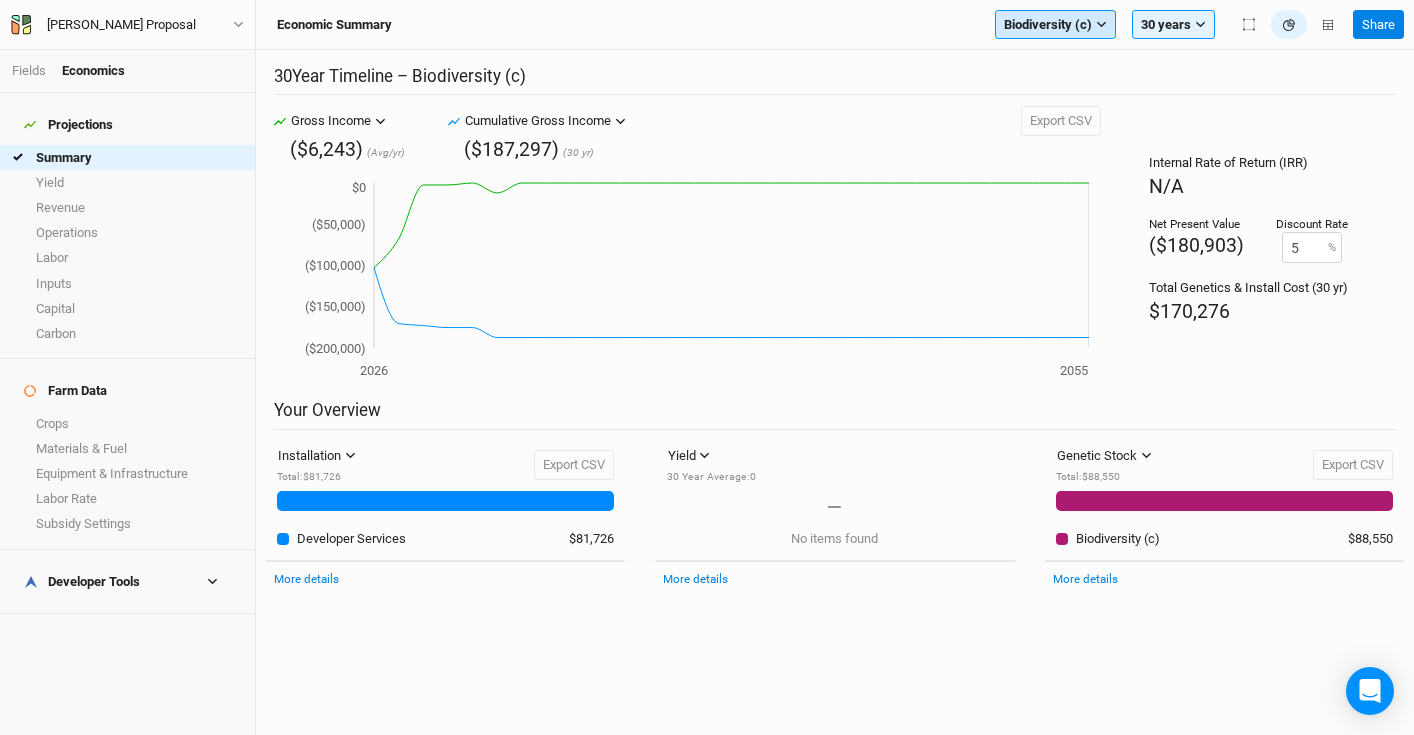 click on "Biodiversity (c)" at bounding box center [1048, 25] 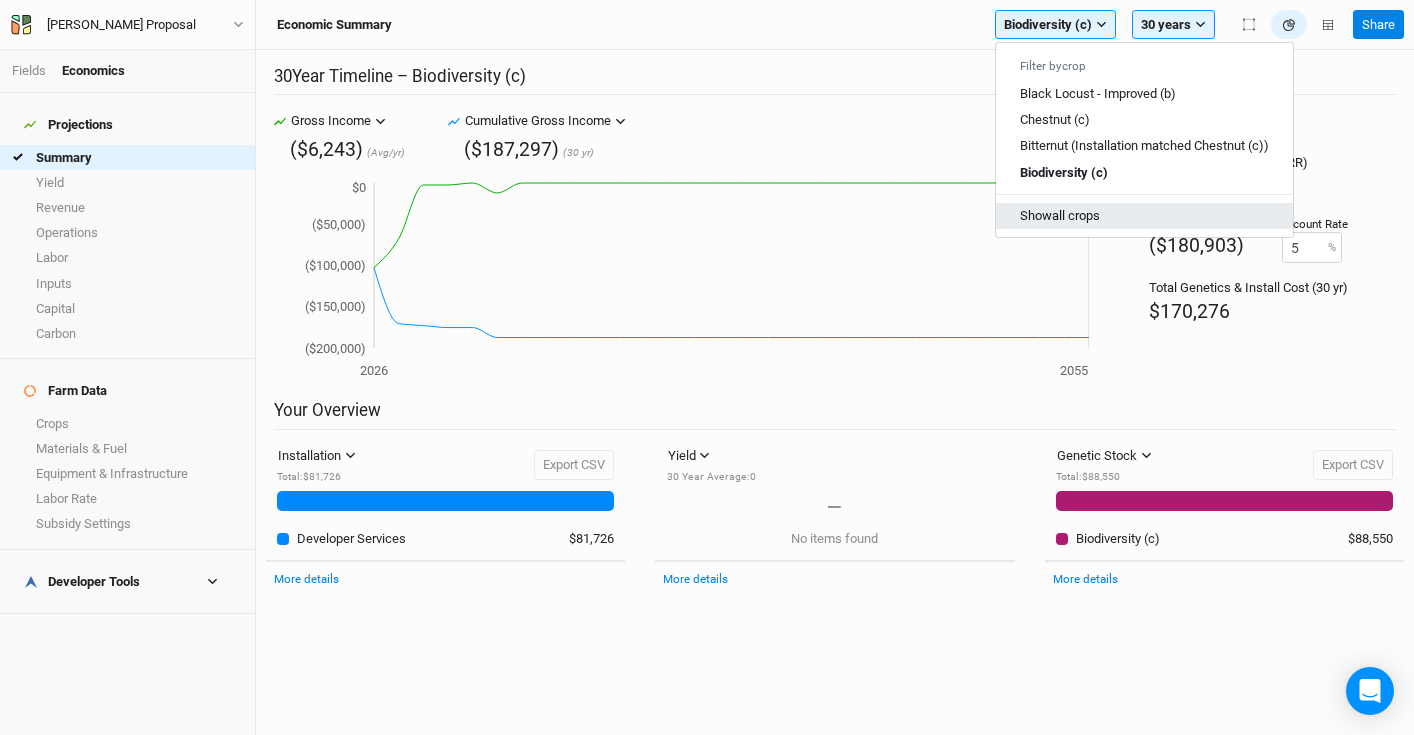 click on "Show  all crops" at bounding box center (1144, 216) 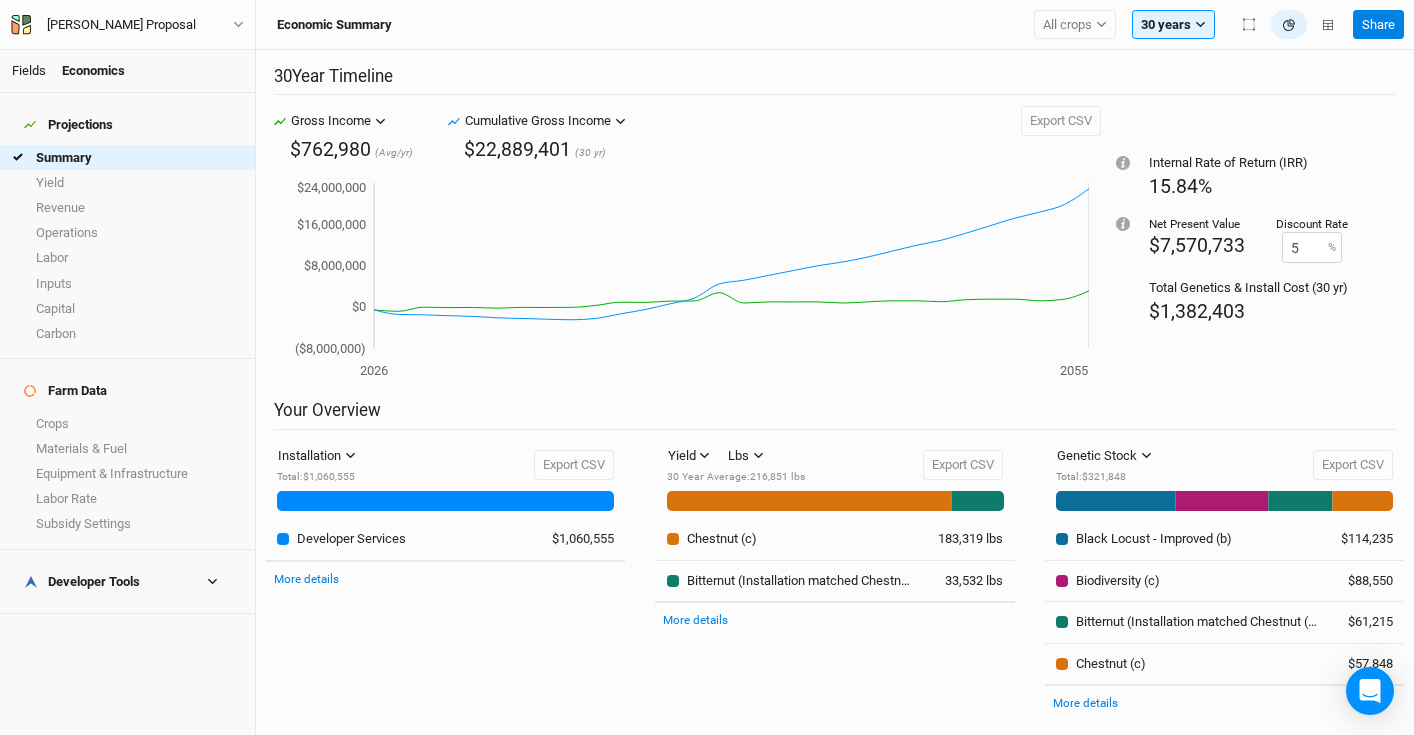 click on "Fields" at bounding box center (29, 70) 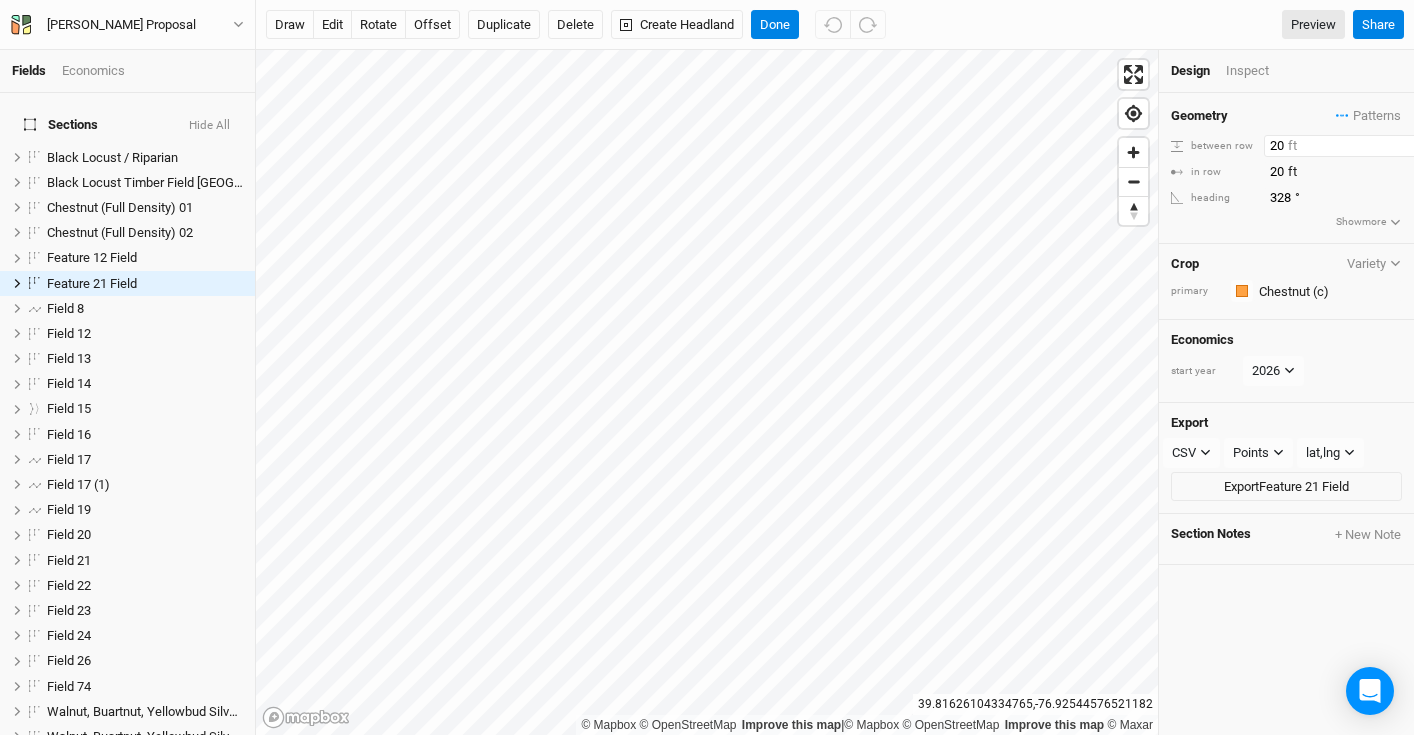 drag, startPoint x: 1280, startPoint y: 149, endPoint x: 1175, endPoint y: 137, distance: 105.68349 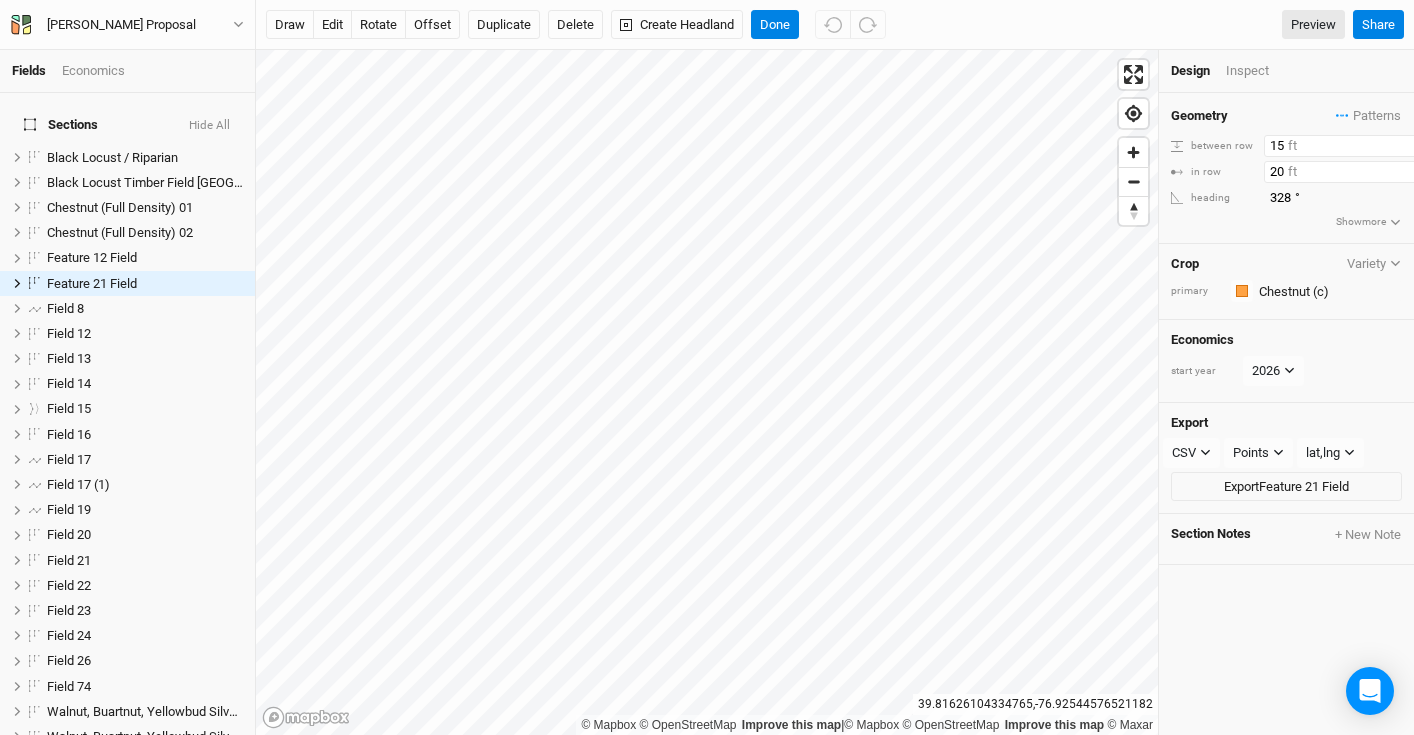 type on "15" 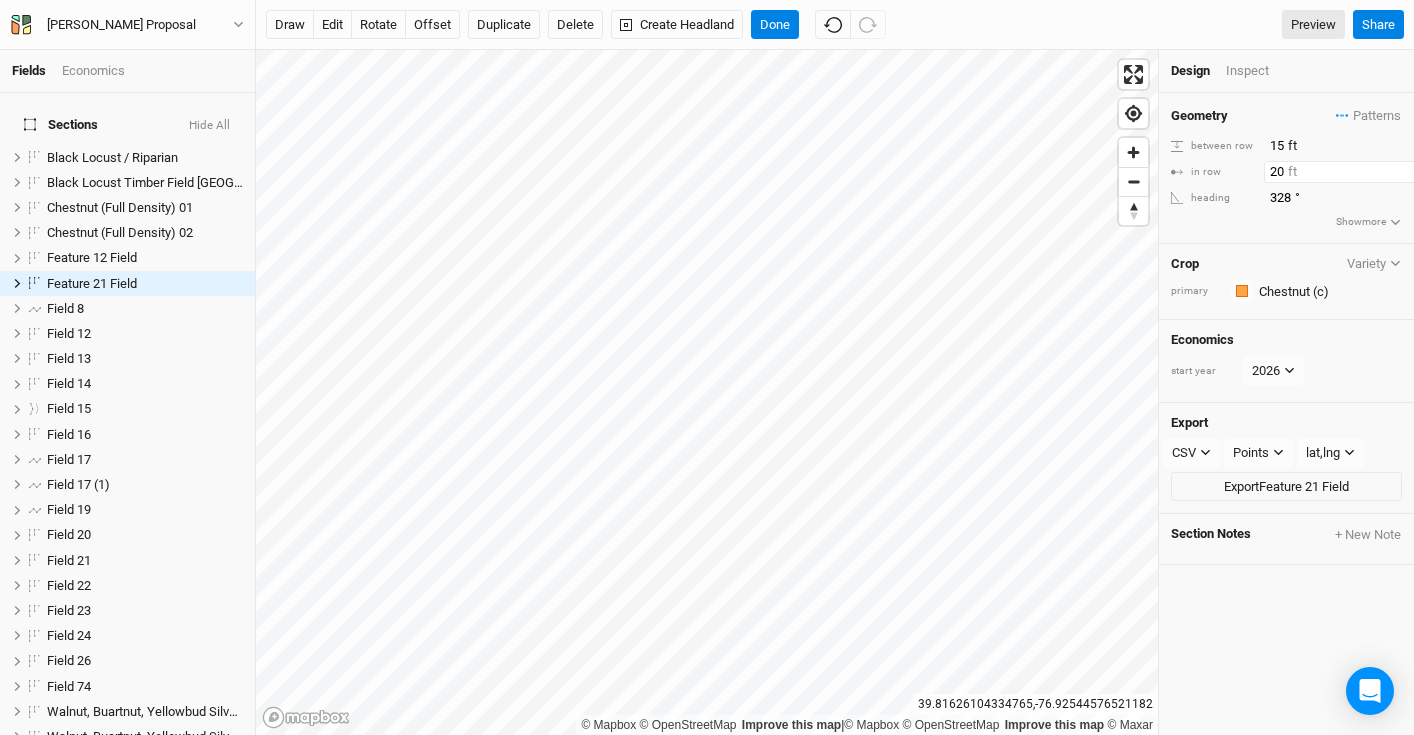 drag, startPoint x: 1288, startPoint y: 168, endPoint x: 1212, endPoint y: 167, distance: 76.00658 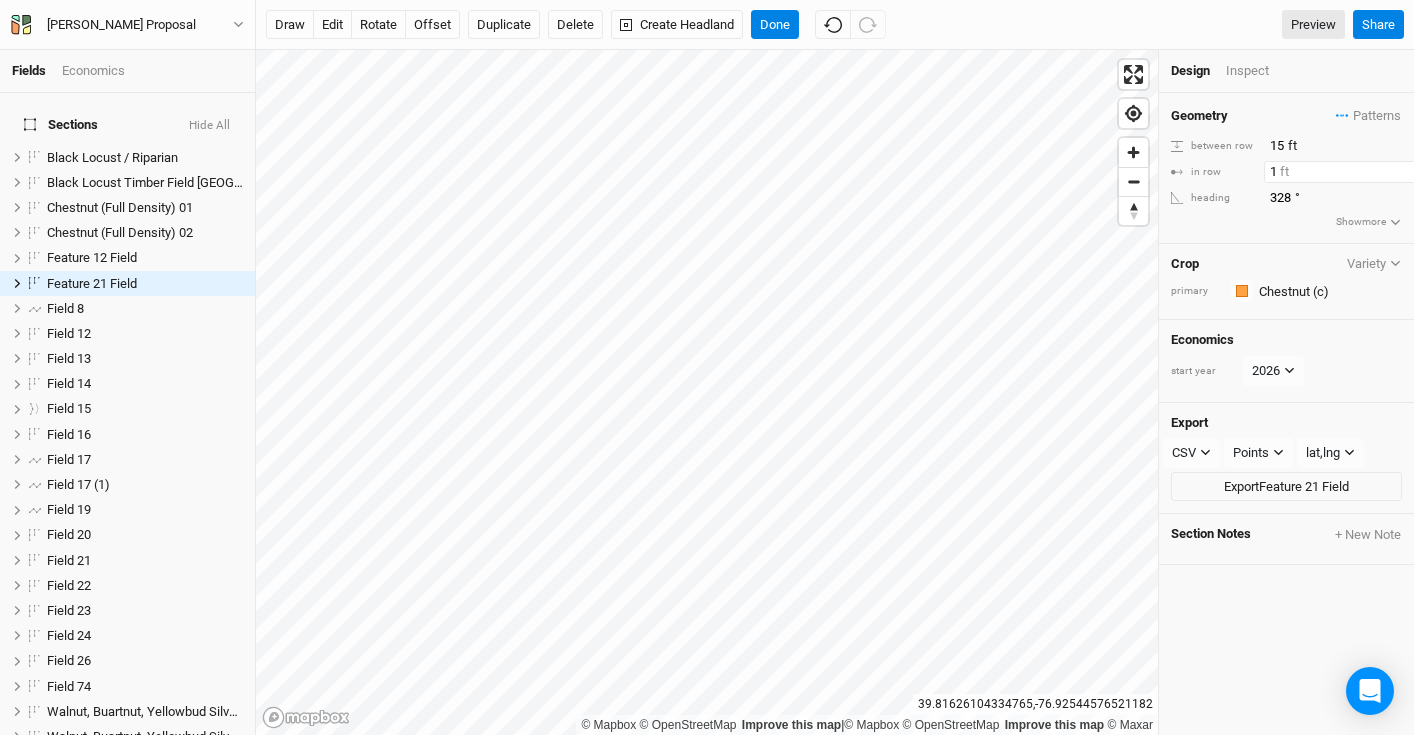 type on "15" 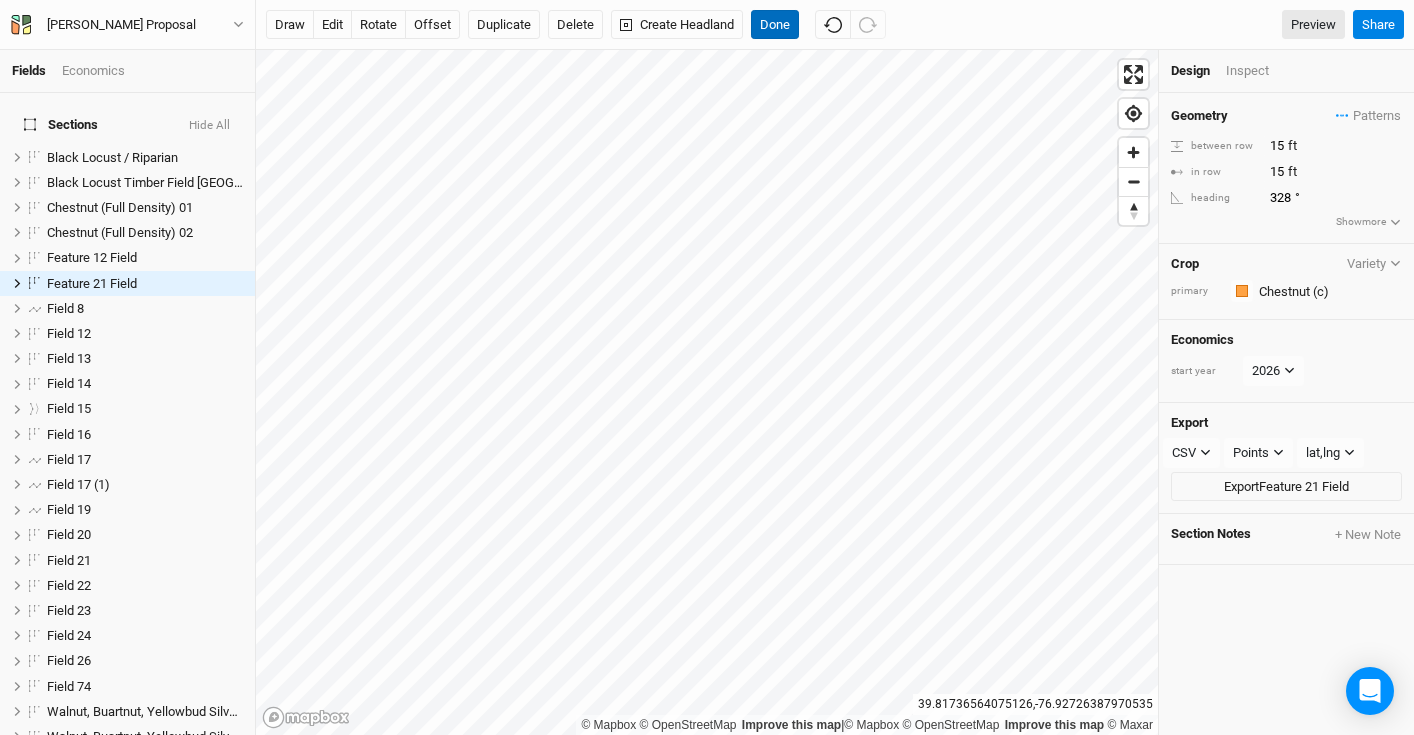 click on "Done" at bounding box center [775, 25] 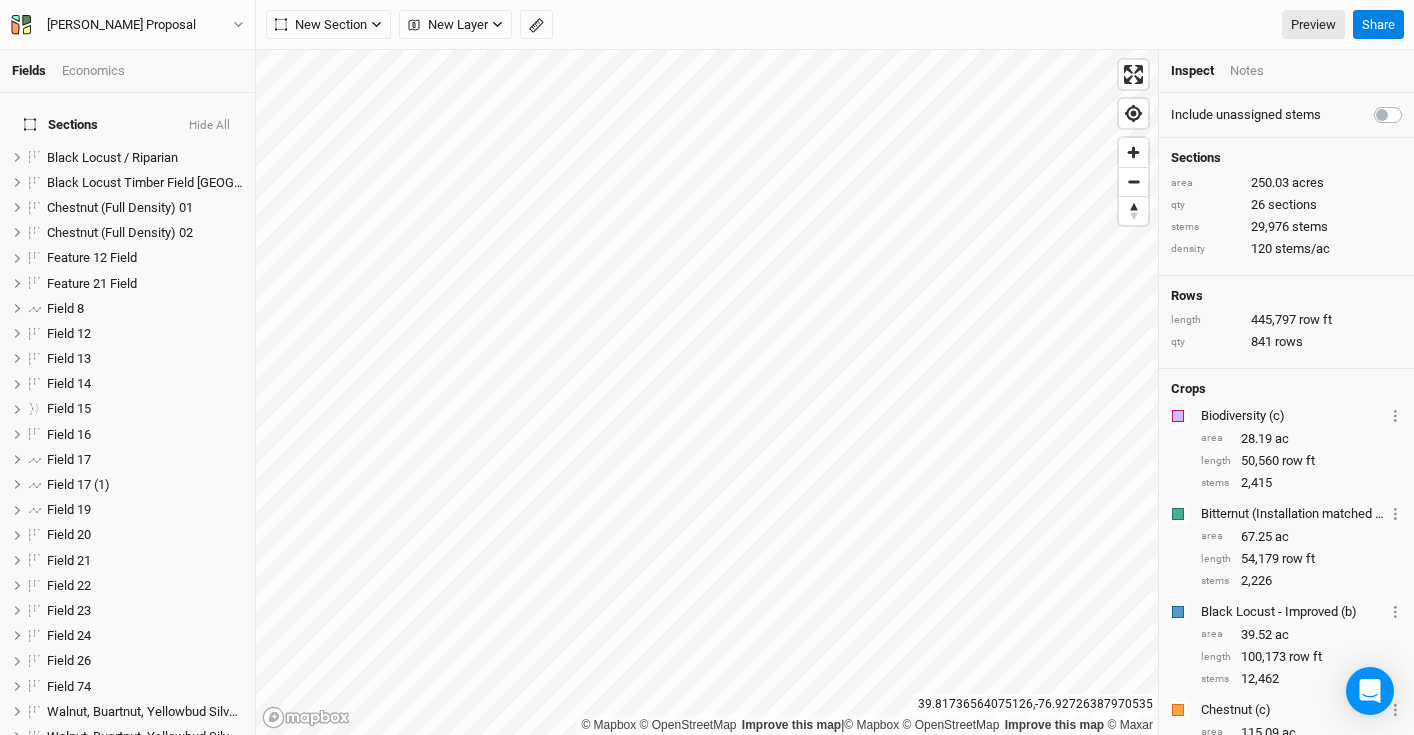click on "Economics" at bounding box center [93, 71] 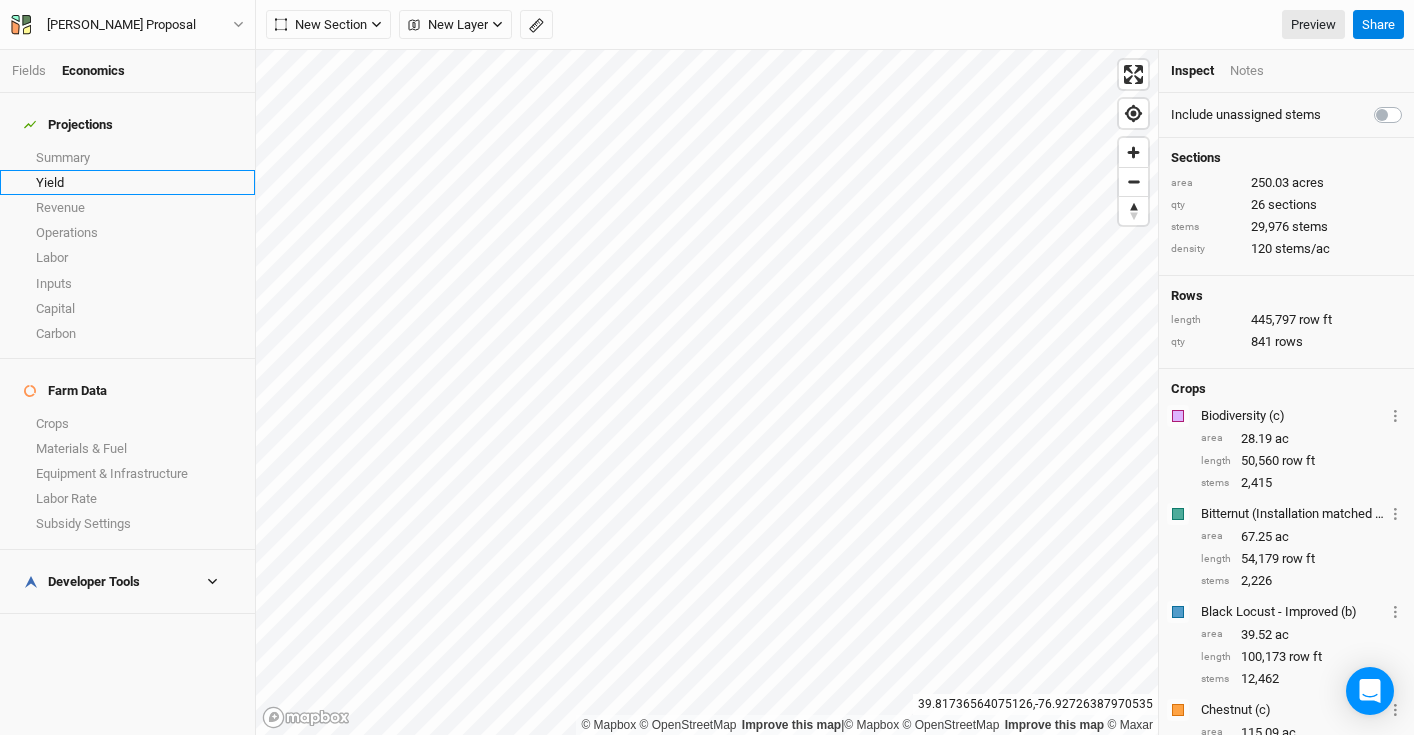 click on "Yield" at bounding box center (127, 182) 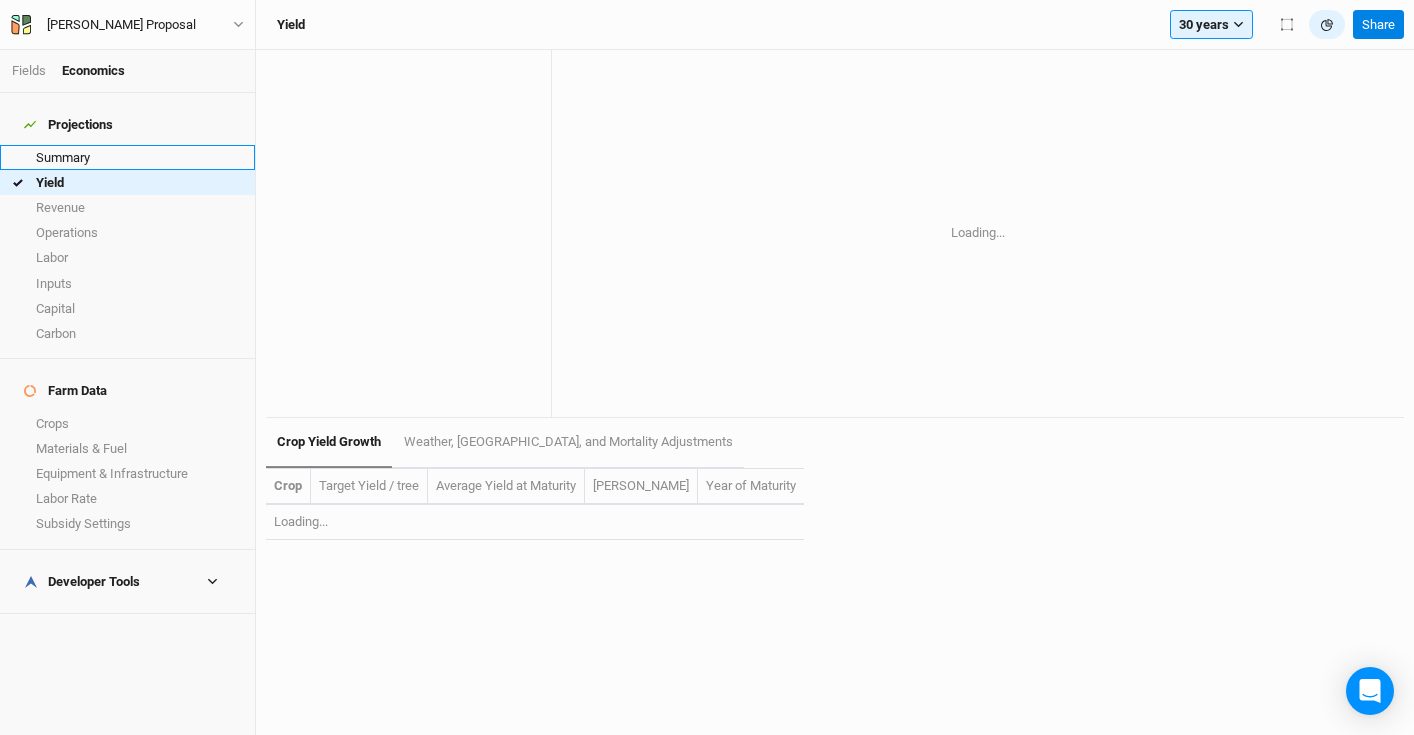 click on "Summary" at bounding box center (127, 157) 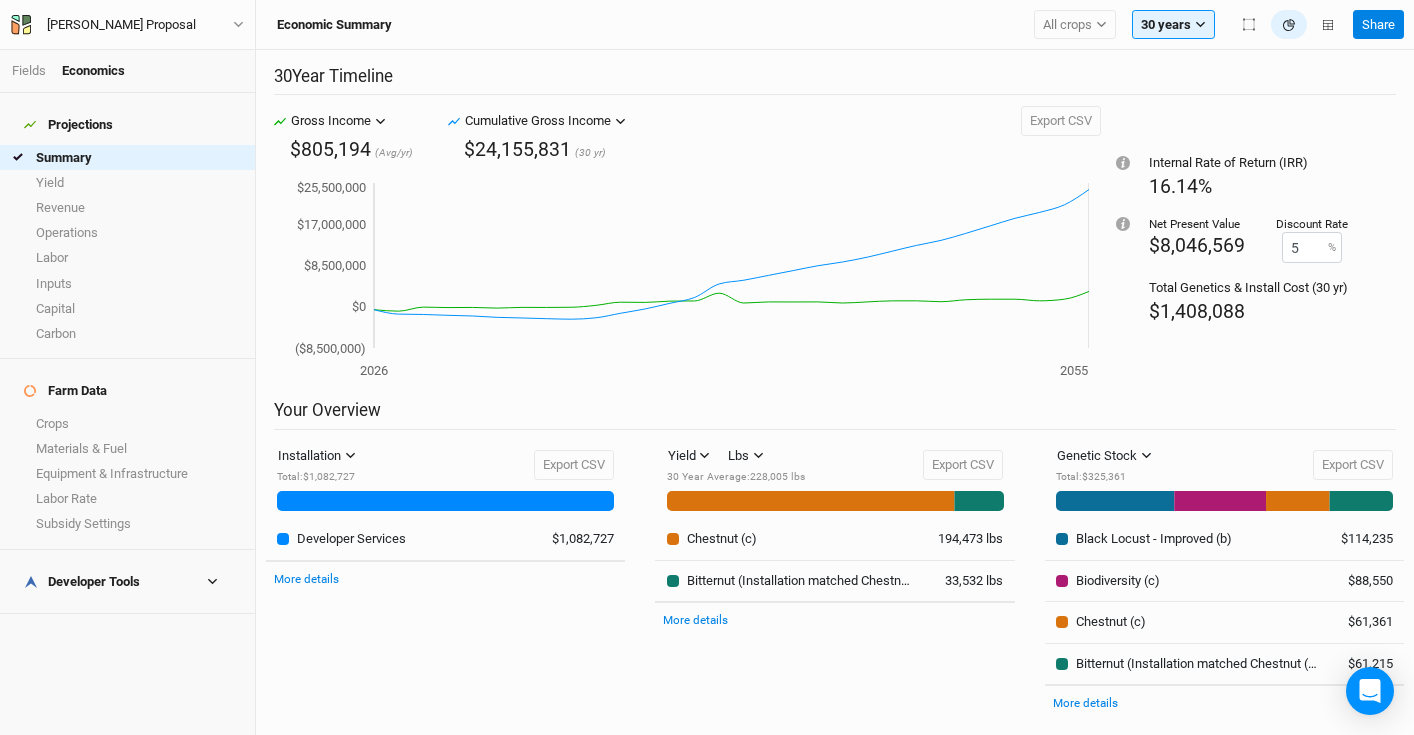 click on "Fields Economics" at bounding box center (127, 71) 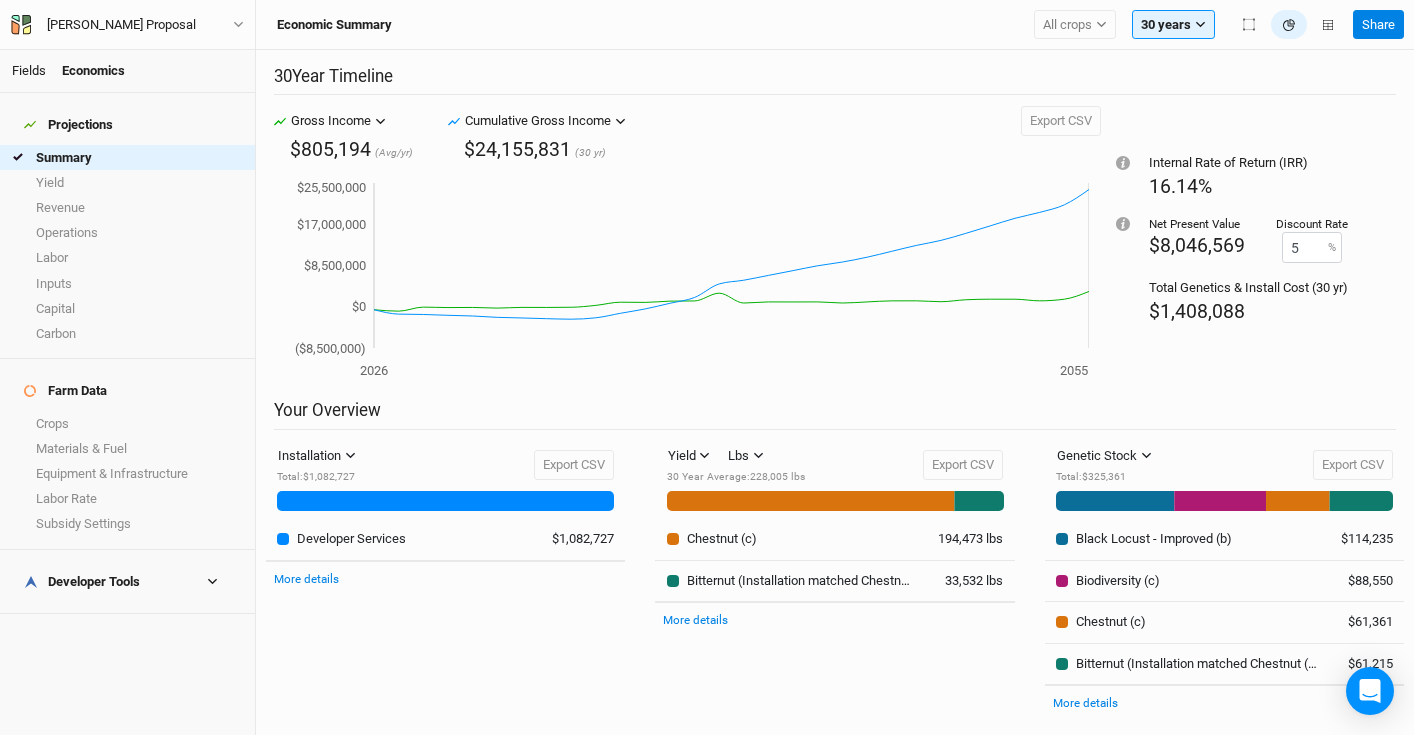 click on "Fields" at bounding box center (29, 70) 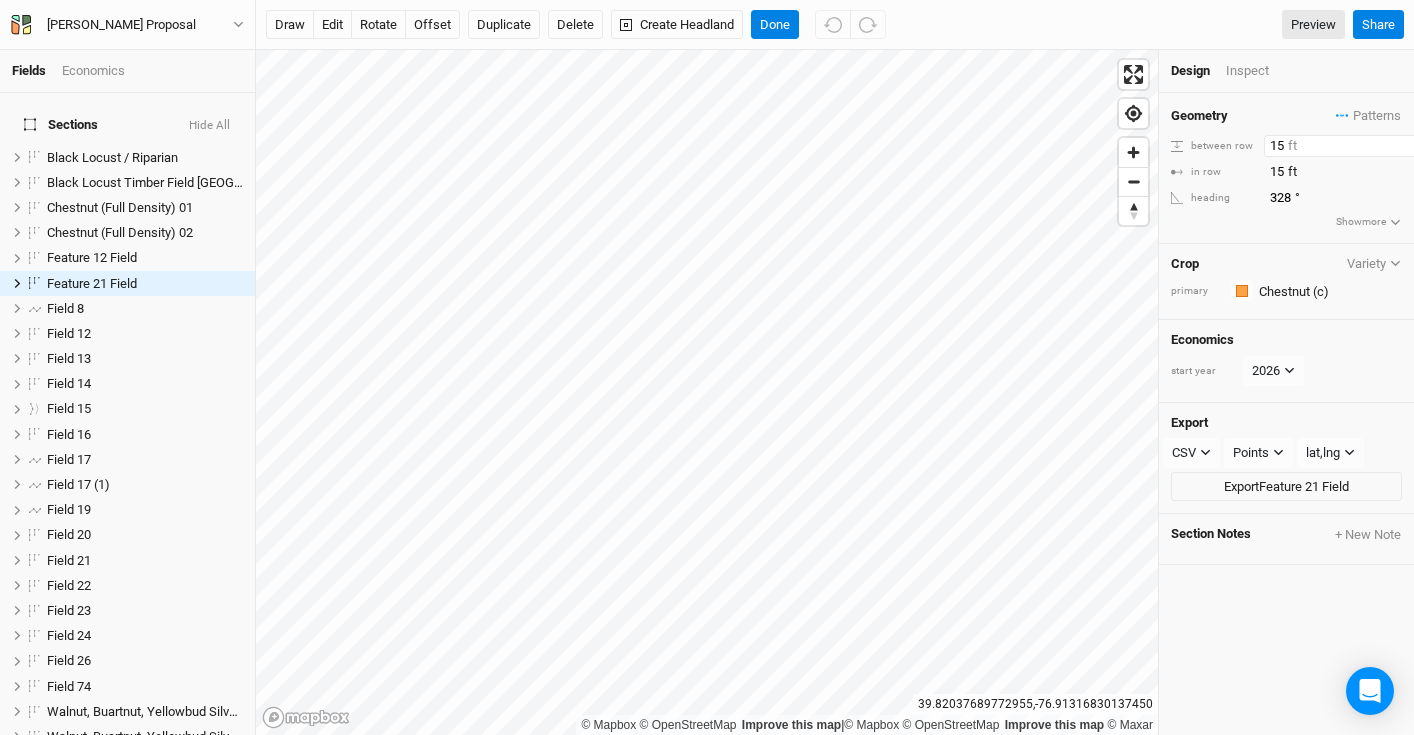 drag, startPoint x: 1286, startPoint y: 148, endPoint x: 1184, endPoint y: 132, distance: 103.24728 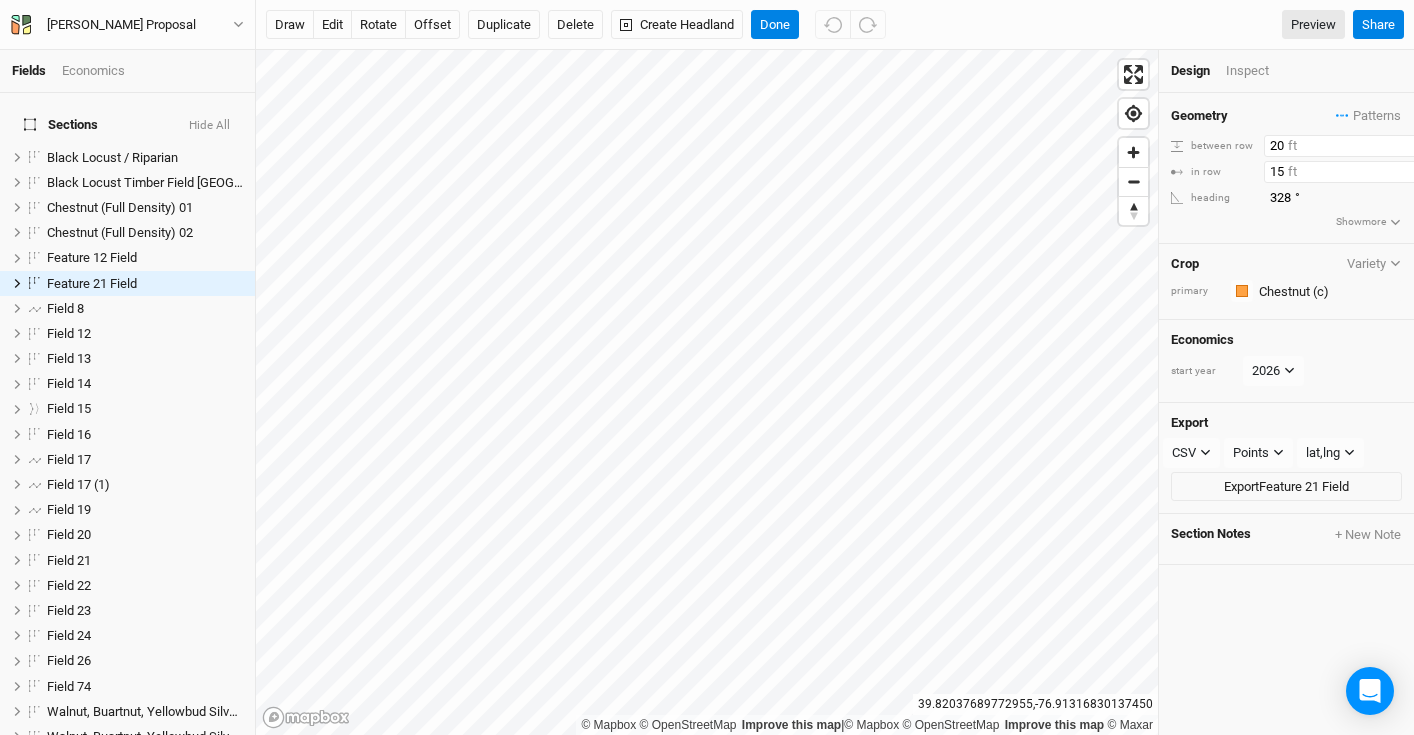 type on "20" 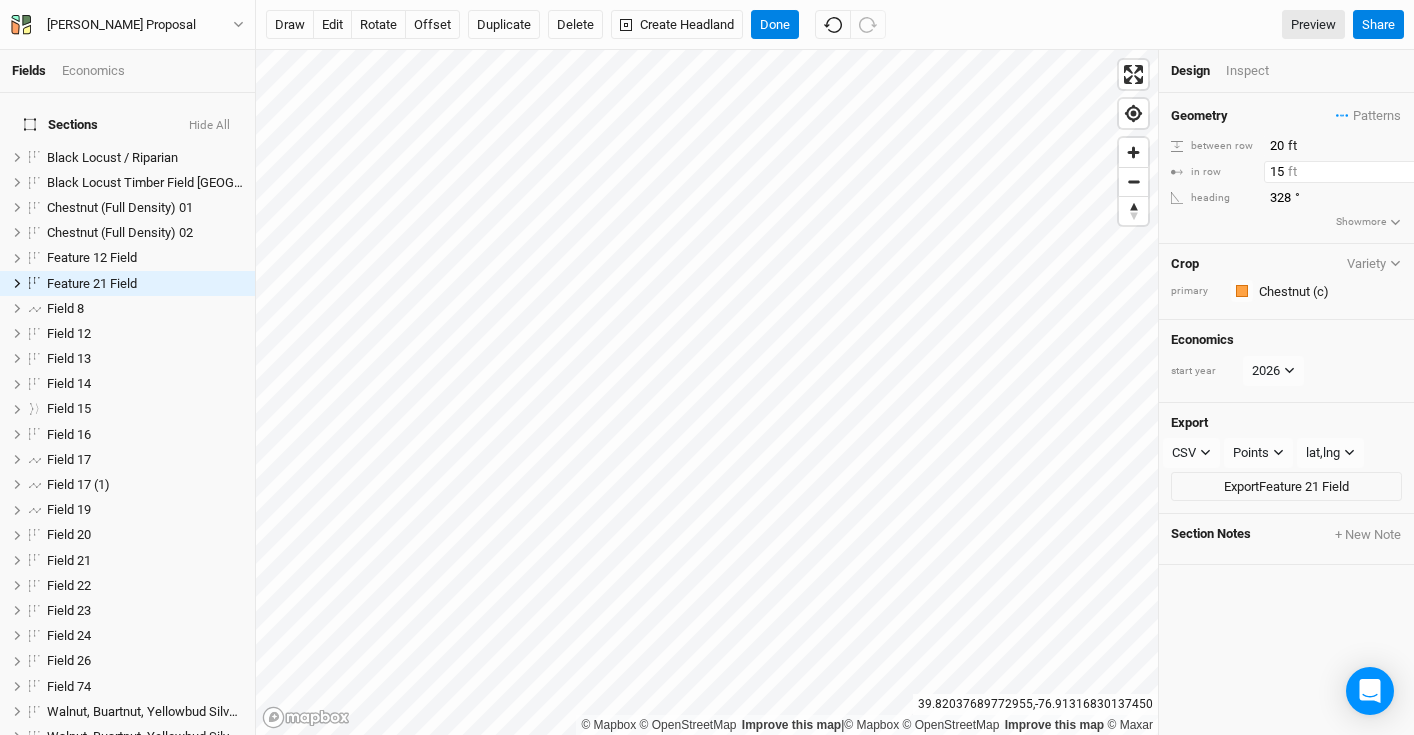 drag, startPoint x: 1287, startPoint y: 169, endPoint x: 1190, endPoint y: 172, distance: 97.04638 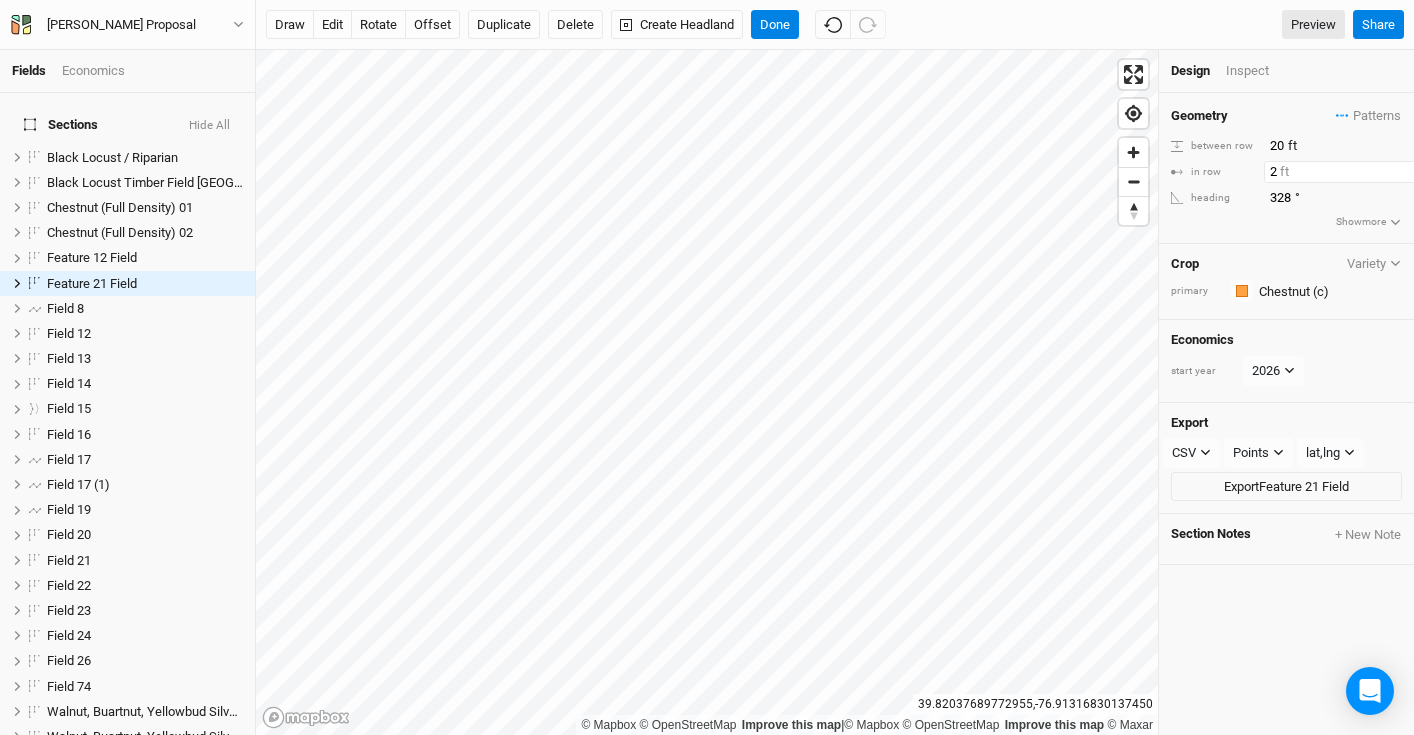 type on "20" 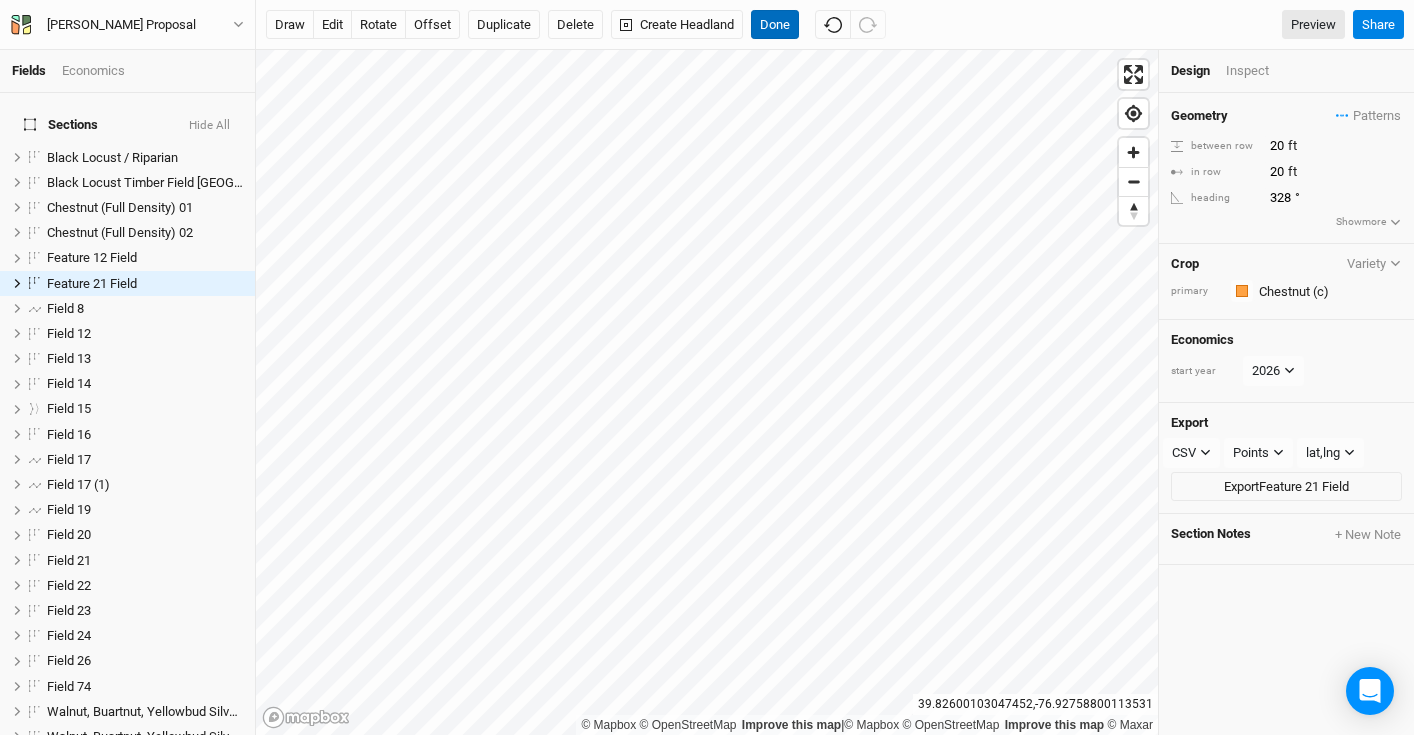 click on "Done" at bounding box center [775, 25] 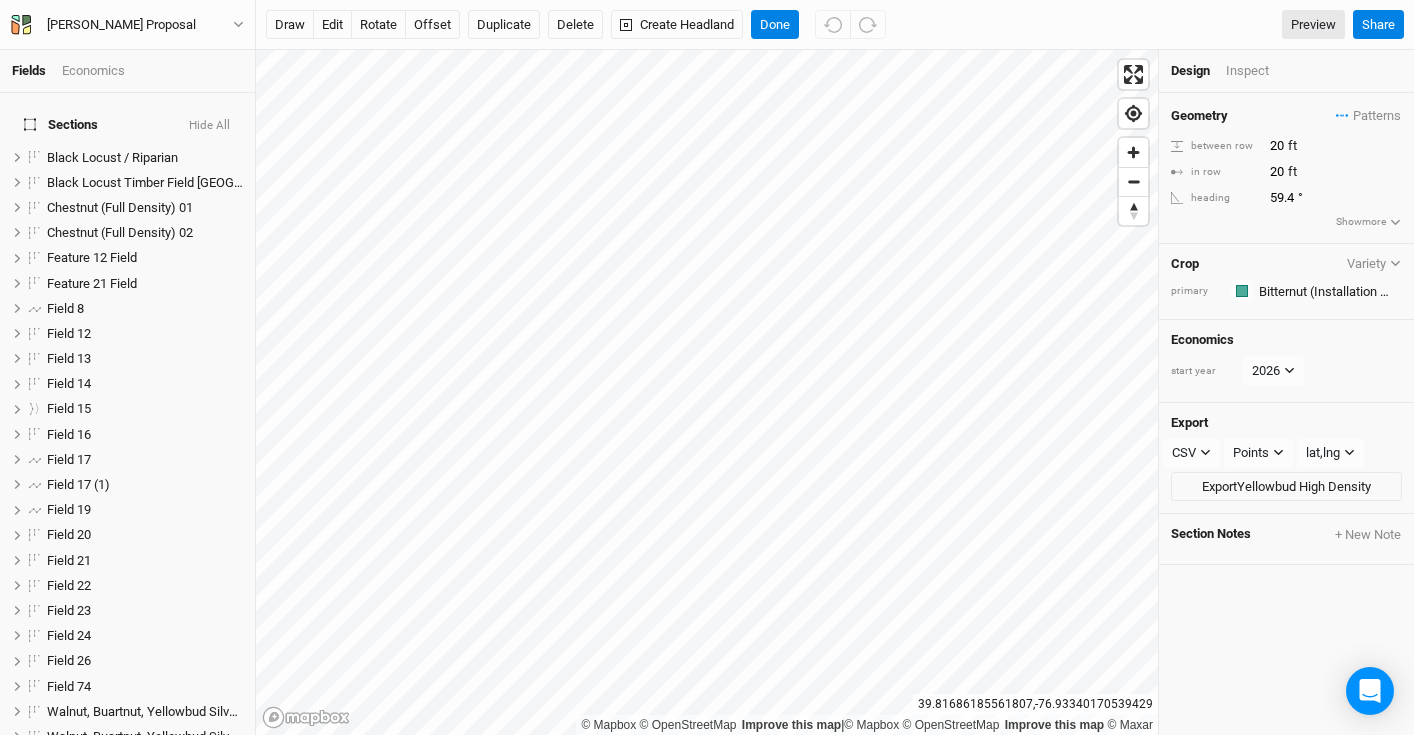 scroll, scrollTop: 360, scrollLeft: 0, axis: vertical 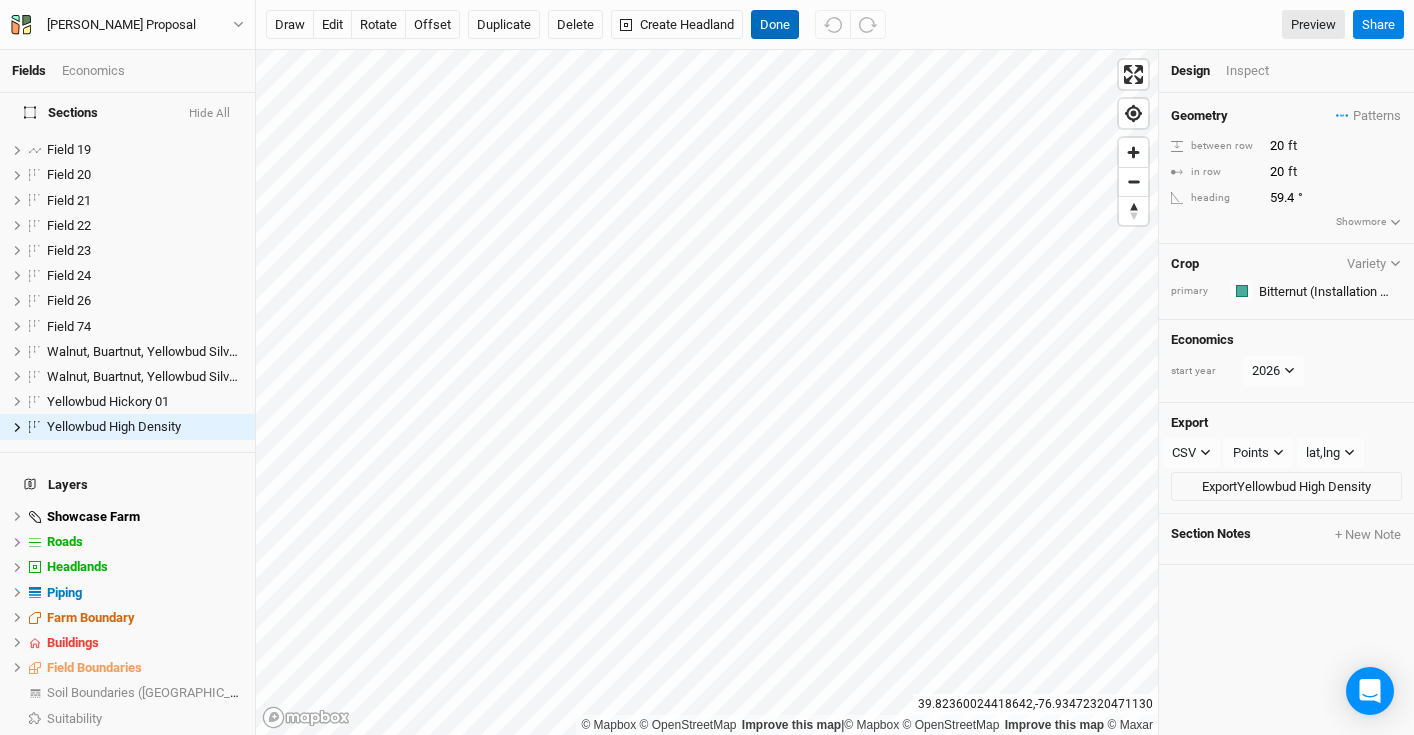 click on "Done" at bounding box center (775, 25) 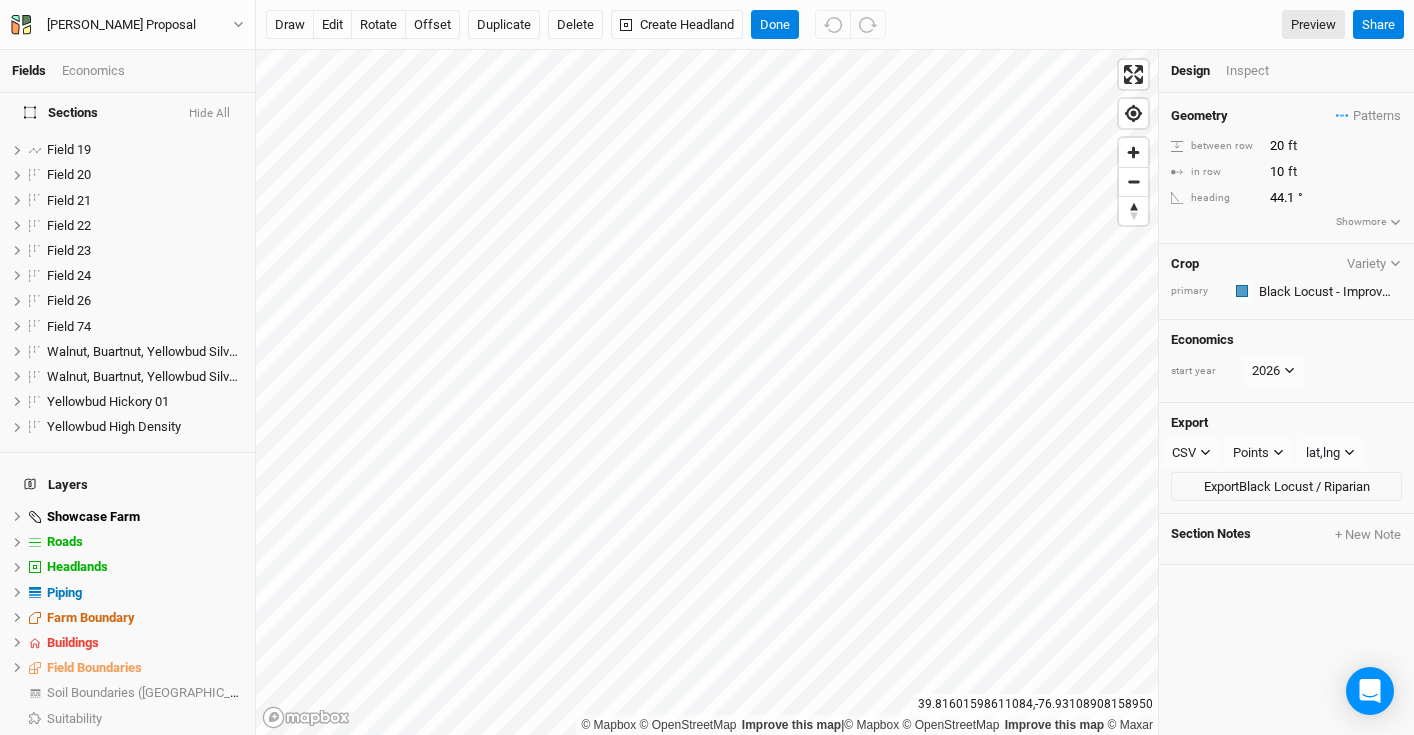 scroll, scrollTop: 0, scrollLeft: 0, axis: both 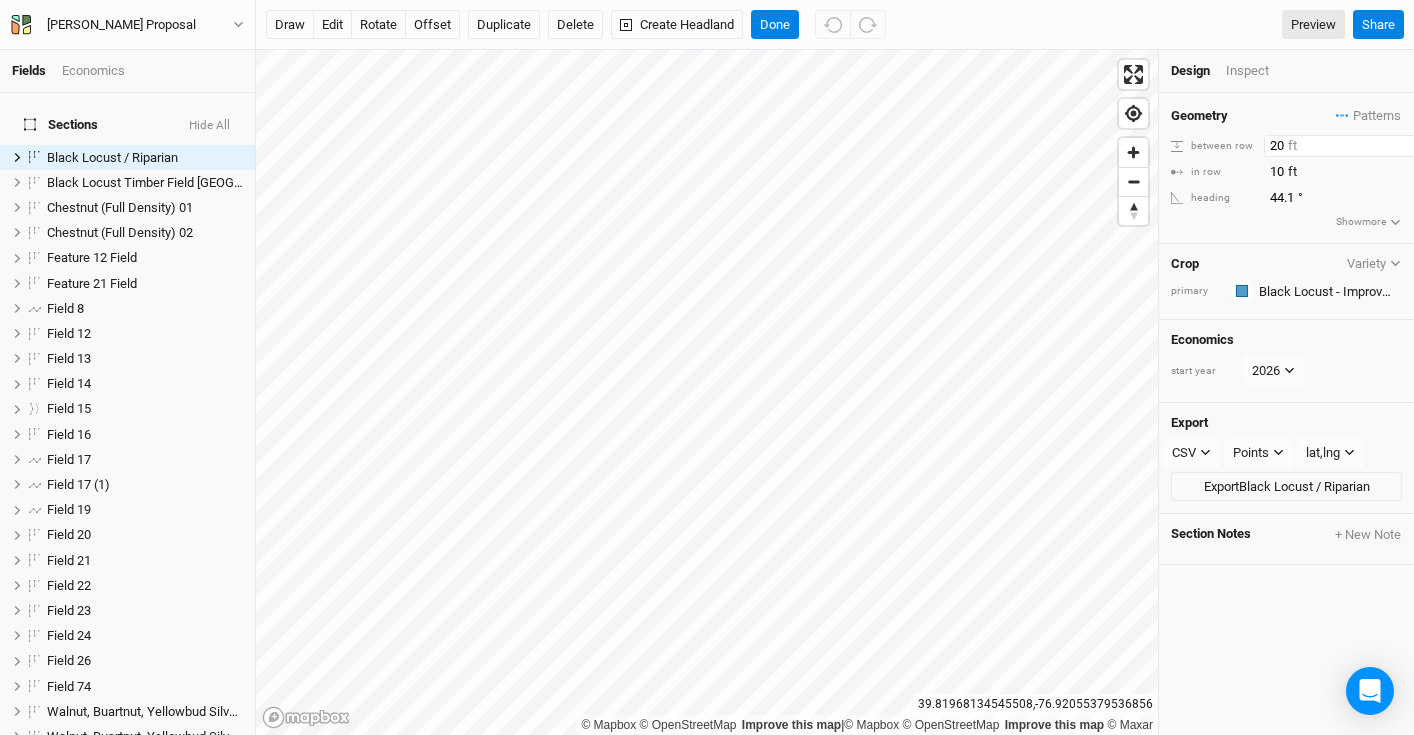 click on "© Mapbox   © OpenStreetMap   Improve this map  |  © Mapbox   © OpenStreetMap   Improve this map   © Maxar [GEOGRAPHIC_DATA] Design Inspect Geometry  Patterns Chestnut / Native Hardwood view Chestnut Native Hardwood view Yellowbud, Walnut, Native Hardwood view ＋ New in-row pattern between row 20 ft in row 10 ft heading 44.1 ° Show  more   Crop Variety primary Colors Brown Orange Yellow Green Blue Purple Pink Red Economics start year [DATE] Export CSV CSV JSON KML PDF SHP Points Points Rows Sections lat,lng lat,lng lng,lat Export  Black Locust / Riparian Section Notes + New Note" at bounding box center (835, 392) 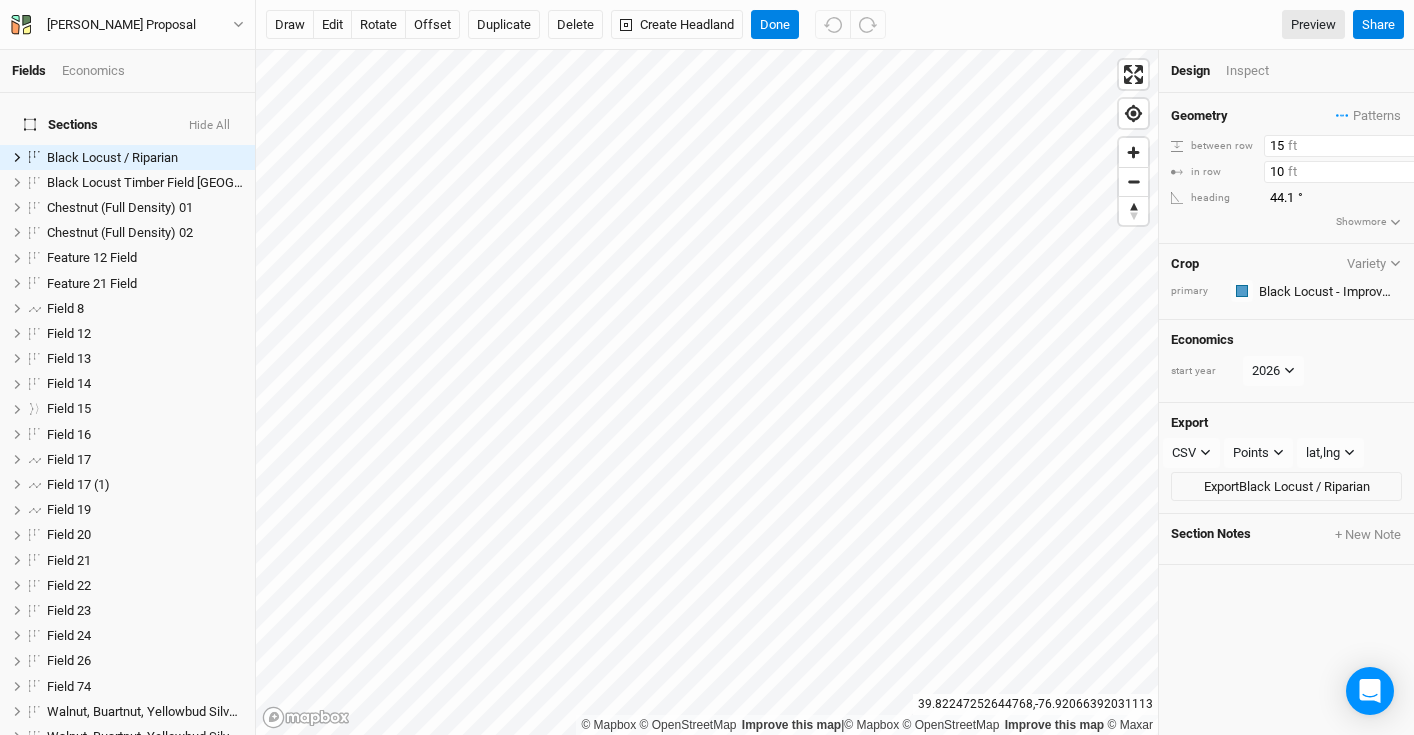 type on "15" 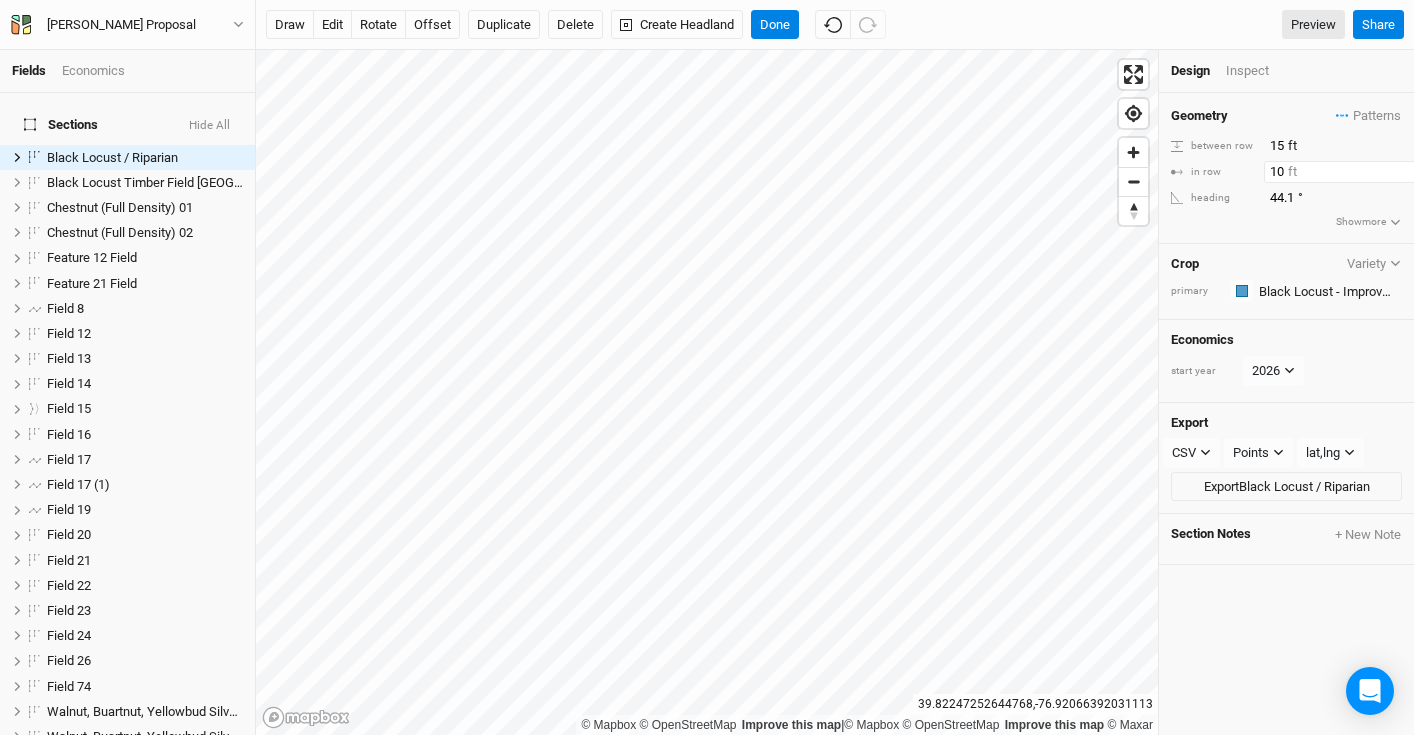 drag, startPoint x: 1285, startPoint y: 175, endPoint x: 1199, endPoint y: 176, distance: 86.00581 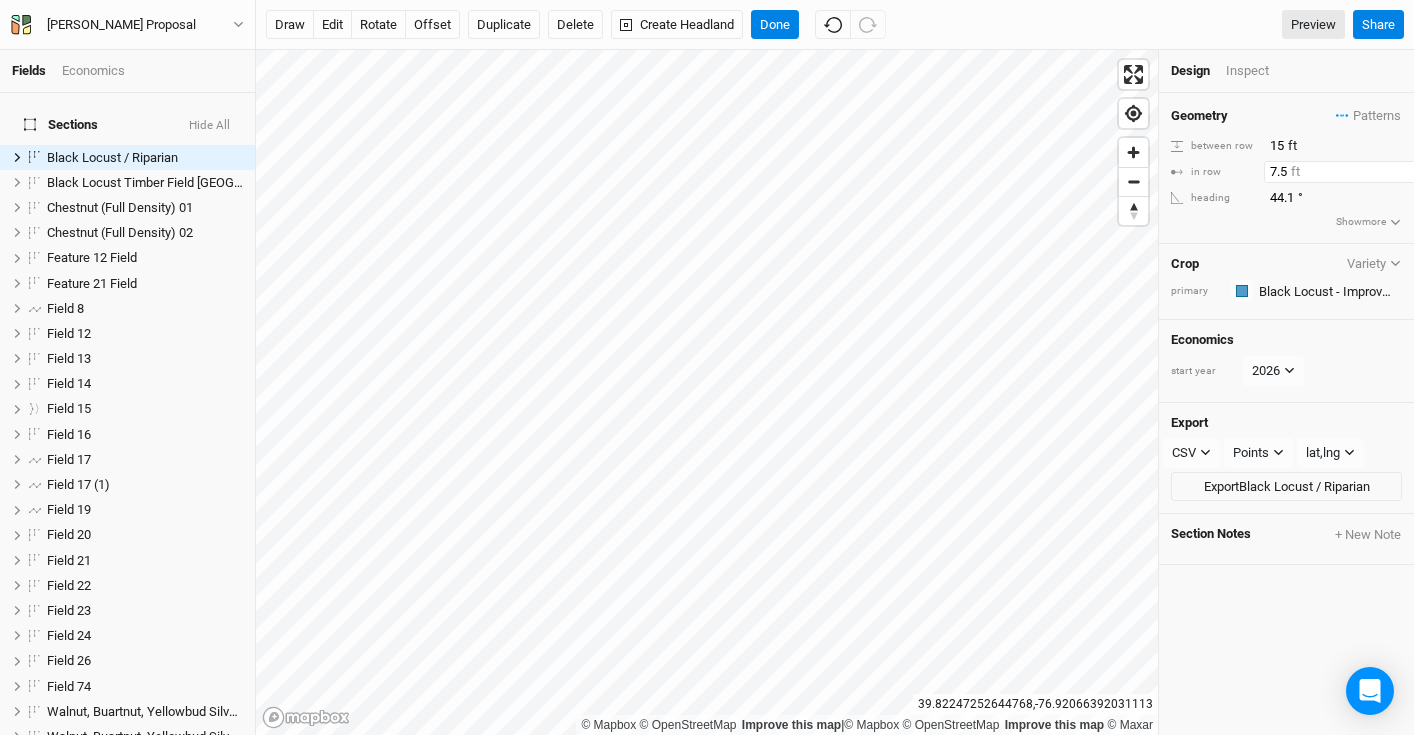 type on "7.5" 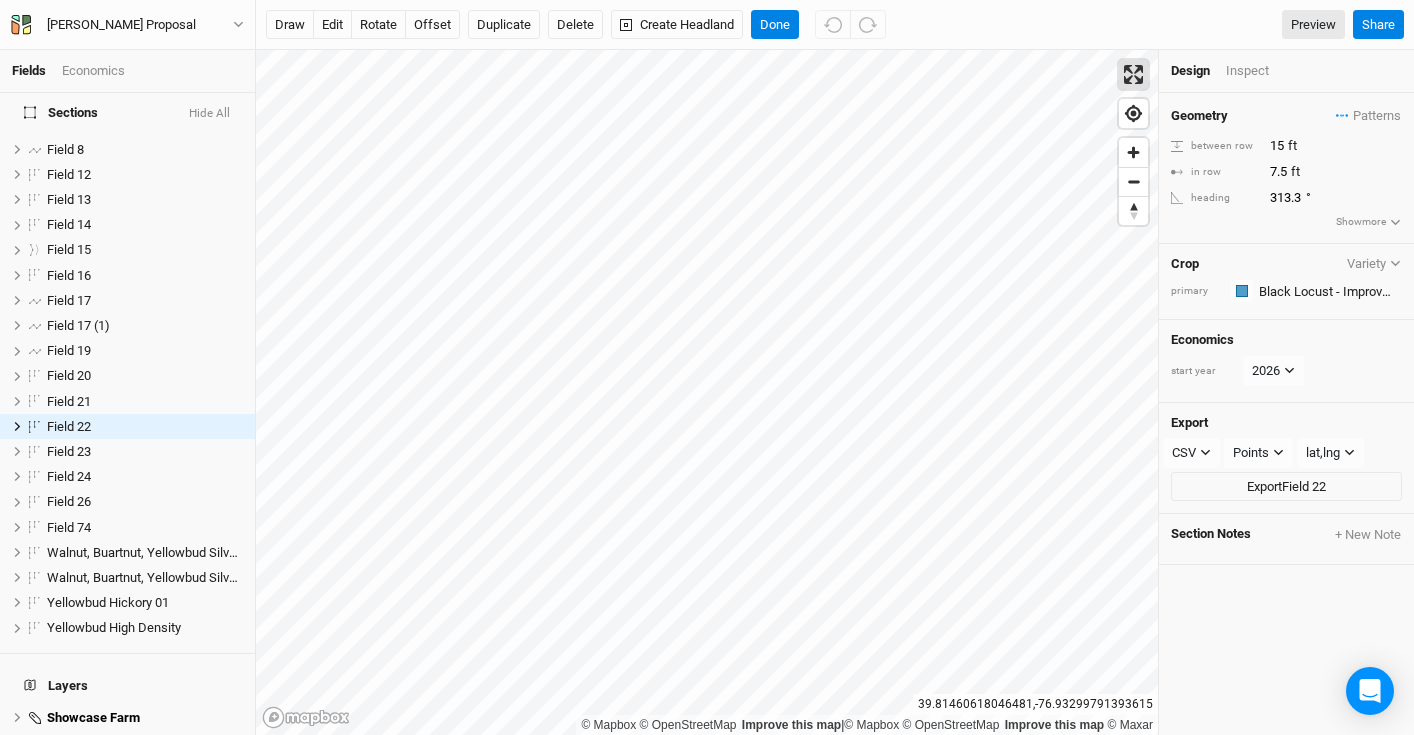 scroll, scrollTop: 0, scrollLeft: 0, axis: both 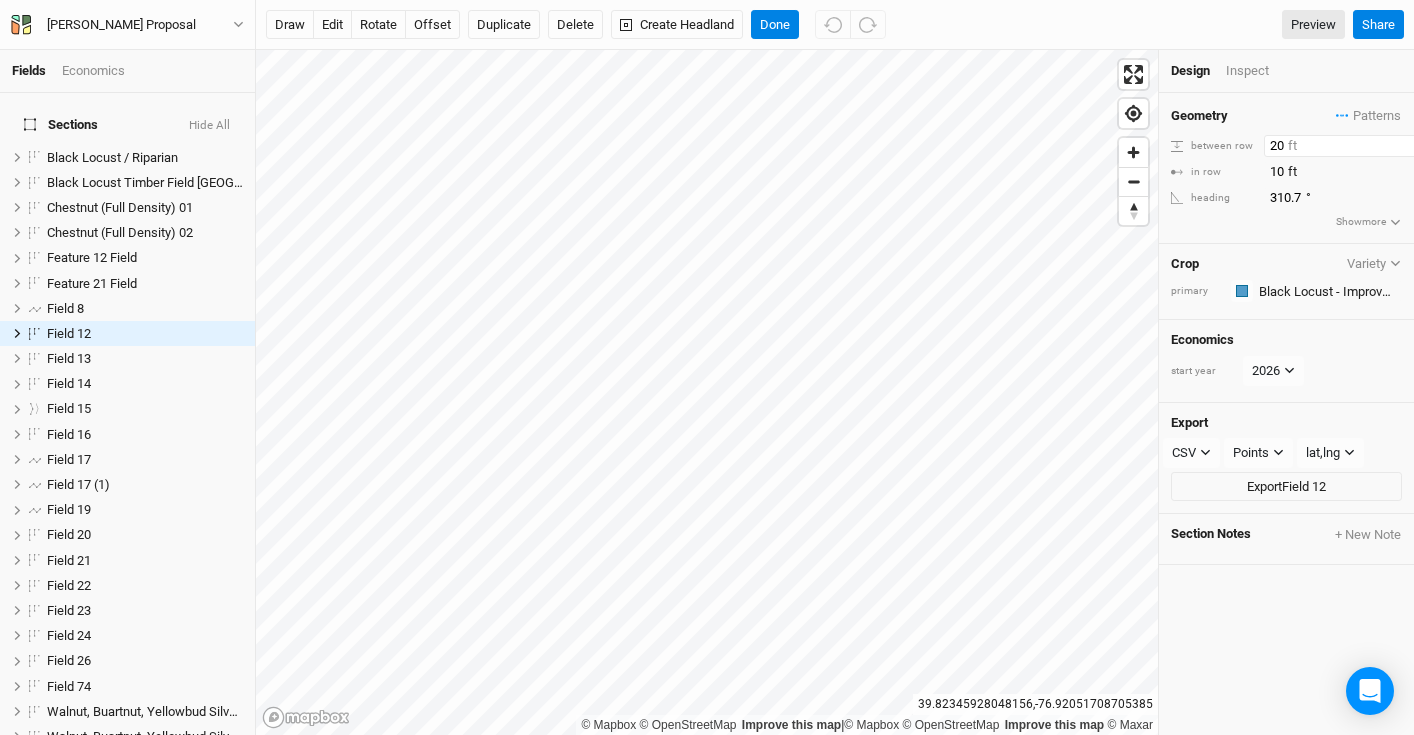 drag, startPoint x: 1284, startPoint y: 146, endPoint x: 1213, endPoint y: 146, distance: 71 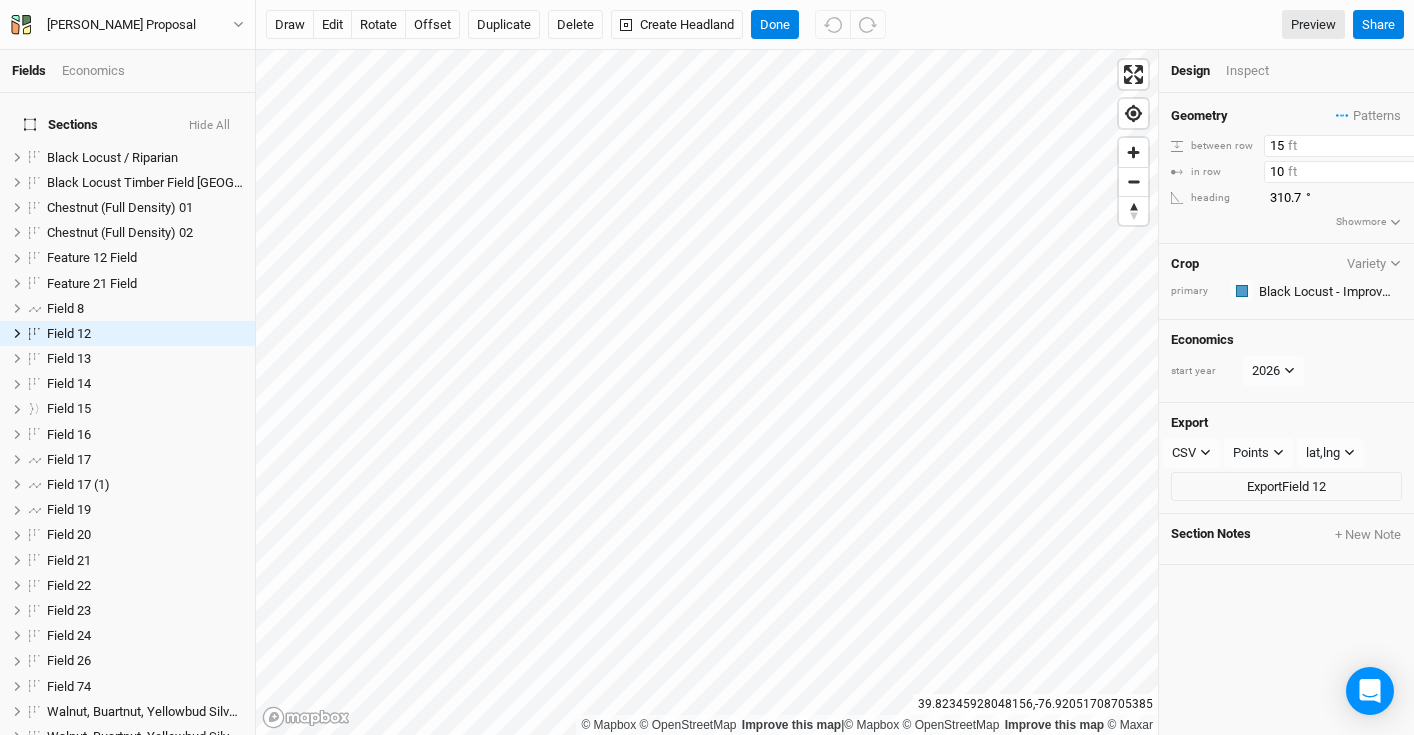 type on "15" 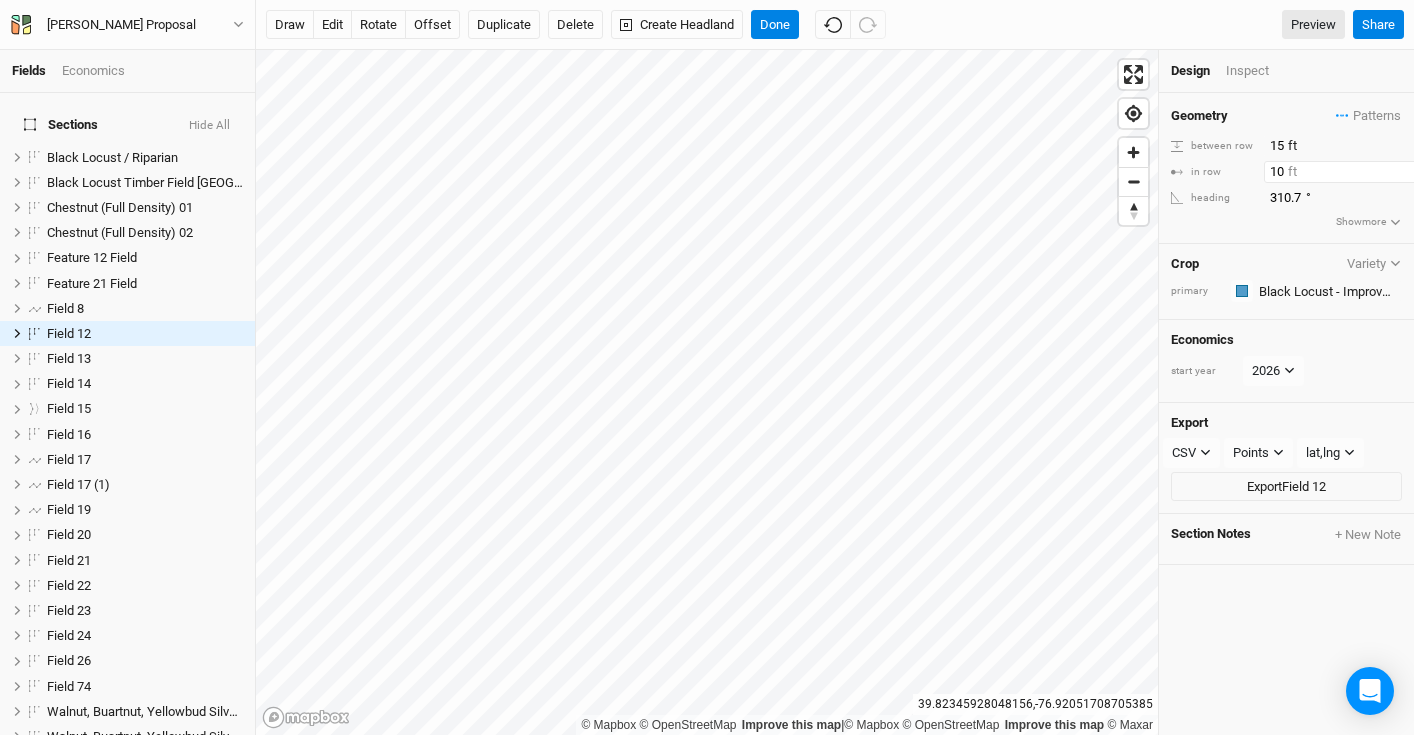 drag, startPoint x: 1286, startPoint y: 168, endPoint x: 1175, endPoint y: 163, distance: 111.11256 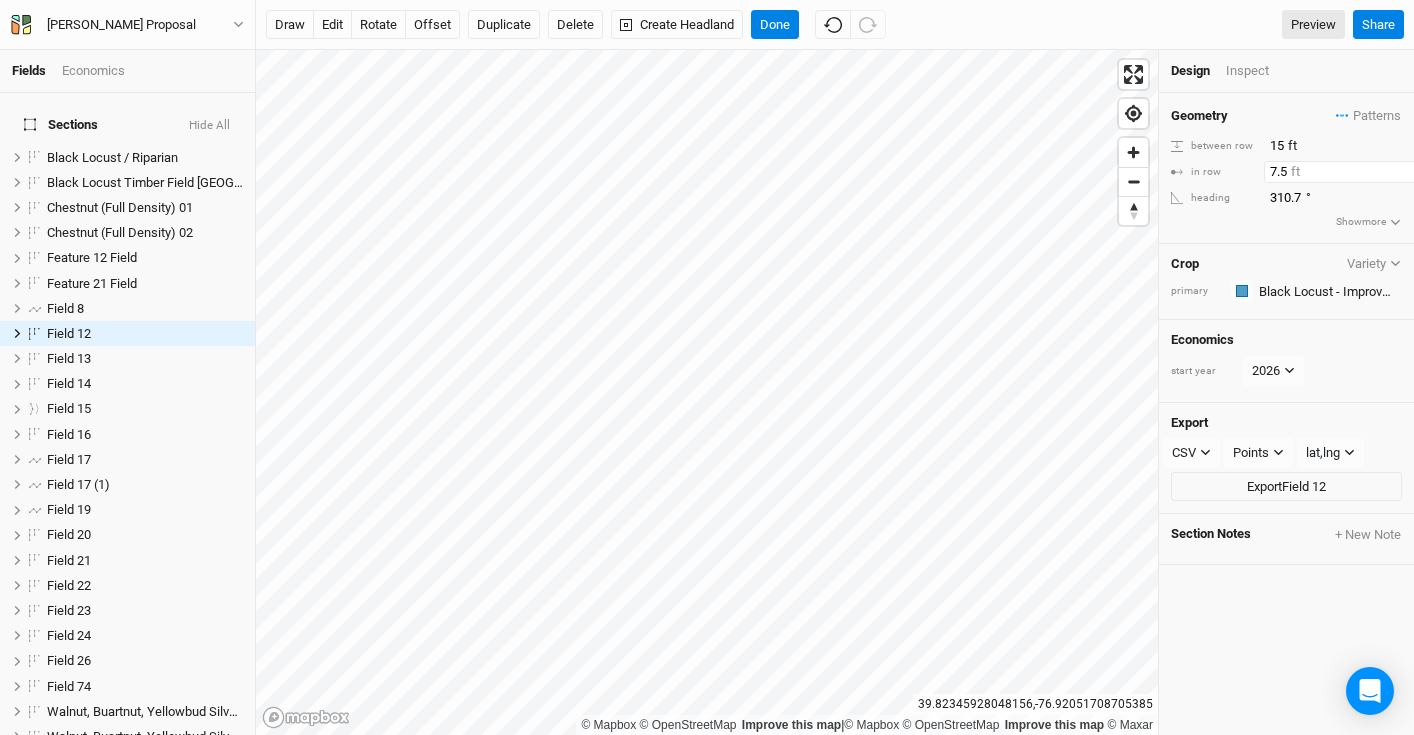 type on "7.5" 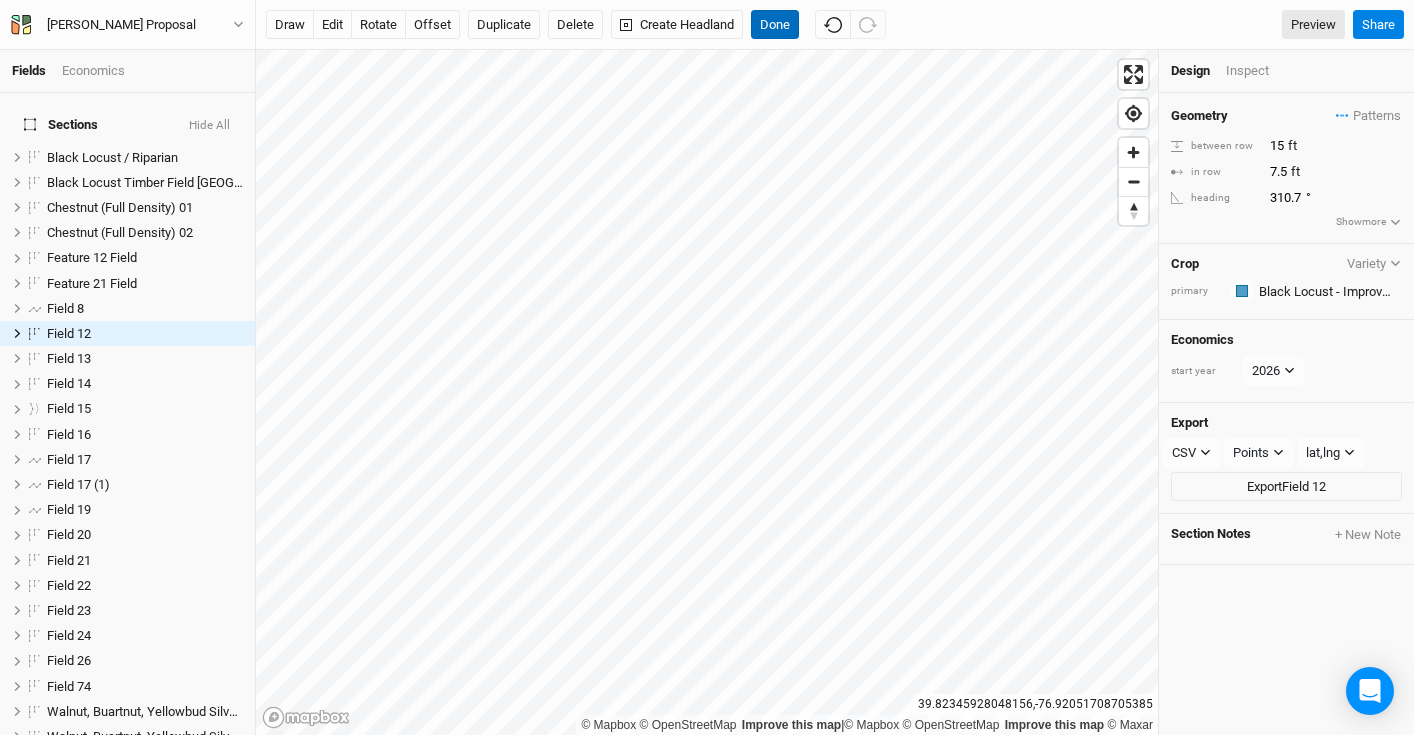click on "Done" at bounding box center (775, 25) 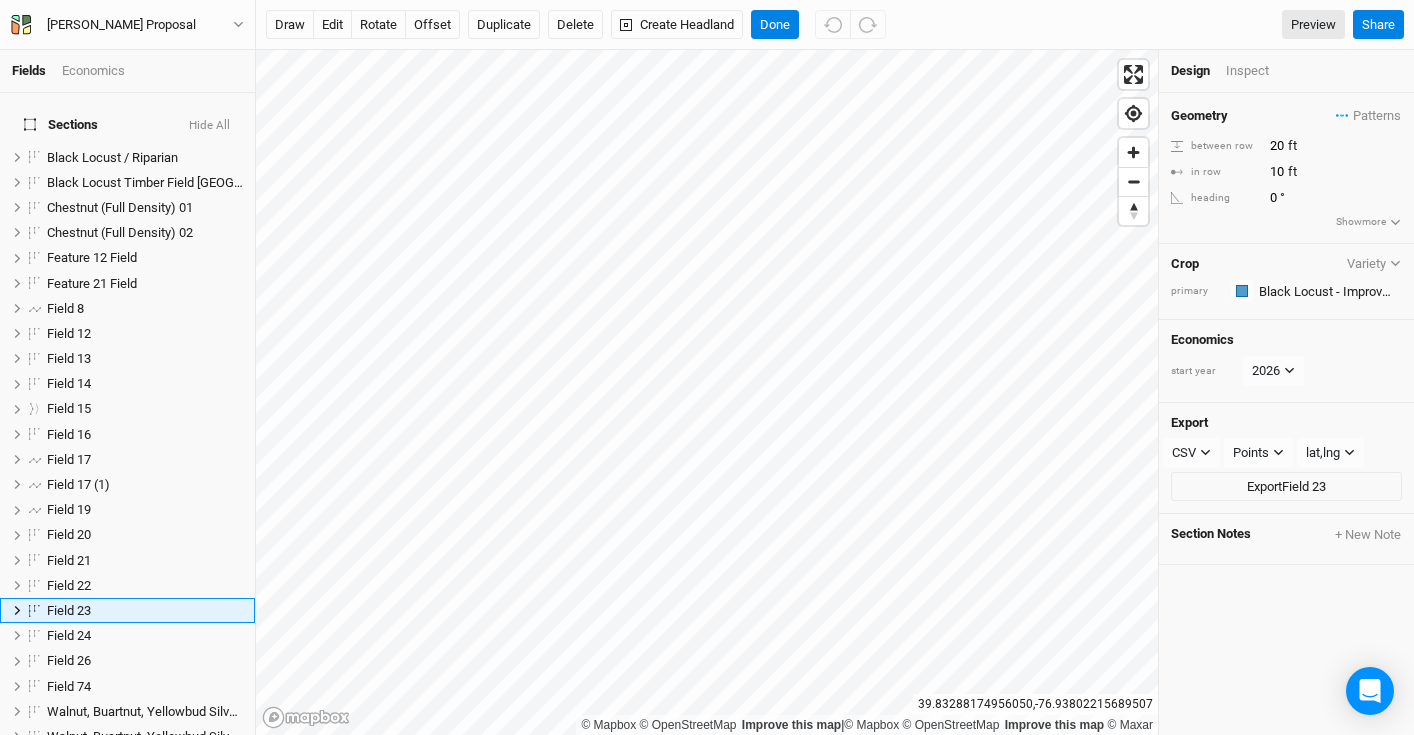 scroll, scrollTop: 184, scrollLeft: 0, axis: vertical 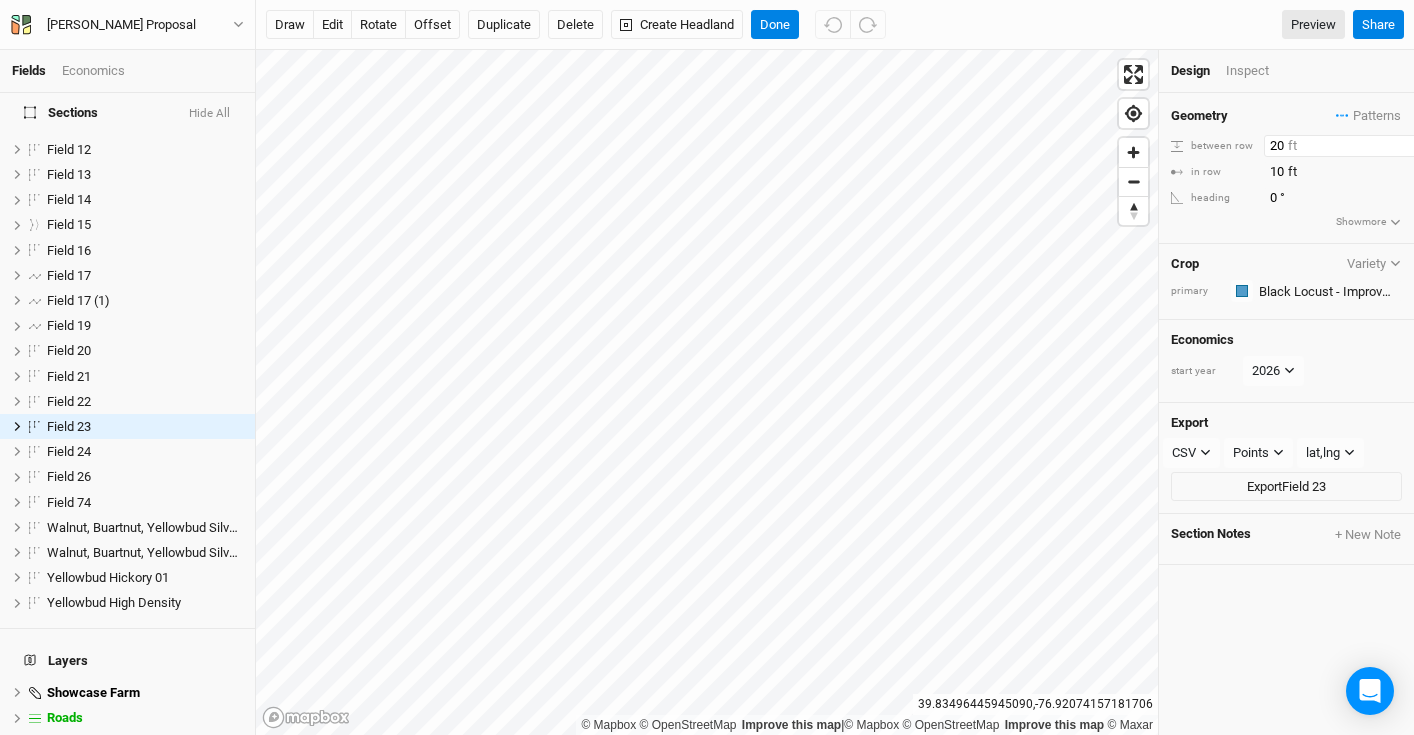drag, startPoint x: 1284, startPoint y: 145, endPoint x: 1242, endPoint y: 144, distance: 42.0119 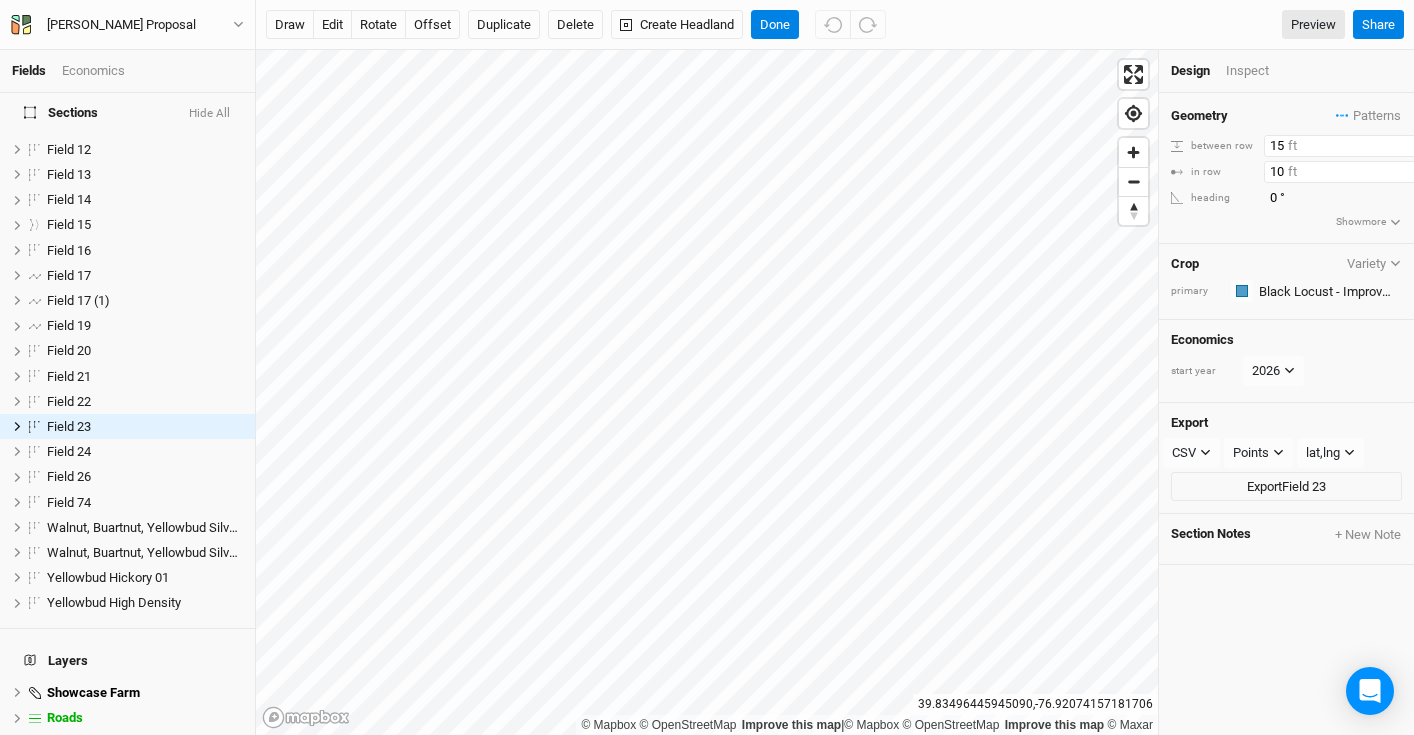 type on "15" 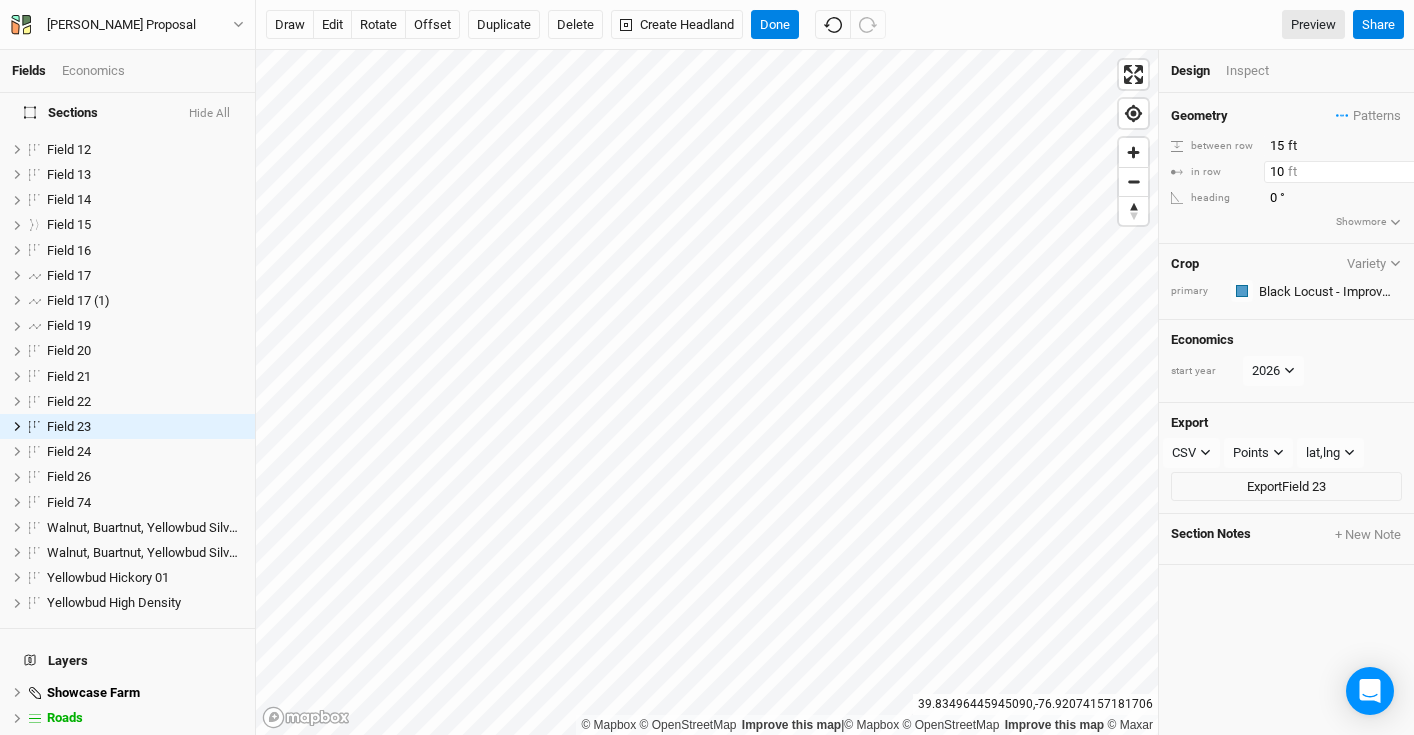 drag, startPoint x: 1285, startPoint y: 174, endPoint x: 1176, endPoint y: 166, distance: 109.29318 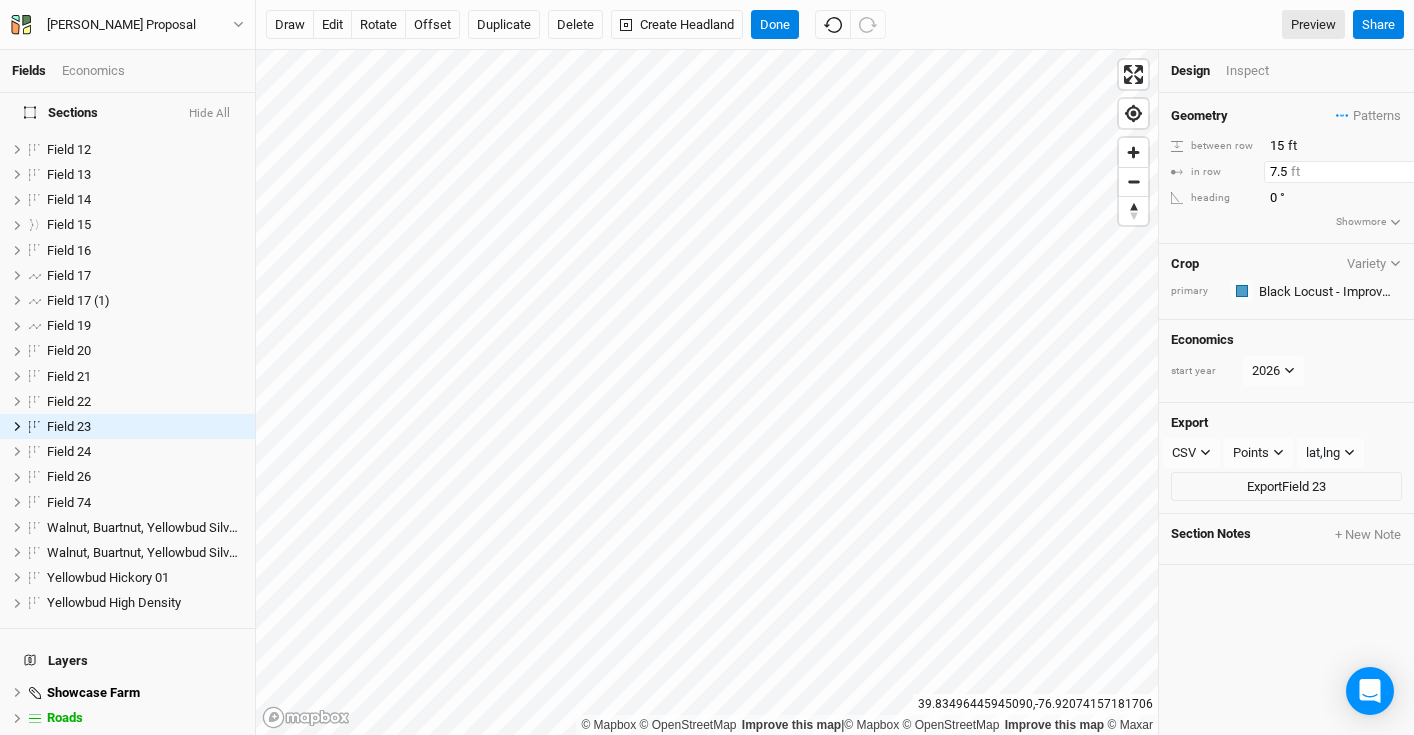 type on "7.5" 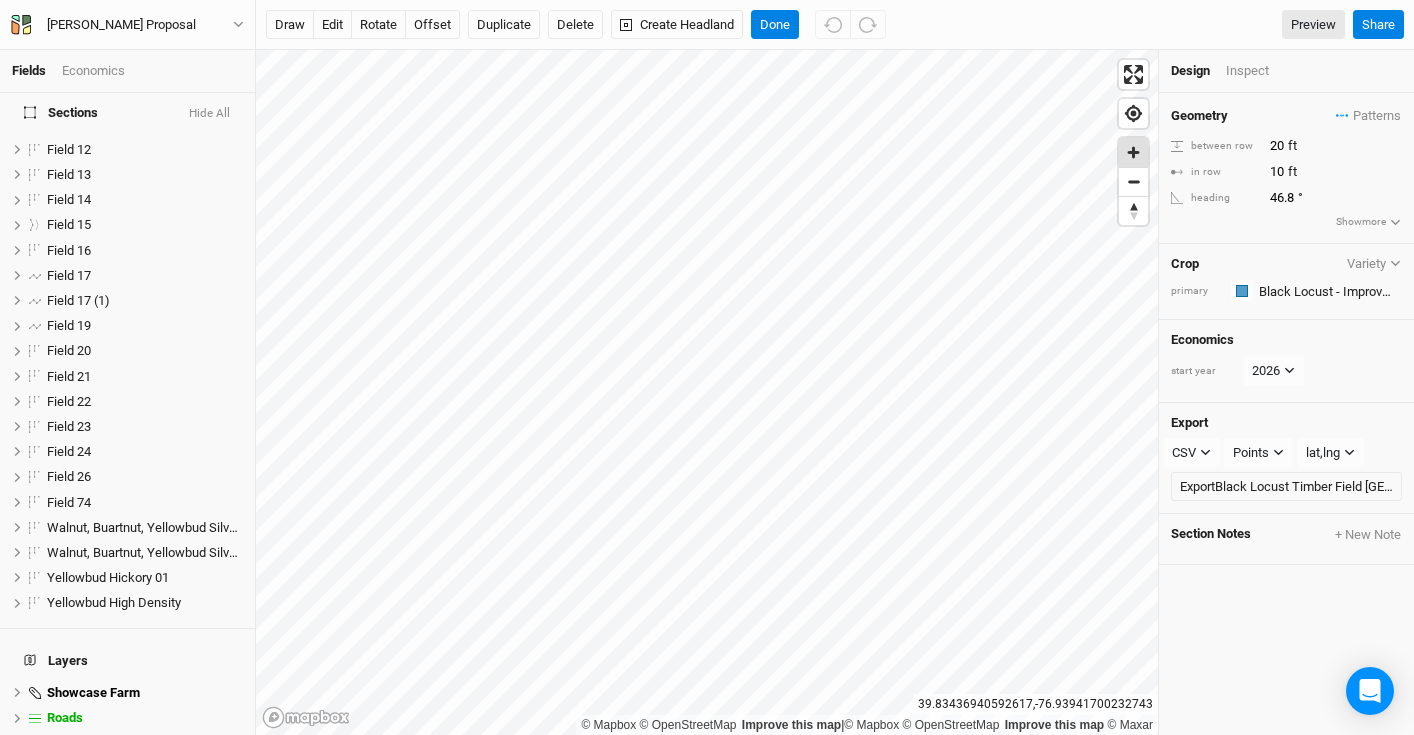 scroll, scrollTop: 0, scrollLeft: 0, axis: both 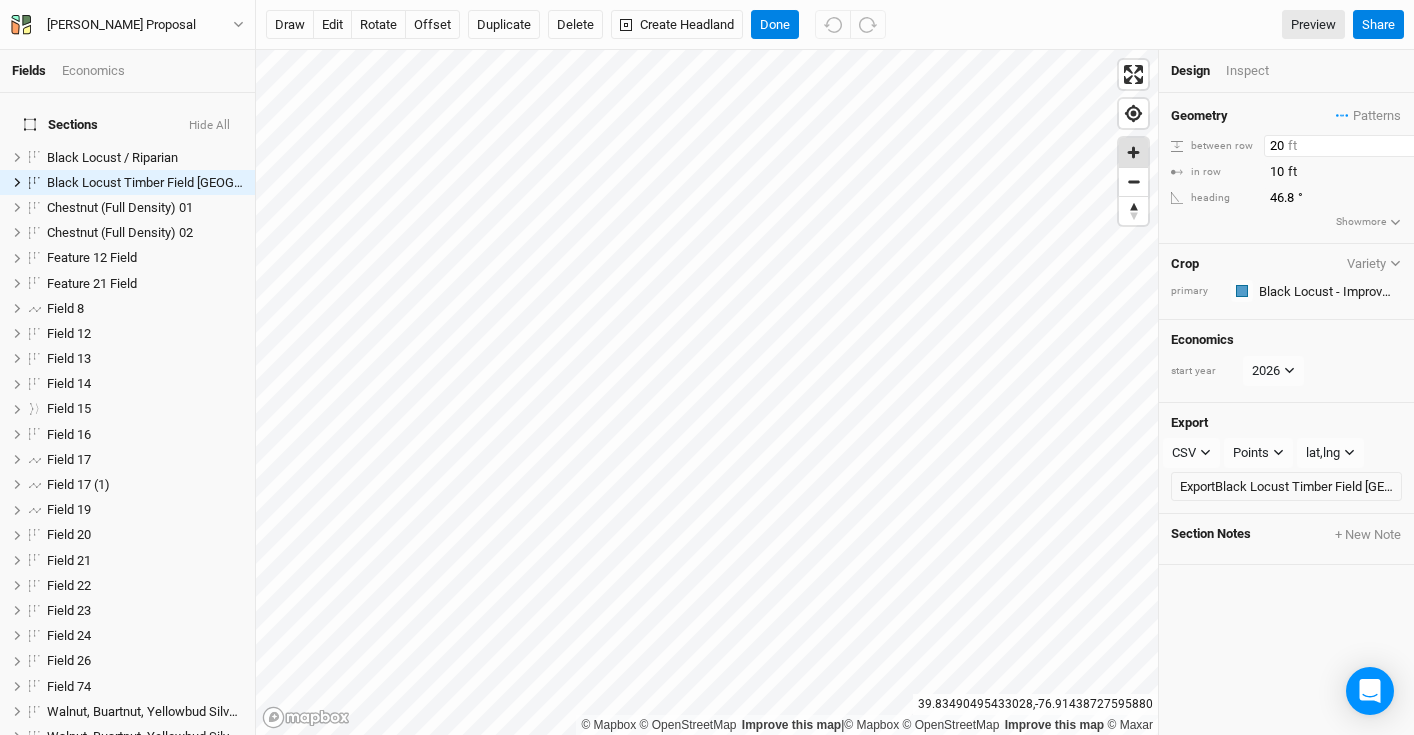 drag, startPoint x: 1285, startPoint y: 148, endPoint x: 1143, endPoint y: 142, distance: 142.12671 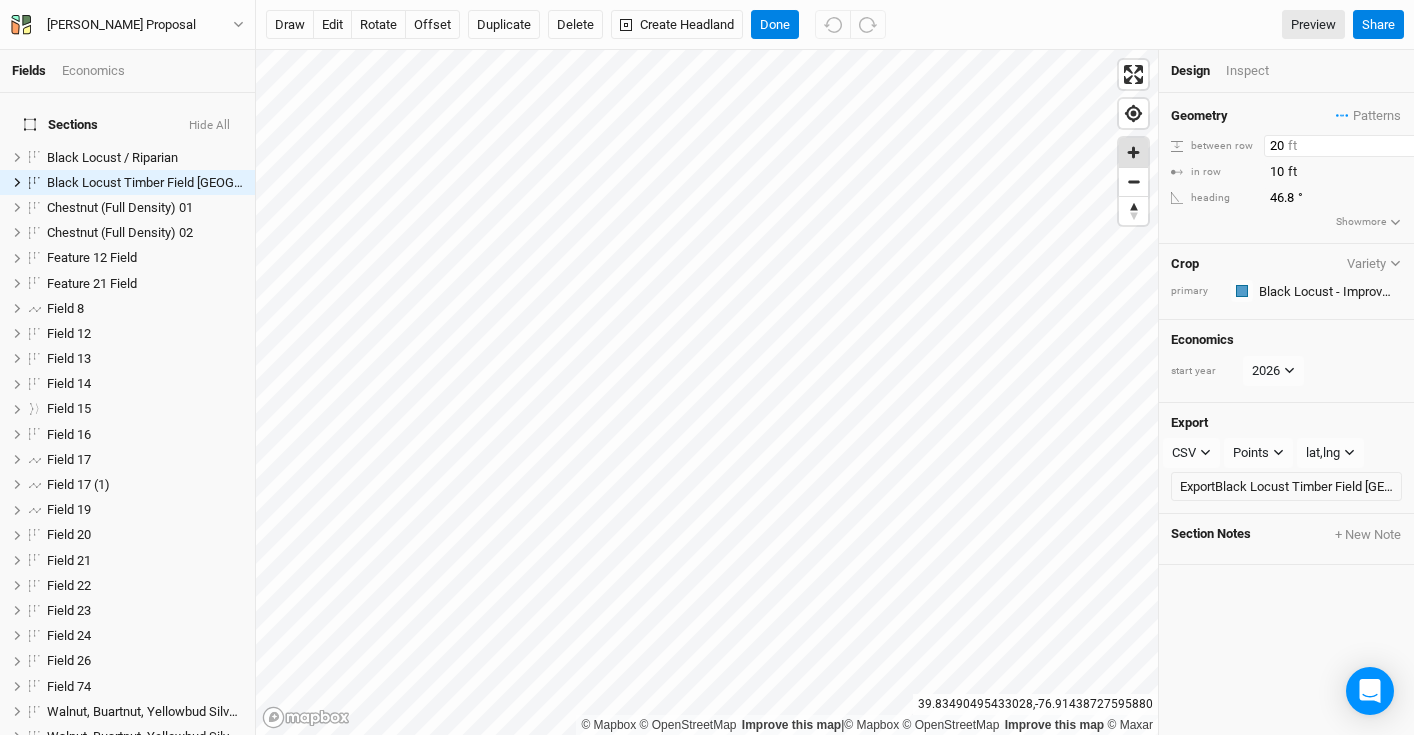 type on "1" 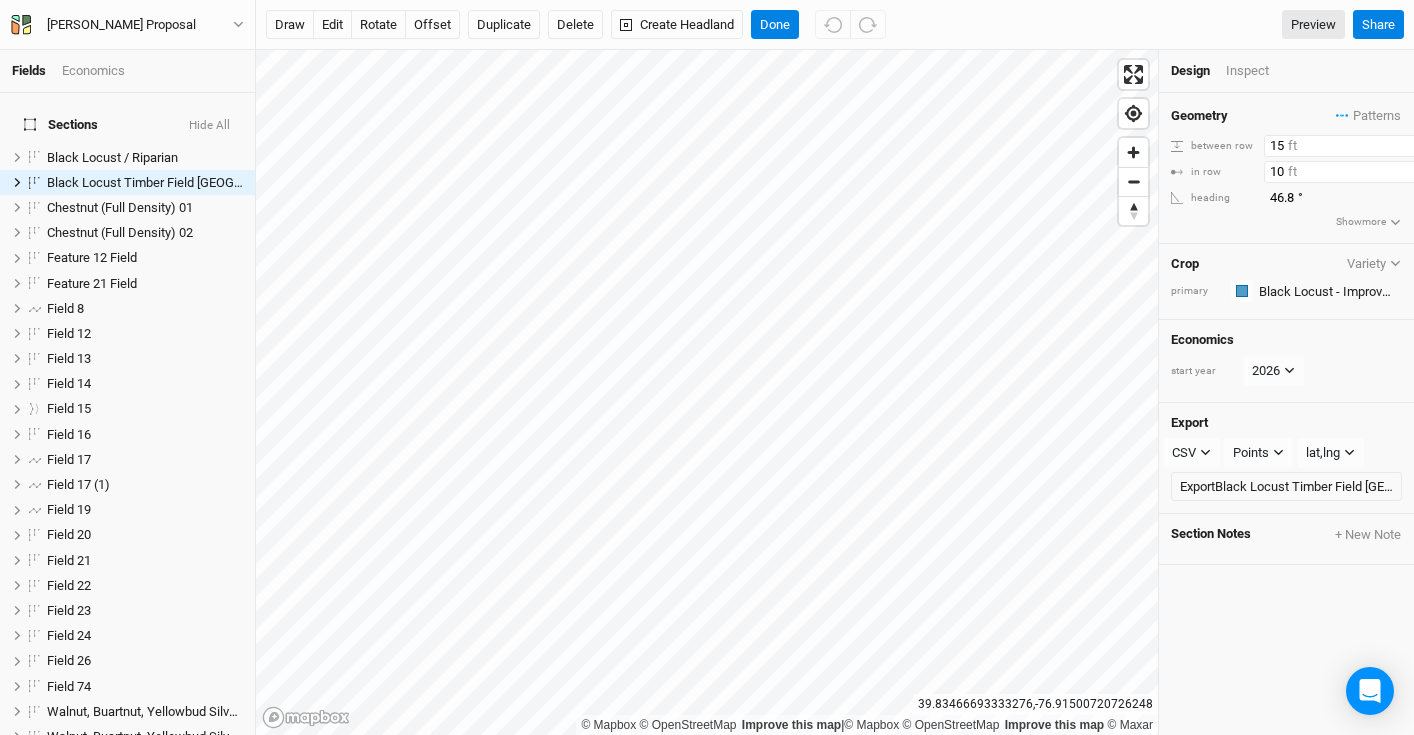 type on "15" 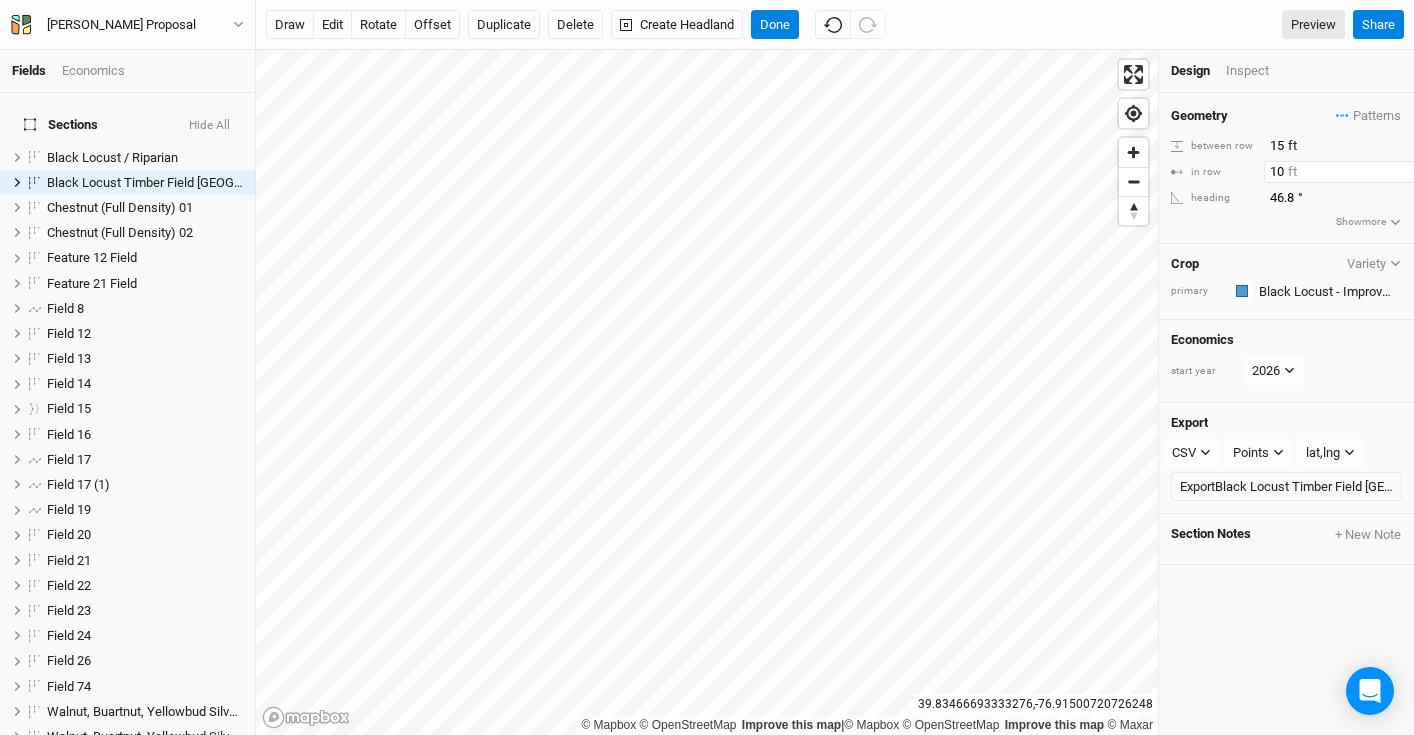 drag, startPoint x: 1287, startPoint y: 170, endPoint x: 1184, endPoint y: 170, distance: 103 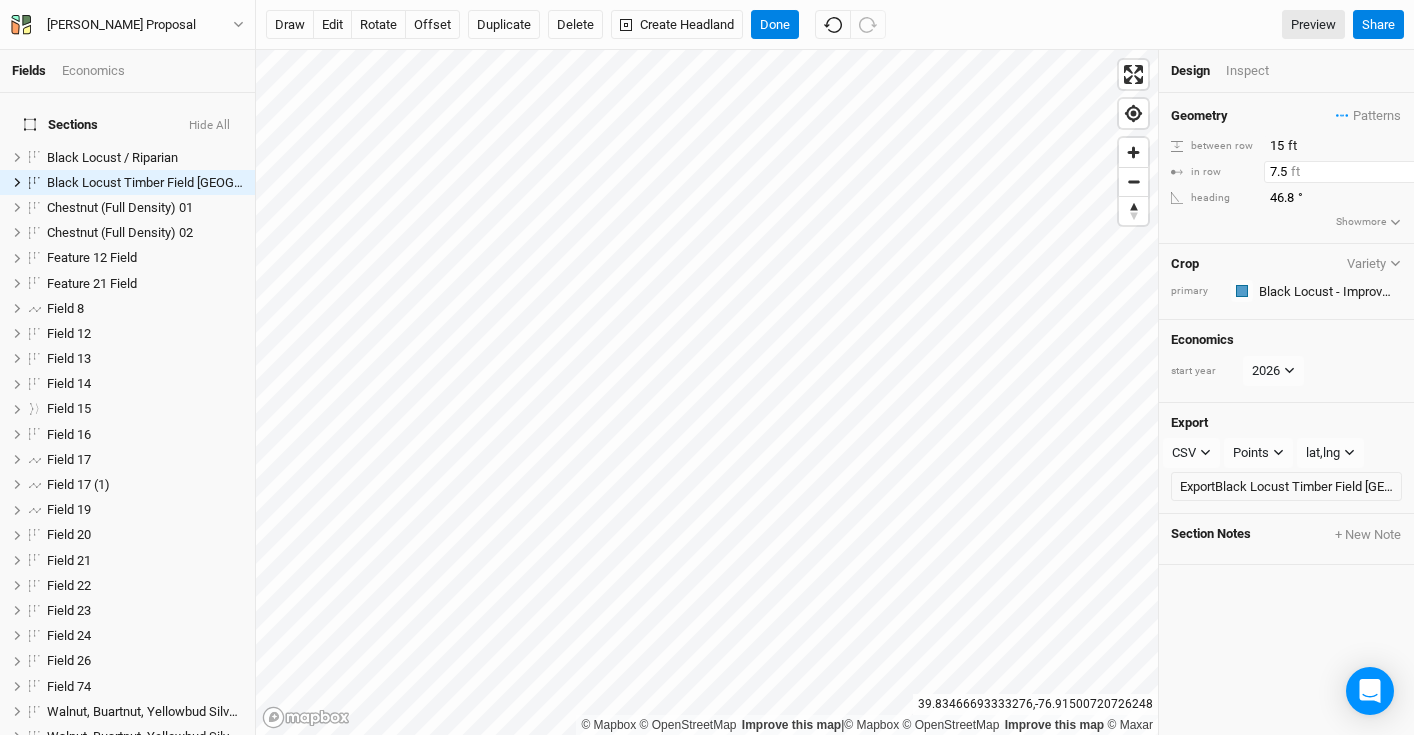 type on "7.5" 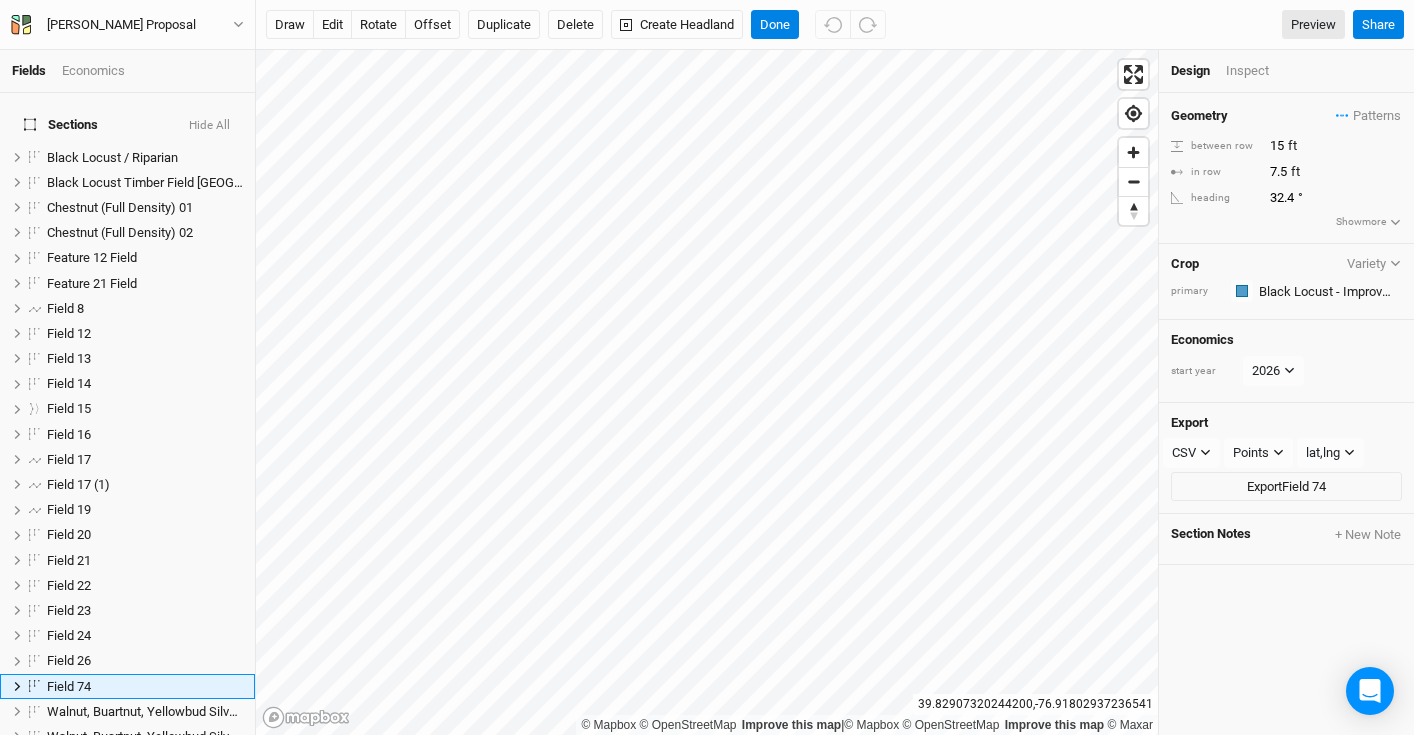scroll, scrollTop: 260, scrollLeft: 0, axis: vertical 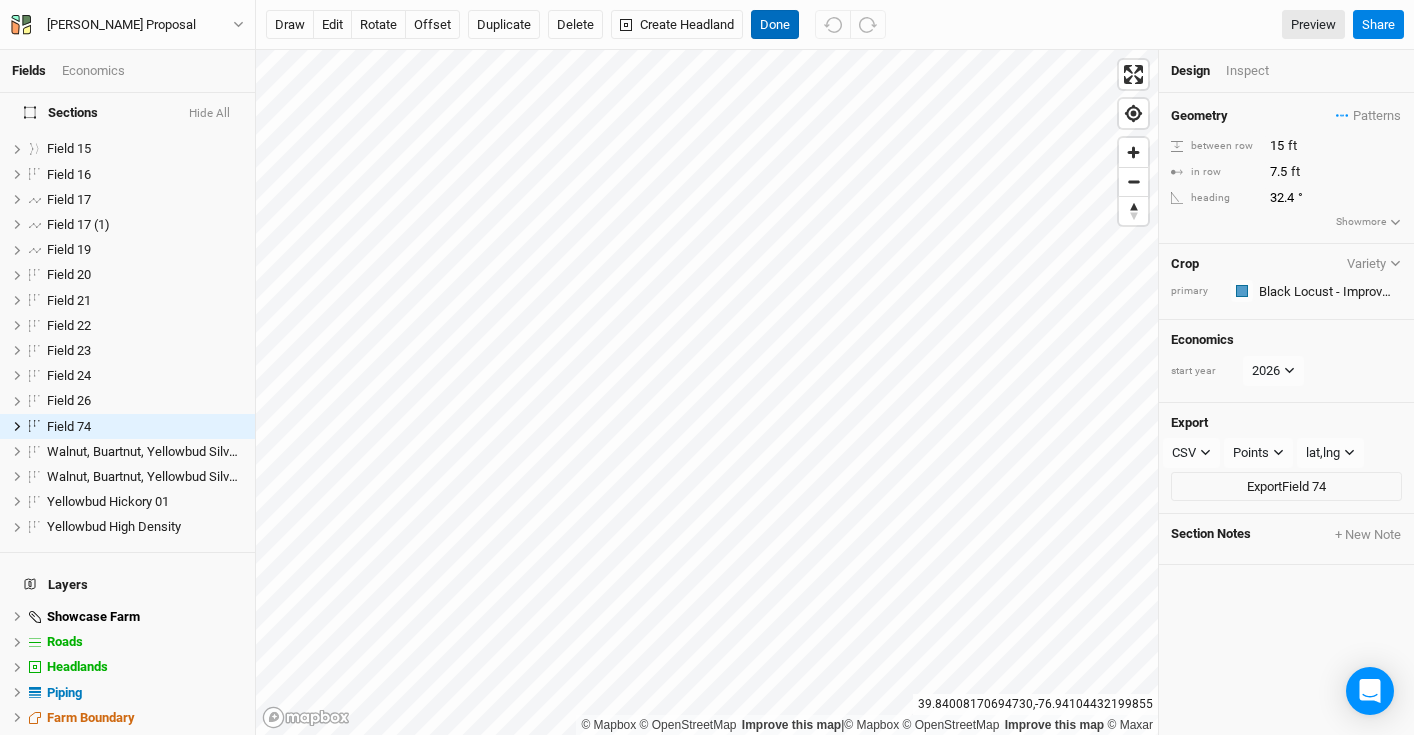 click on "Done" at bounding box center (775, 25) 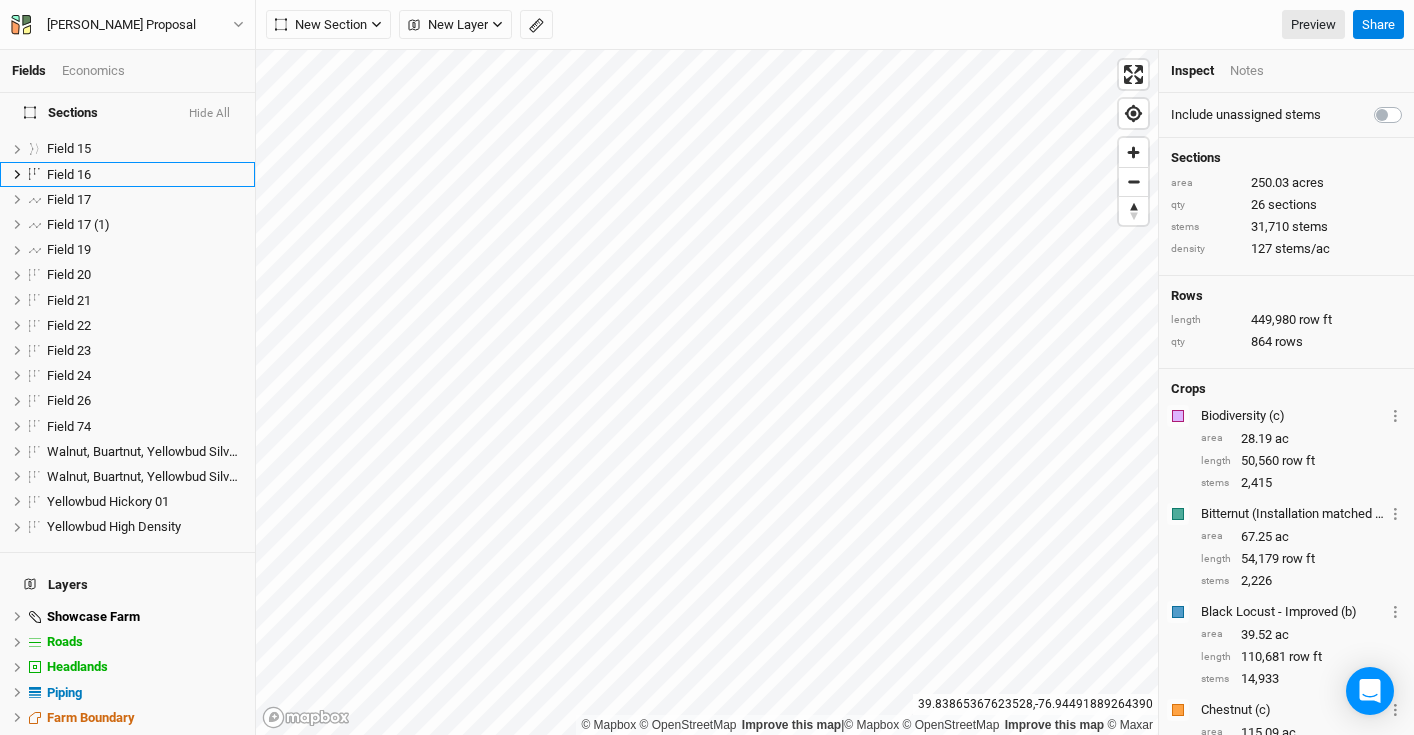 scroll, scrollTop: 8, scrollLeft: 0, axis: vertical 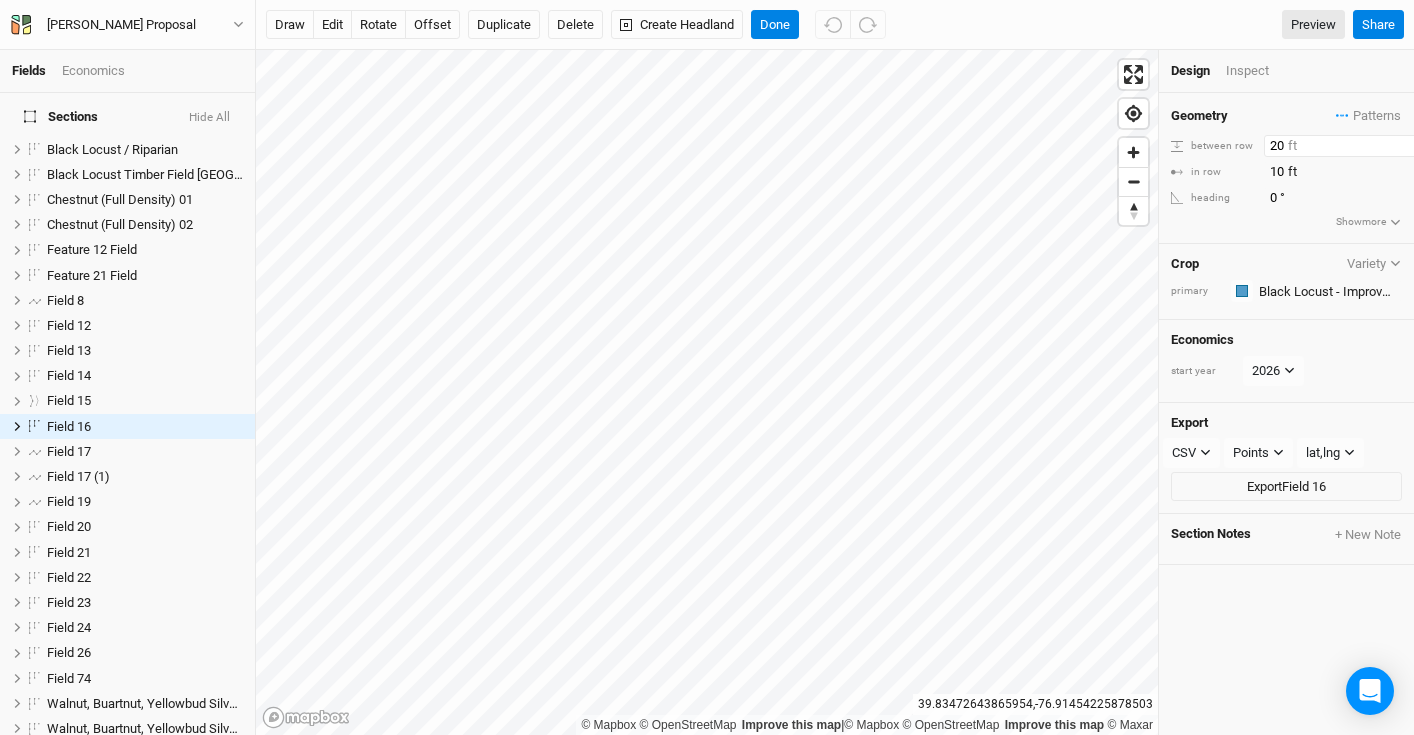 click on "© Mapbox   © OpenStreetMap   Improve this map  |  © Mapbox   © OpenStreetMap   Improve this map   © Maxar [GEOGRAPHIC_DATA] Design Inspect Geometry  Patterns Chestnut / Native Hardwood view Chestnut Native Hardwood view Yellowbud, Walnut, Native Hardwood view ＋ New in-row pattern between row 20 ft in row 10 ft heading 0 ° Show  more   Crop Variety primary Colors Brown Orange Yellow Green Blue Purple Pink Red Economics start year [DATE] Export CSV CSV JSON KML PDF SHP Points Points Rows Sections lat,lng lat,lng lng,lat Export  Field 16 Section Notes + New Note" at bounding box center [835, 392] 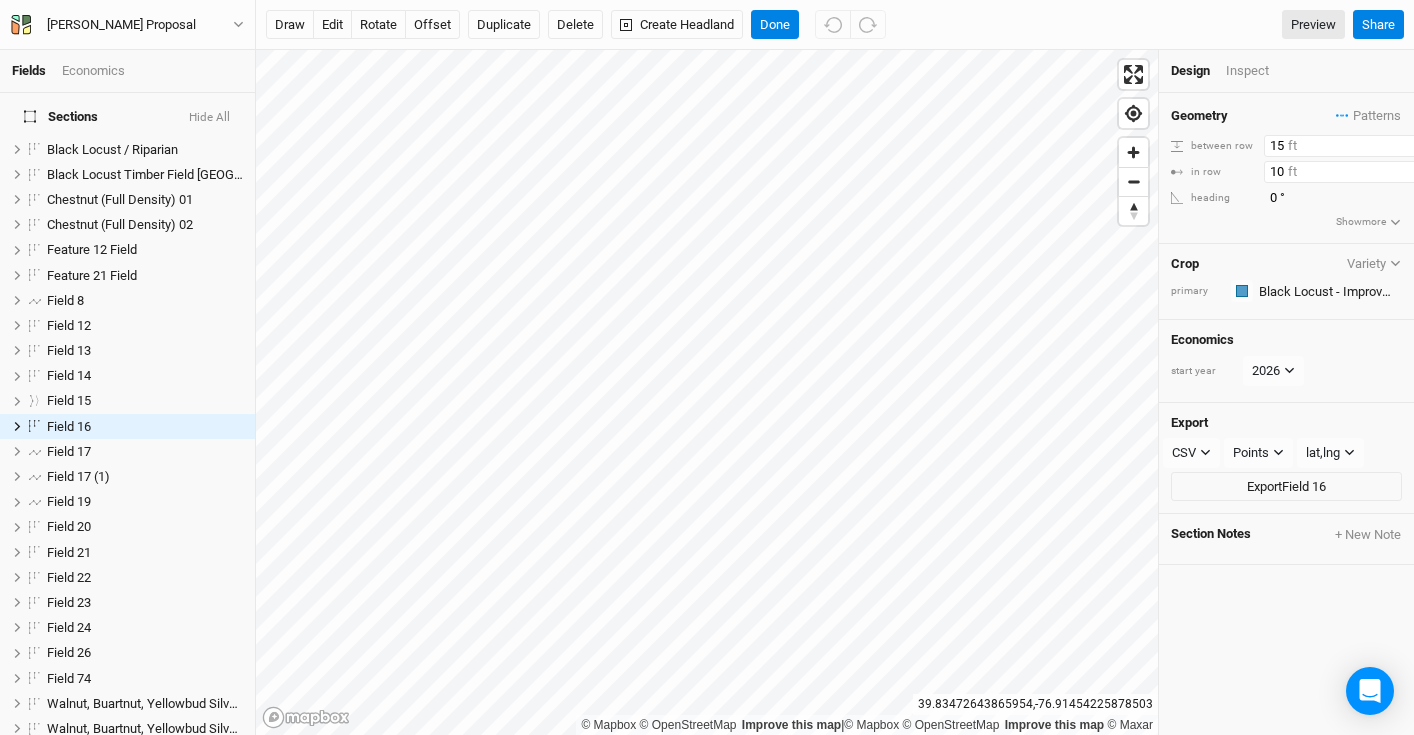 type on "15" 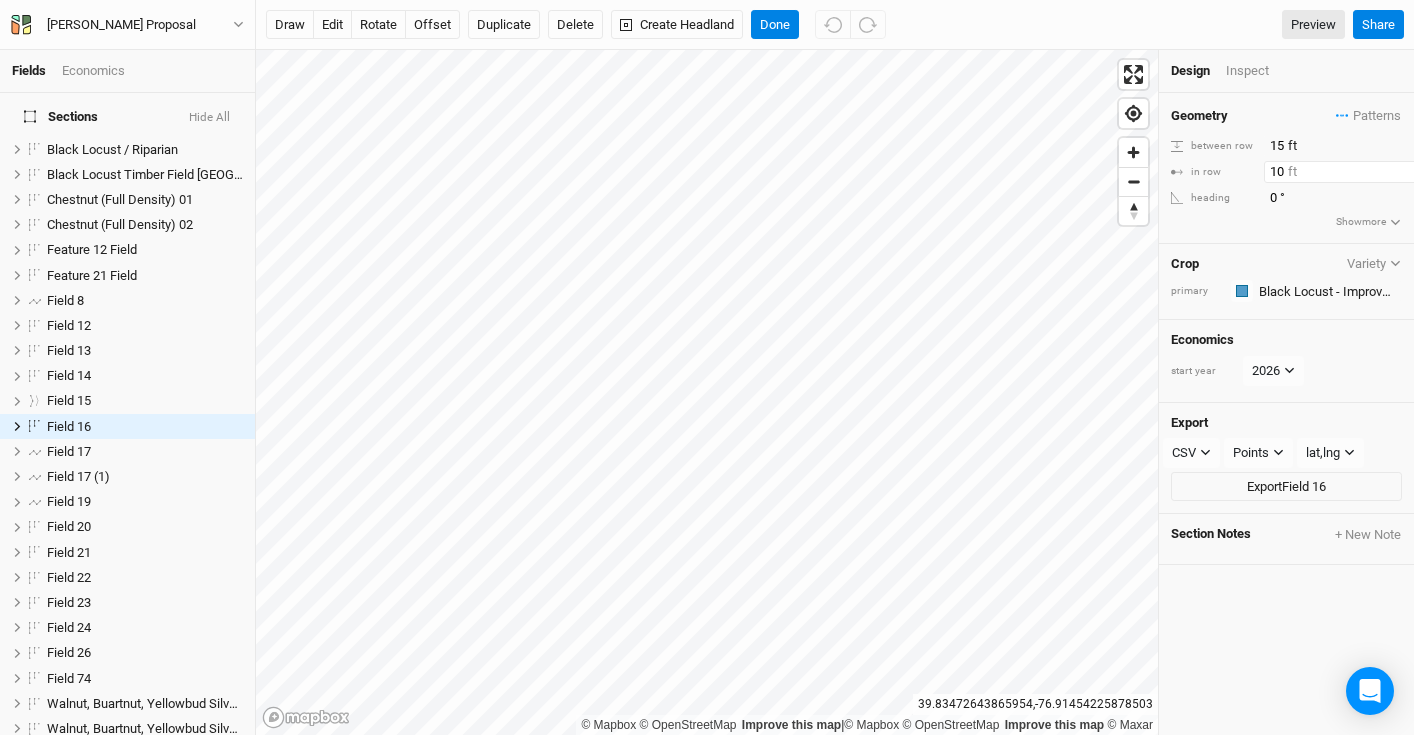 drag, startPoint x: 1284, startPoint y: 173, endPoint x: 1167, endPoint y: 170, distance: 117.03845 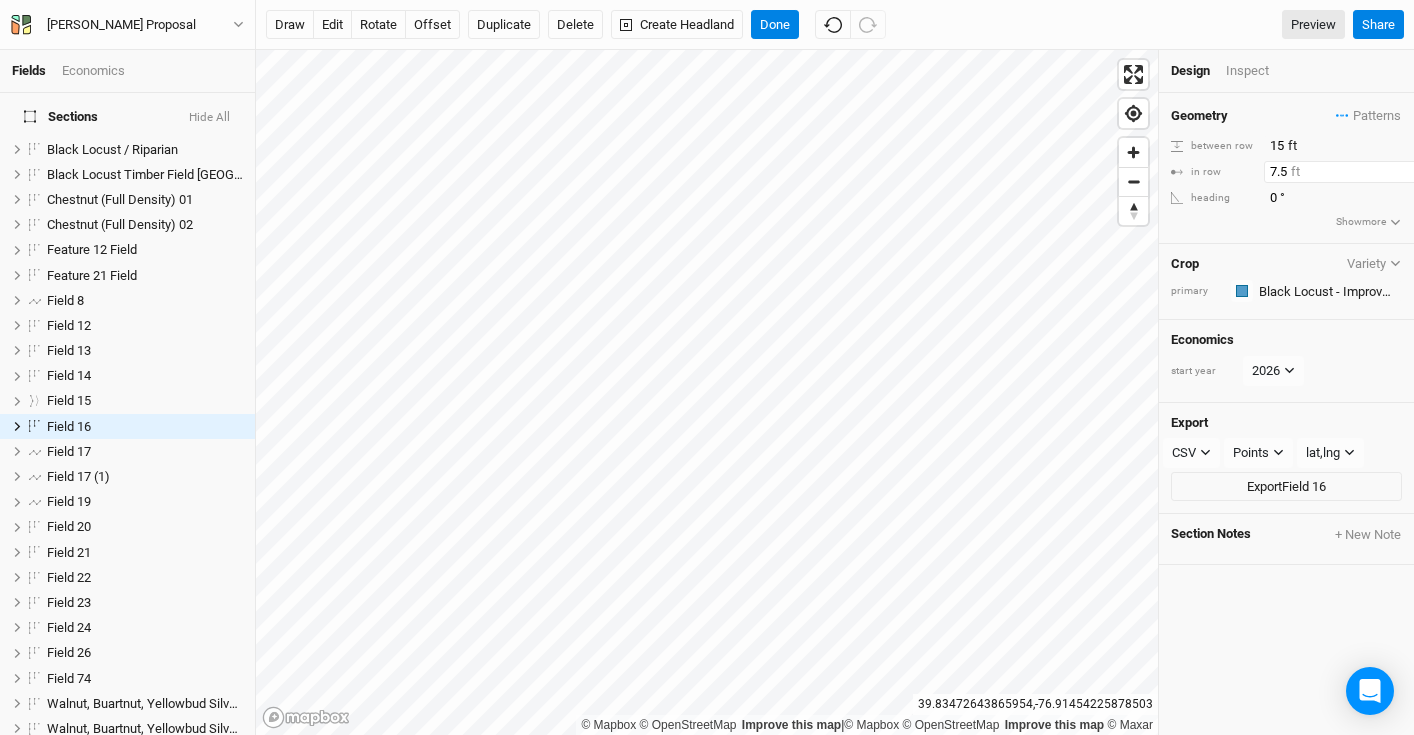 type on "7.5" 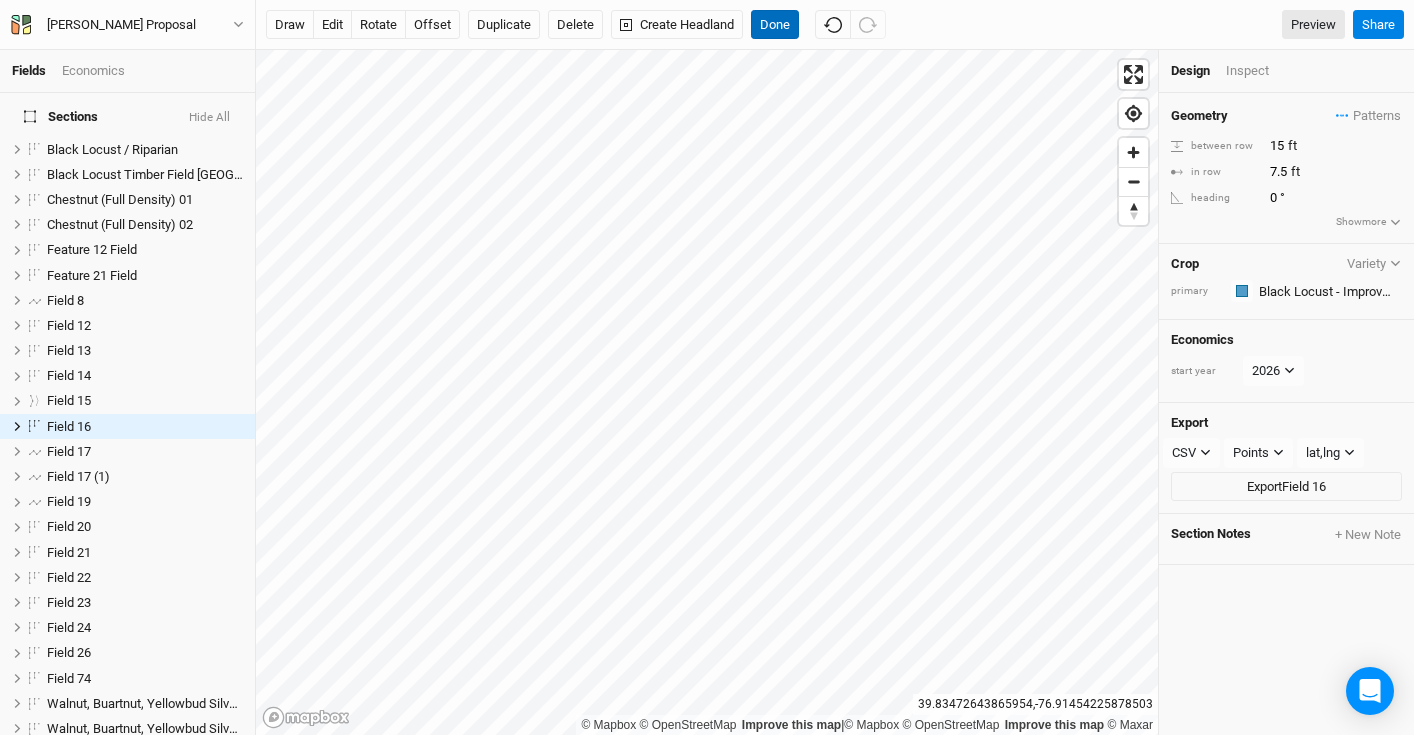 click on "Done" at bounding box center (775, 25) 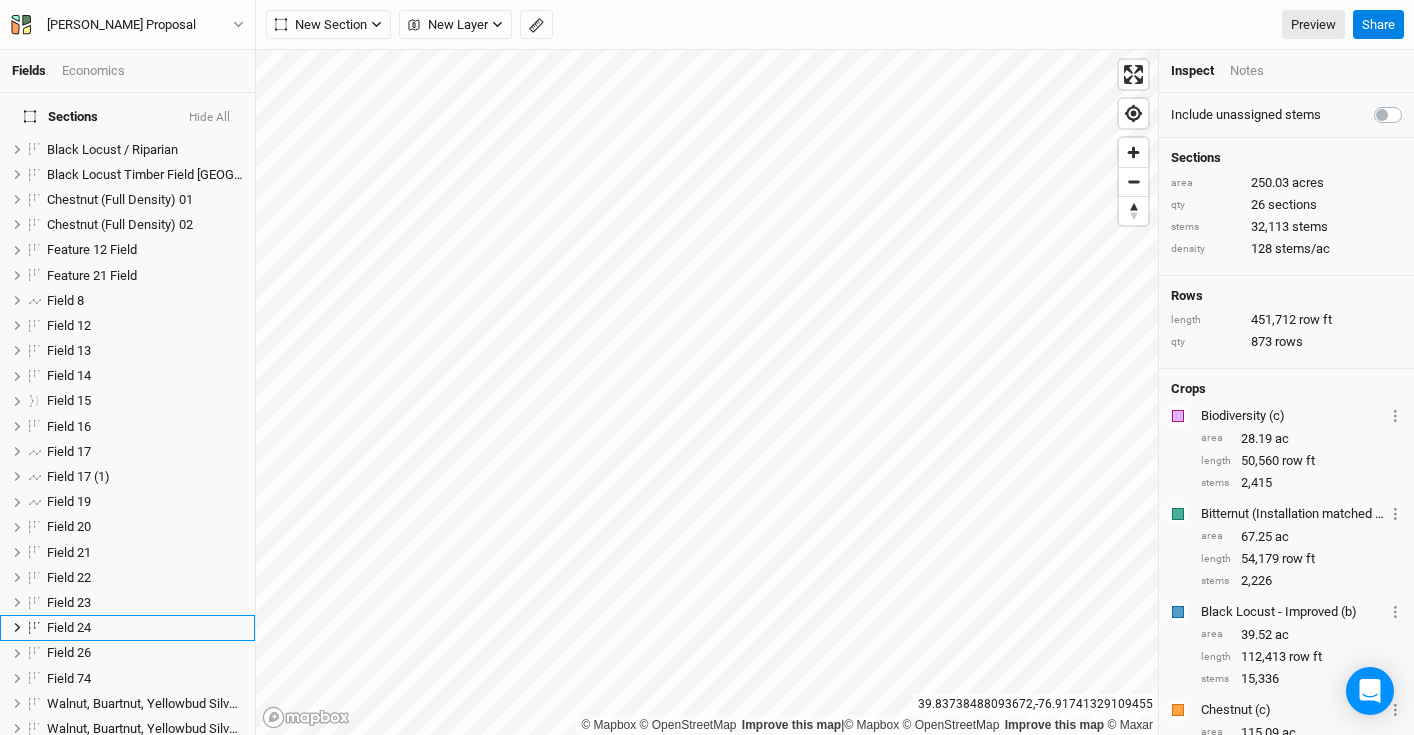 scroll, scrollTop: 209, scrollLeft: 0, axis: vertical 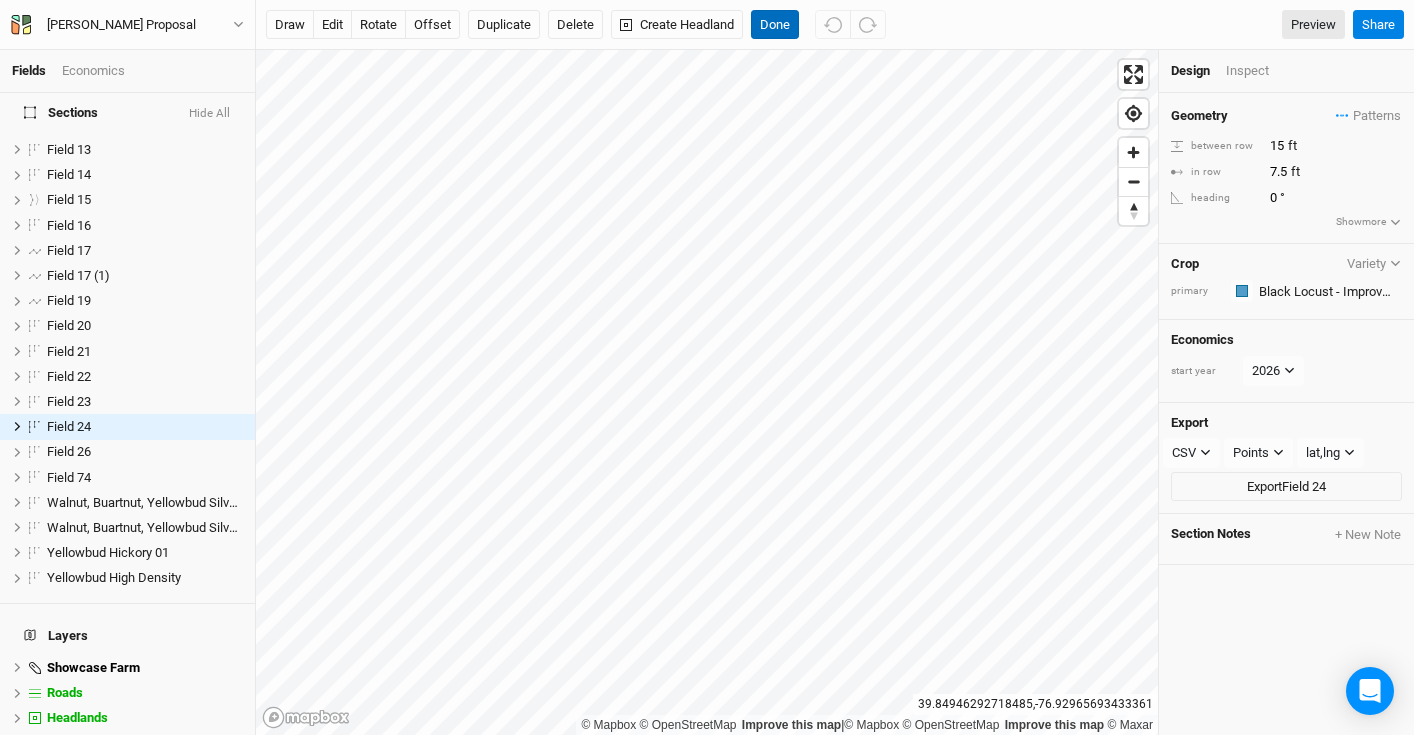 click on "Done" at bounding box center (775, 25) 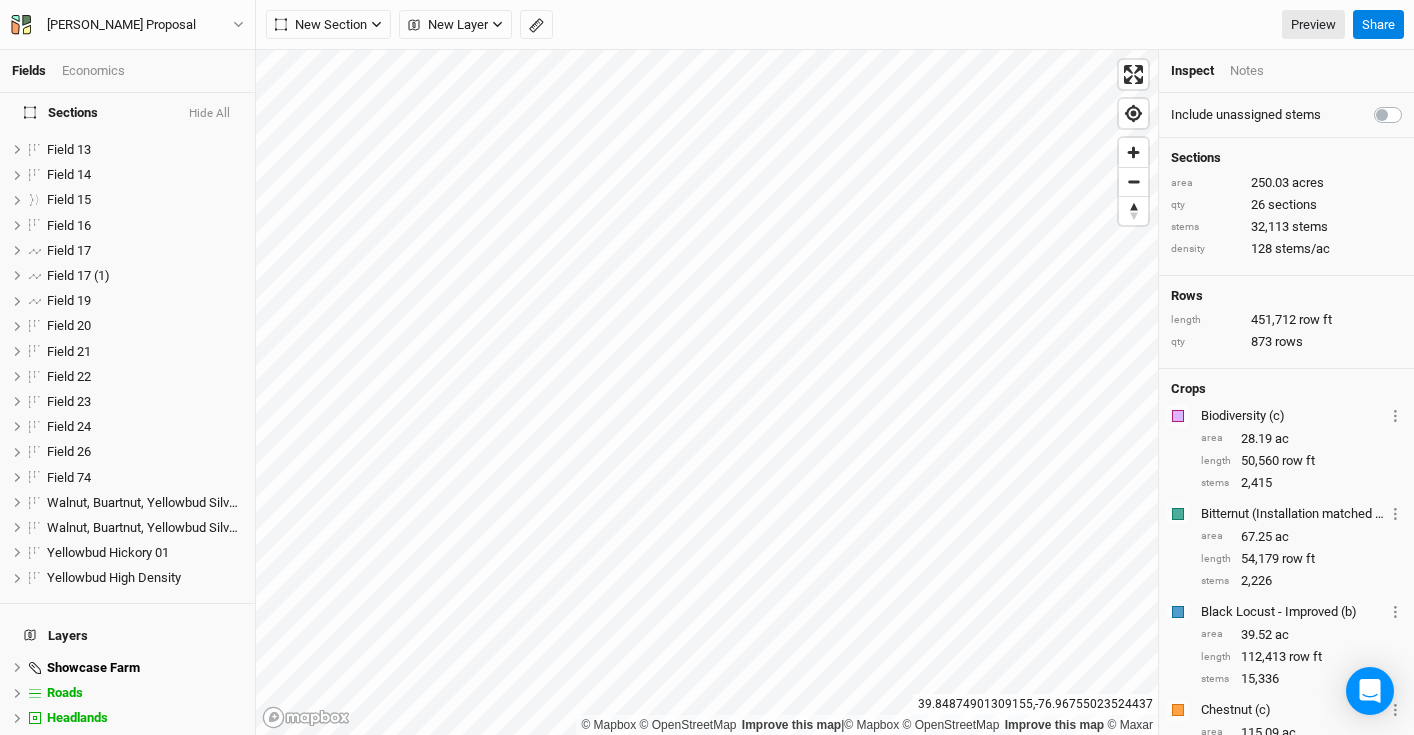 click on "Economics" at bounding box center [93, 71] 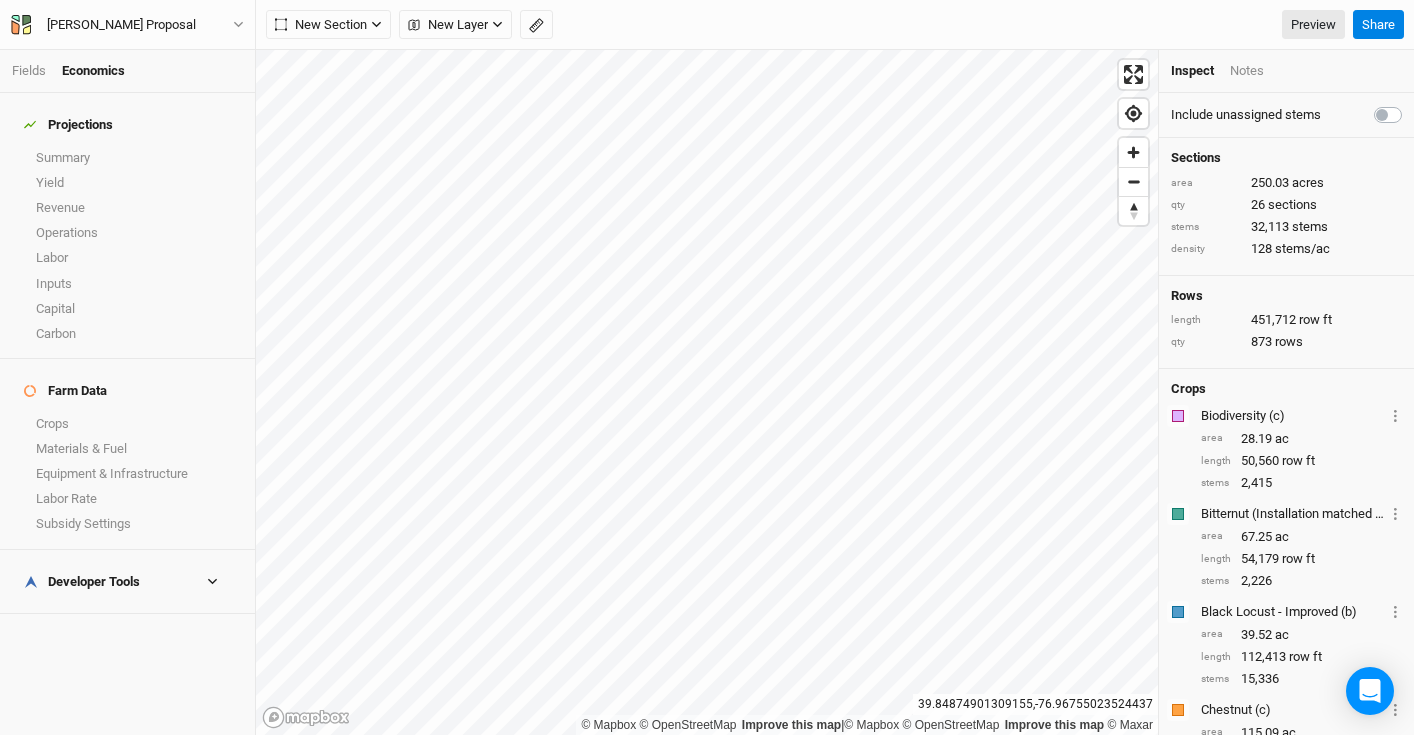 scroll, scrollTop: 0, scrollLeft: 0, axis: both 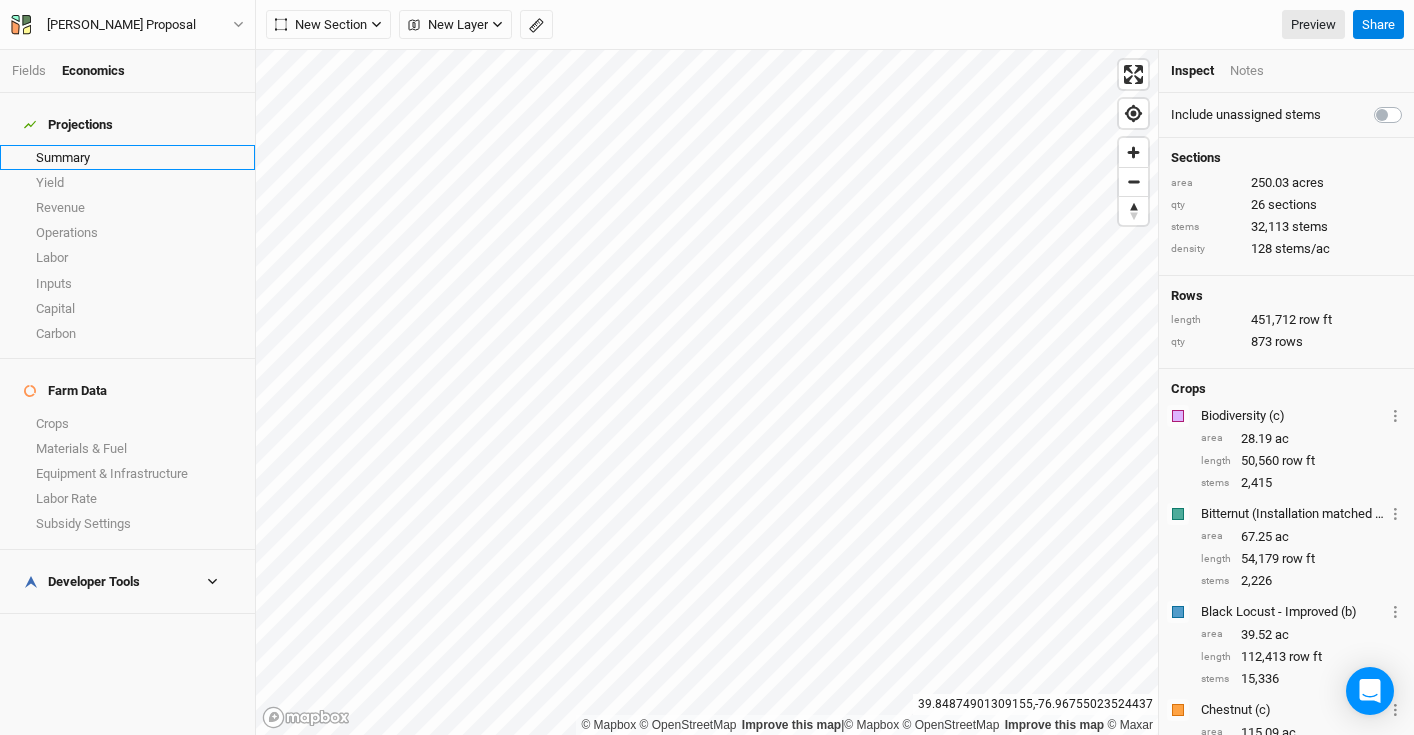 click on "Summary" at bounding box center [127, 157] 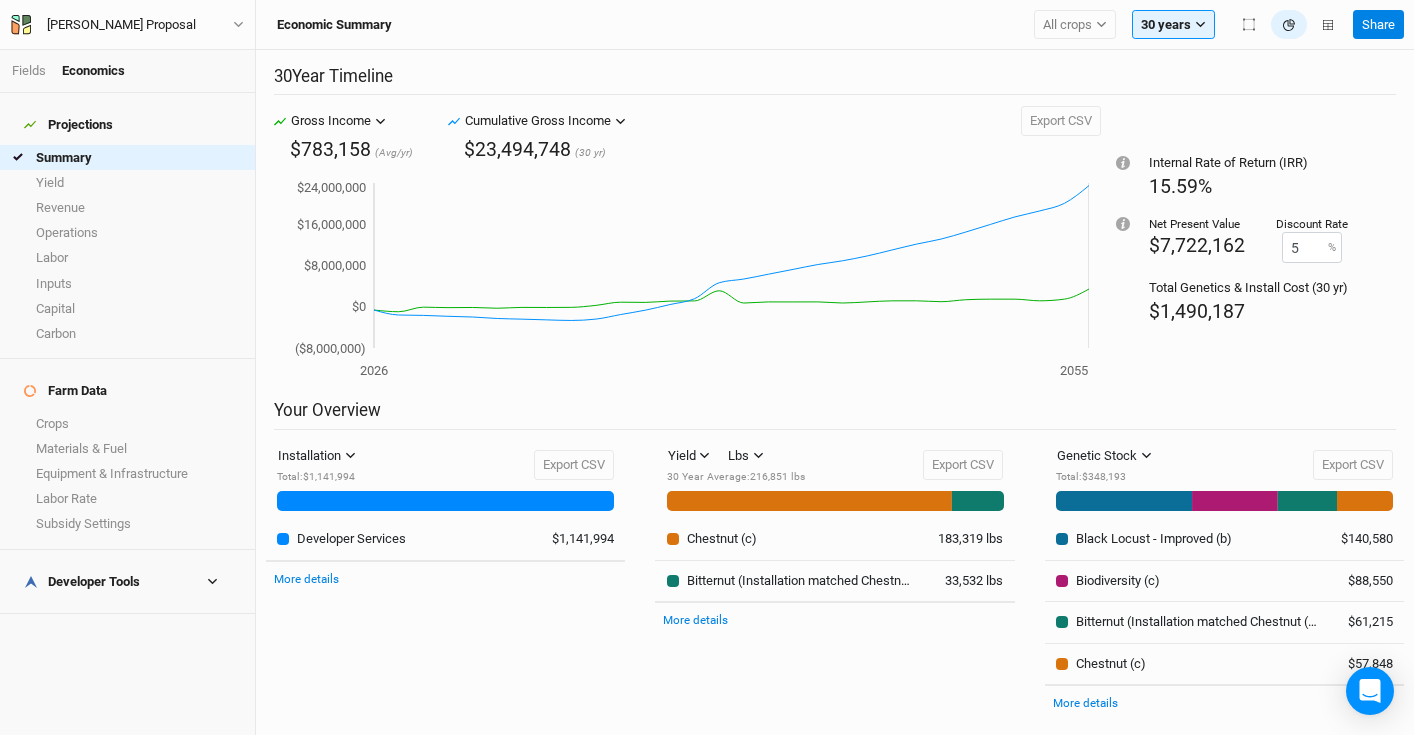 click on "Fields" at bounding box center (37, 71) 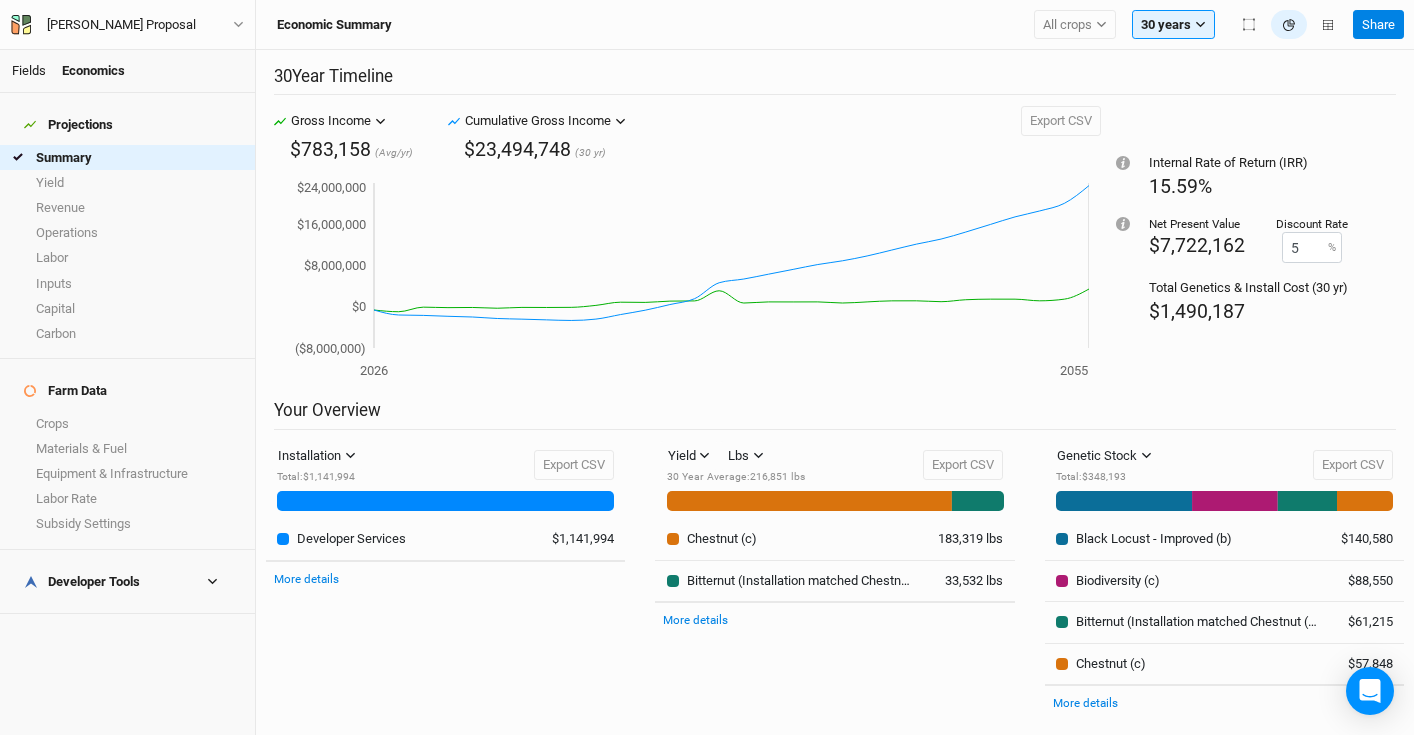 click on "Fields" at bounding box center (29, 70) 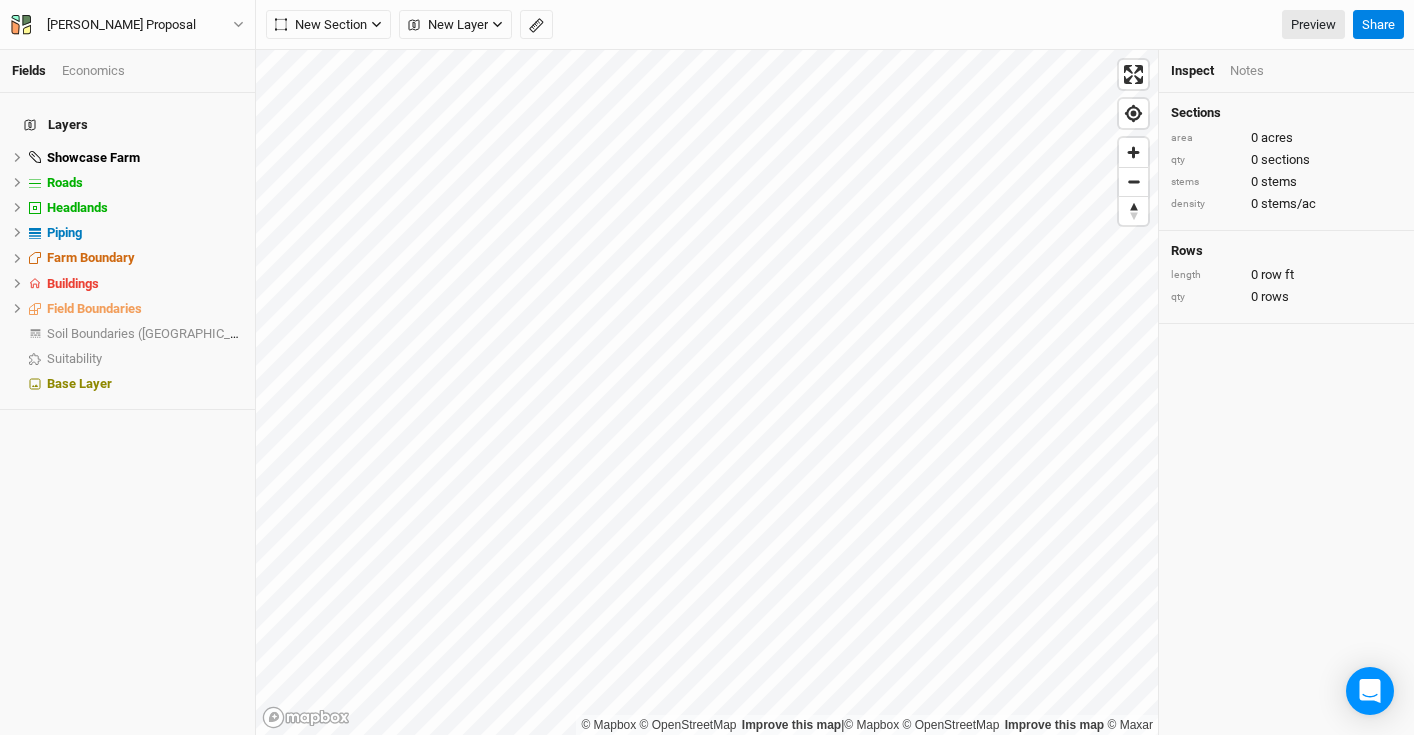 click on "Economics" at bounding box center (93, 71) 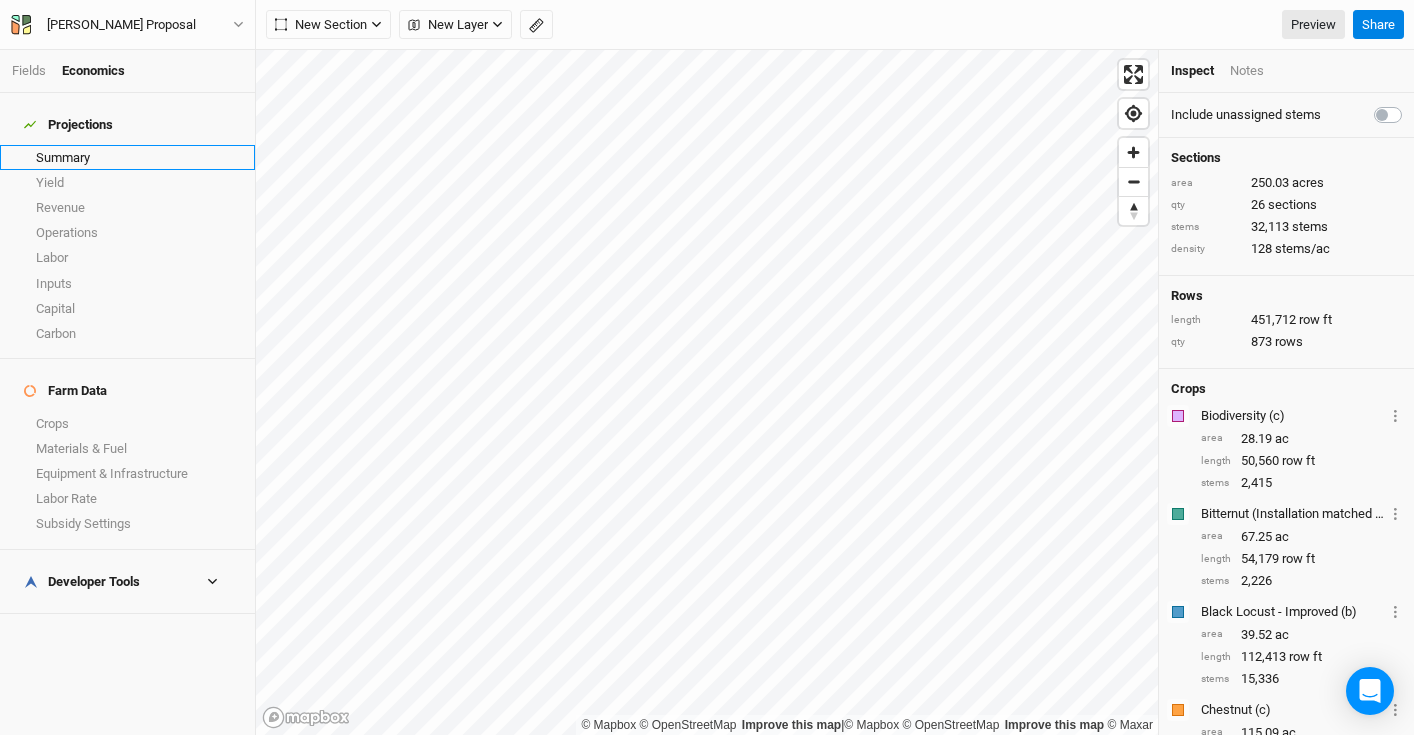 click on "Summary" at bounding box center [127, 157] 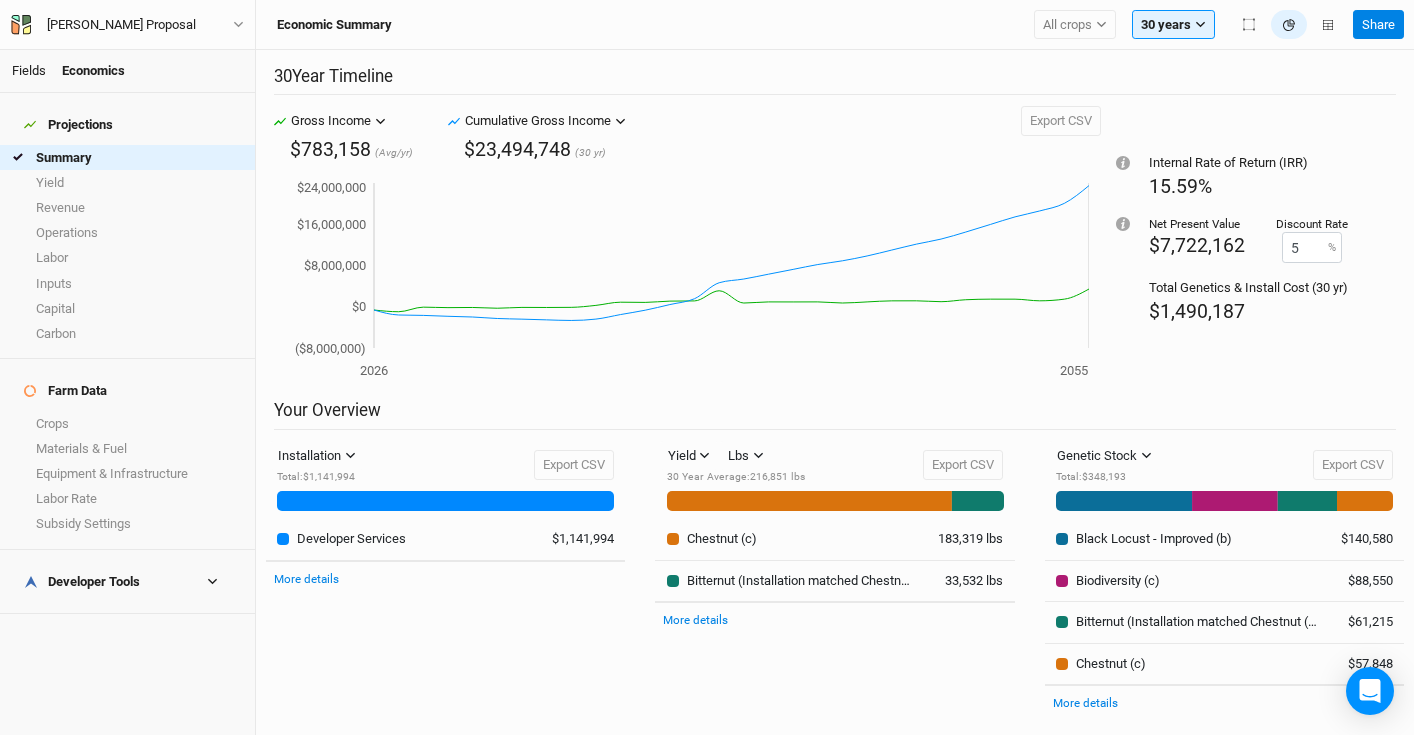 click on "Fields" at bounding box center [29, 70] 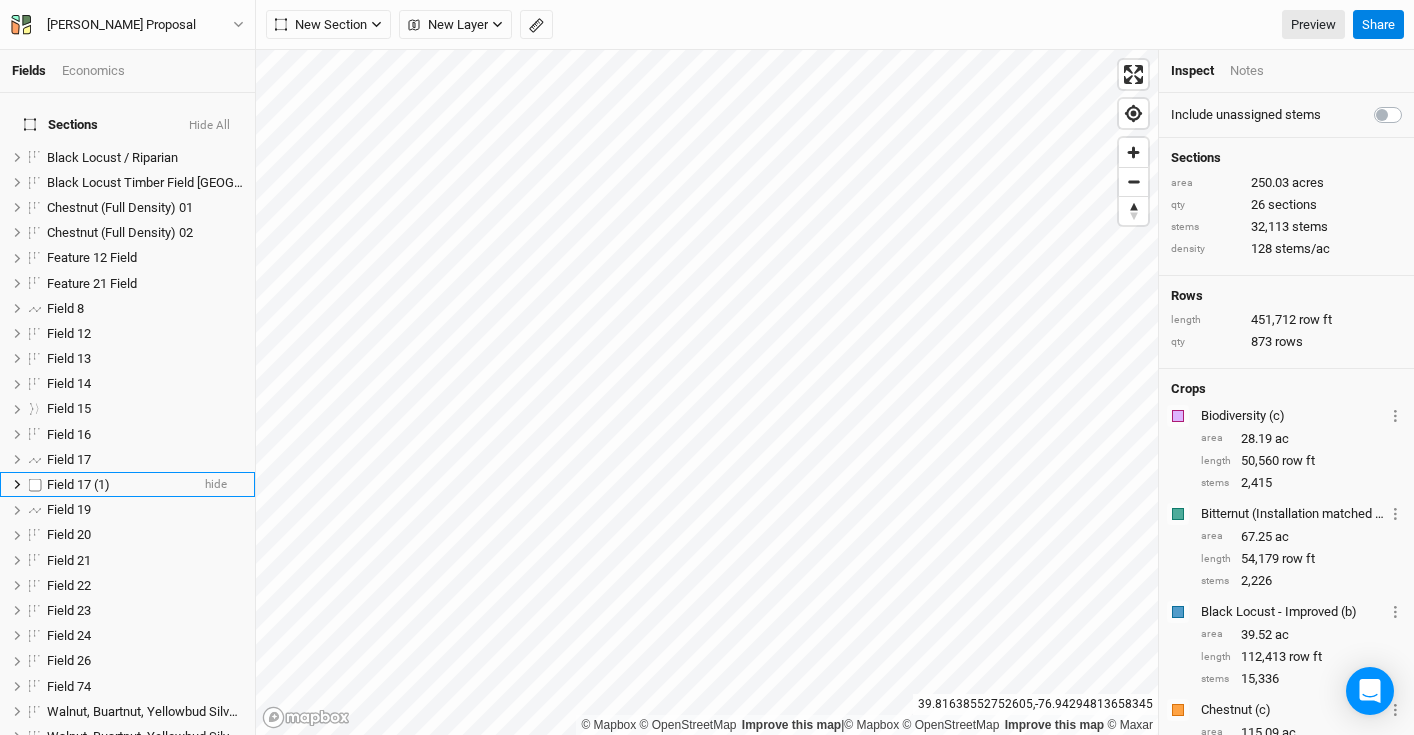 scroll, scrollTop: 368, scrollLeft: 0, axis: vertical 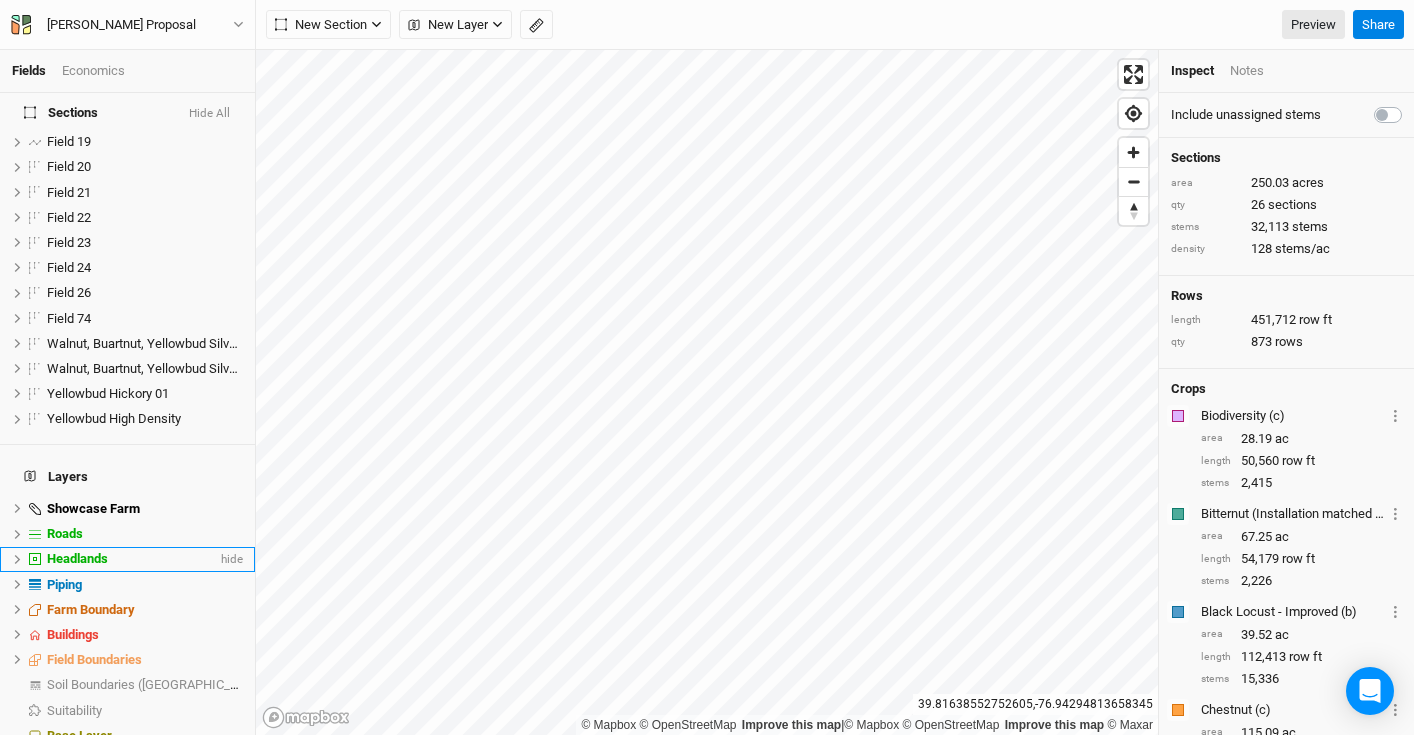 click on "Headlands" at bounding box center (77, 558) 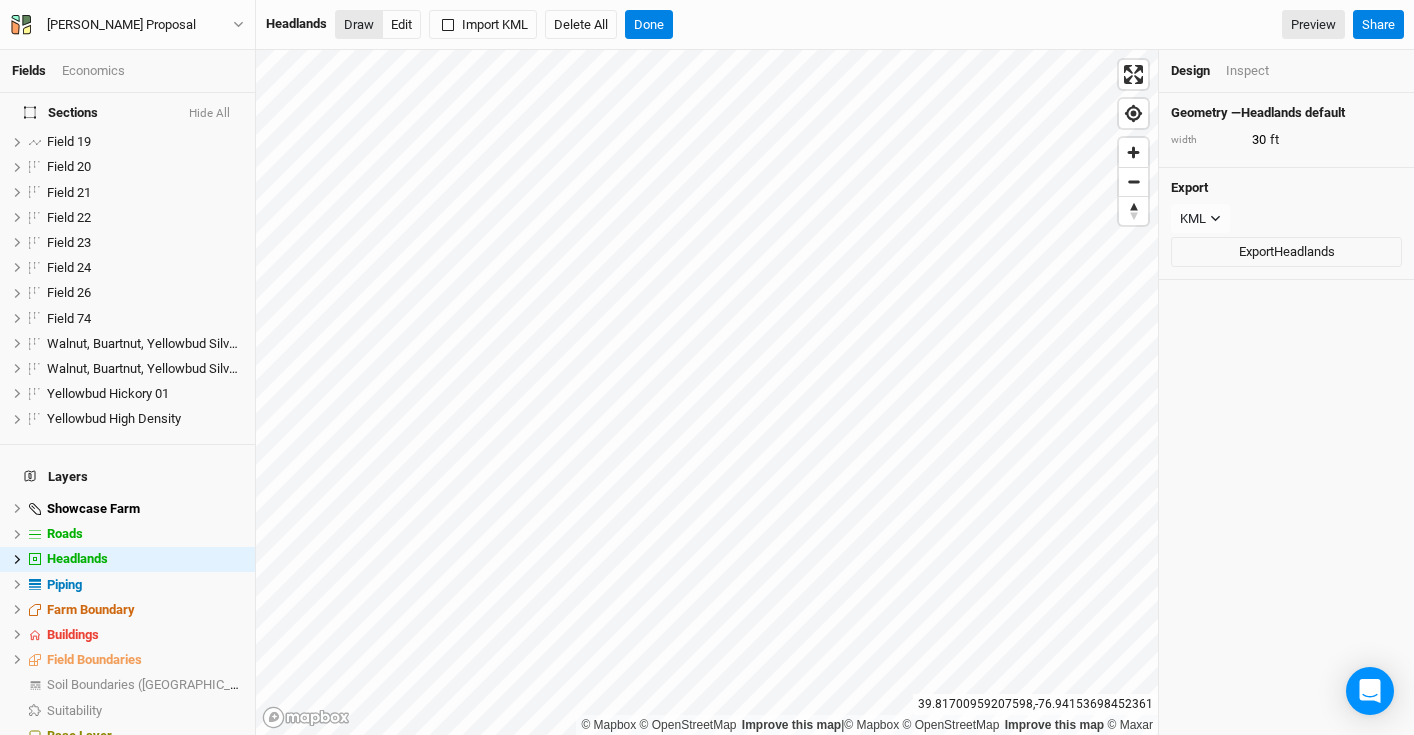 click on "Draw" at bounding box center [359, 25] 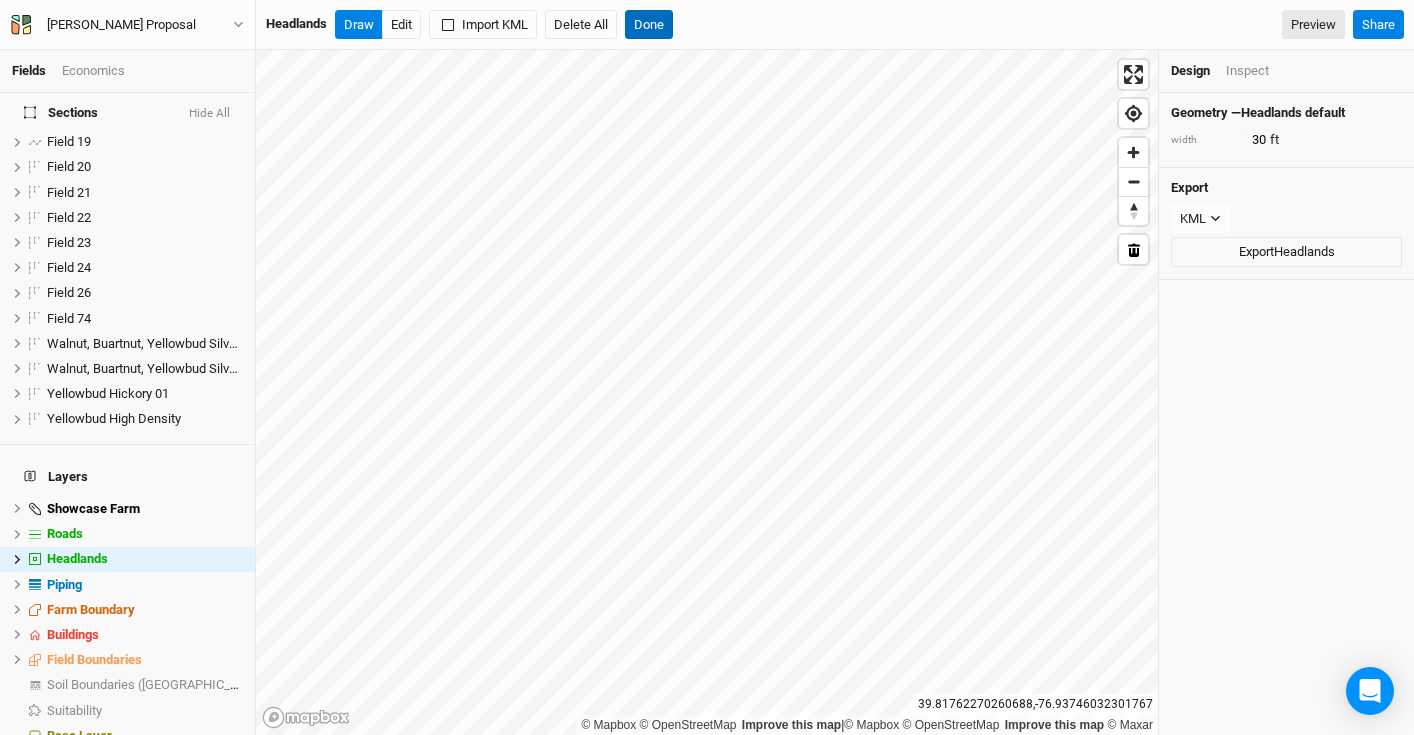click on "Done" at bounding box center (649, 25) 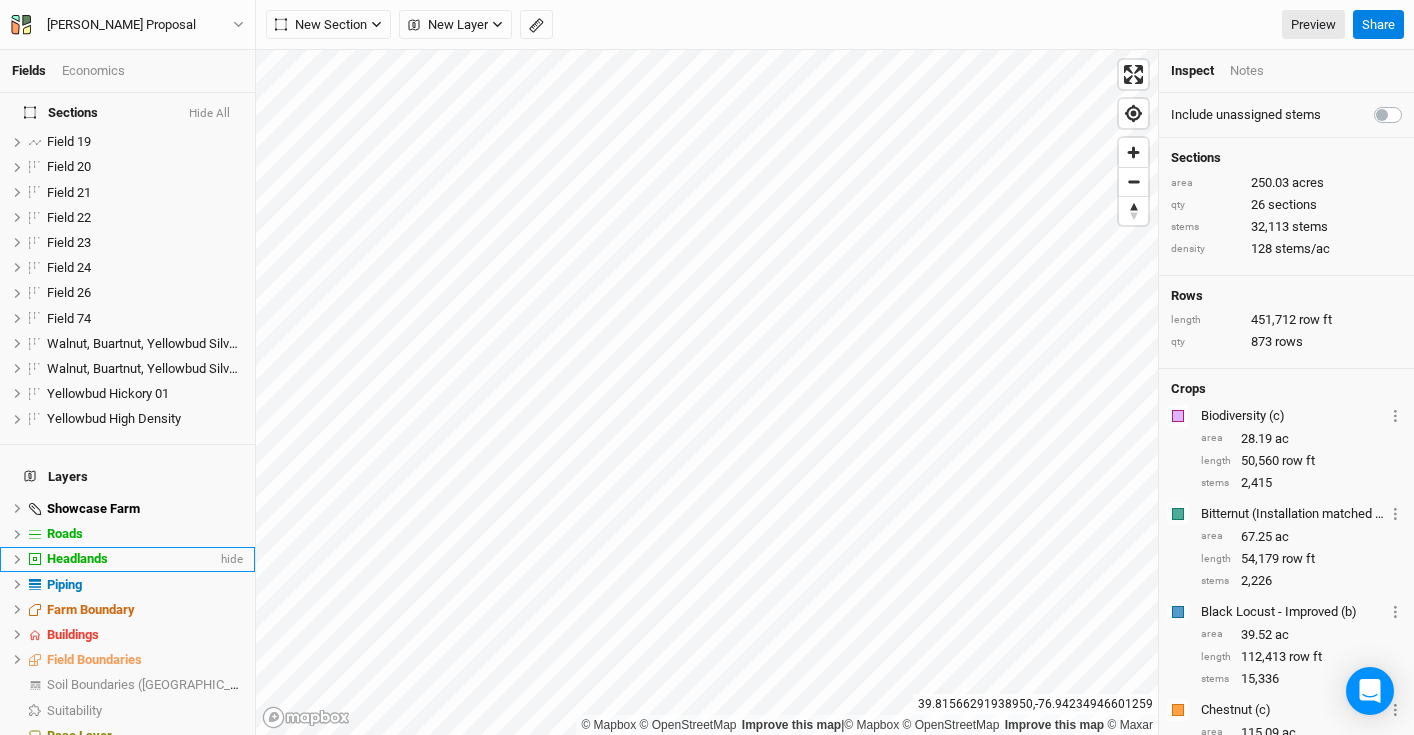 click 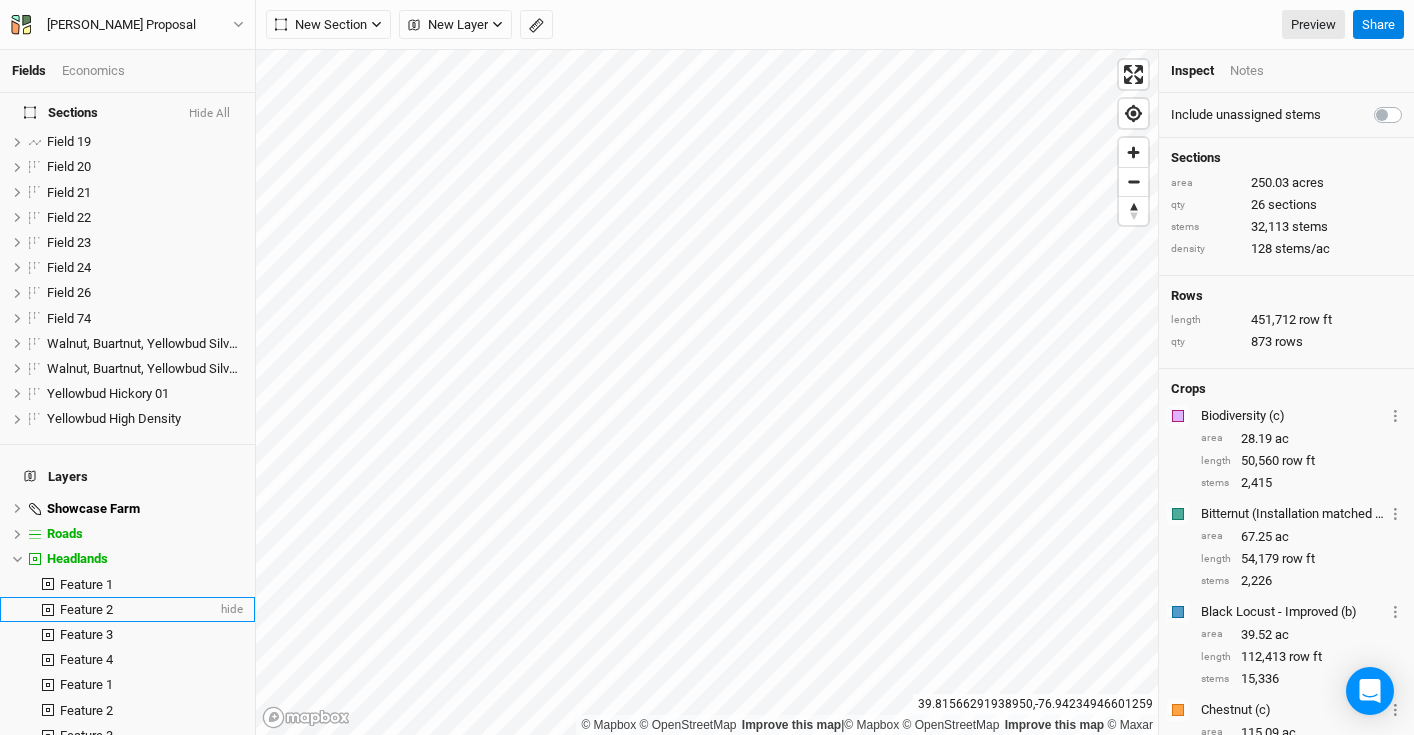 scroll, scrollTop: 2157, scrollLeft: 0, axis: vertical 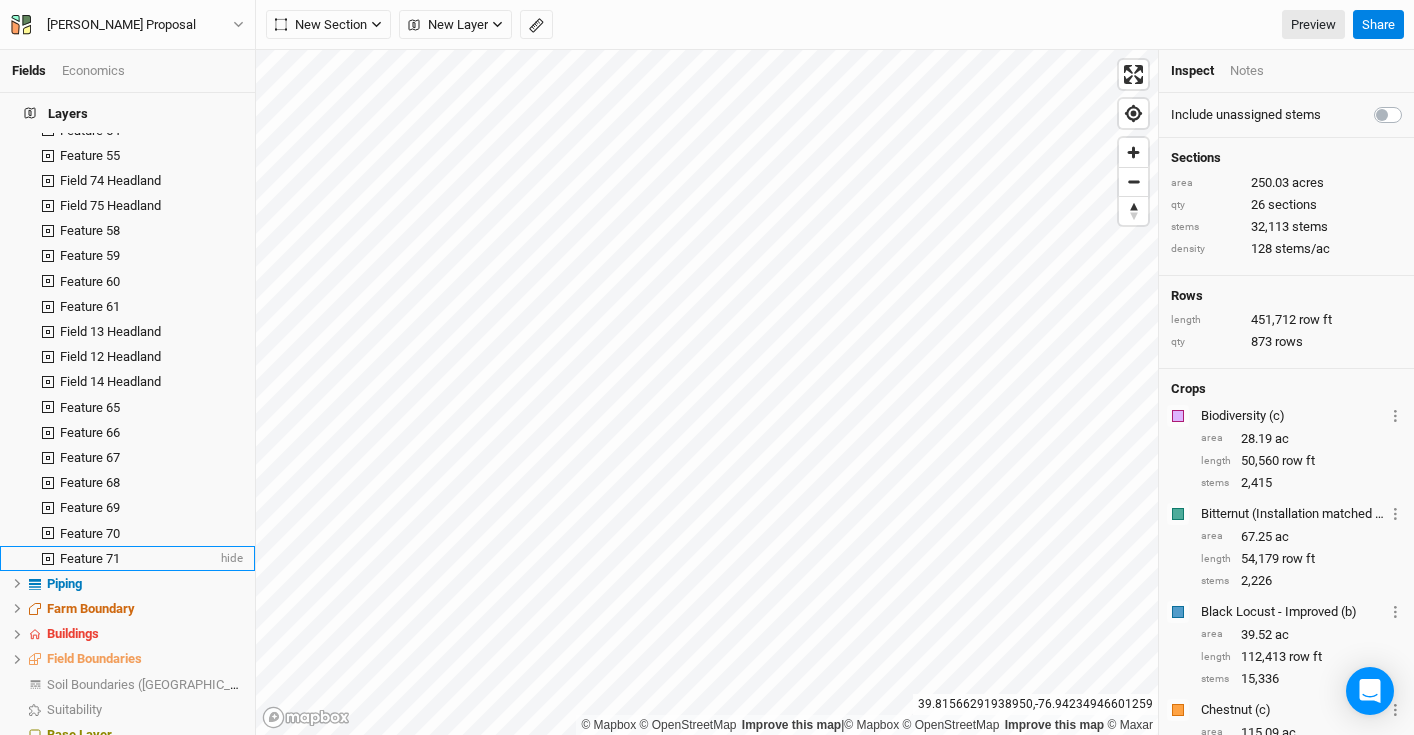 click on "Feature 71" at bounding box center (90, 558) 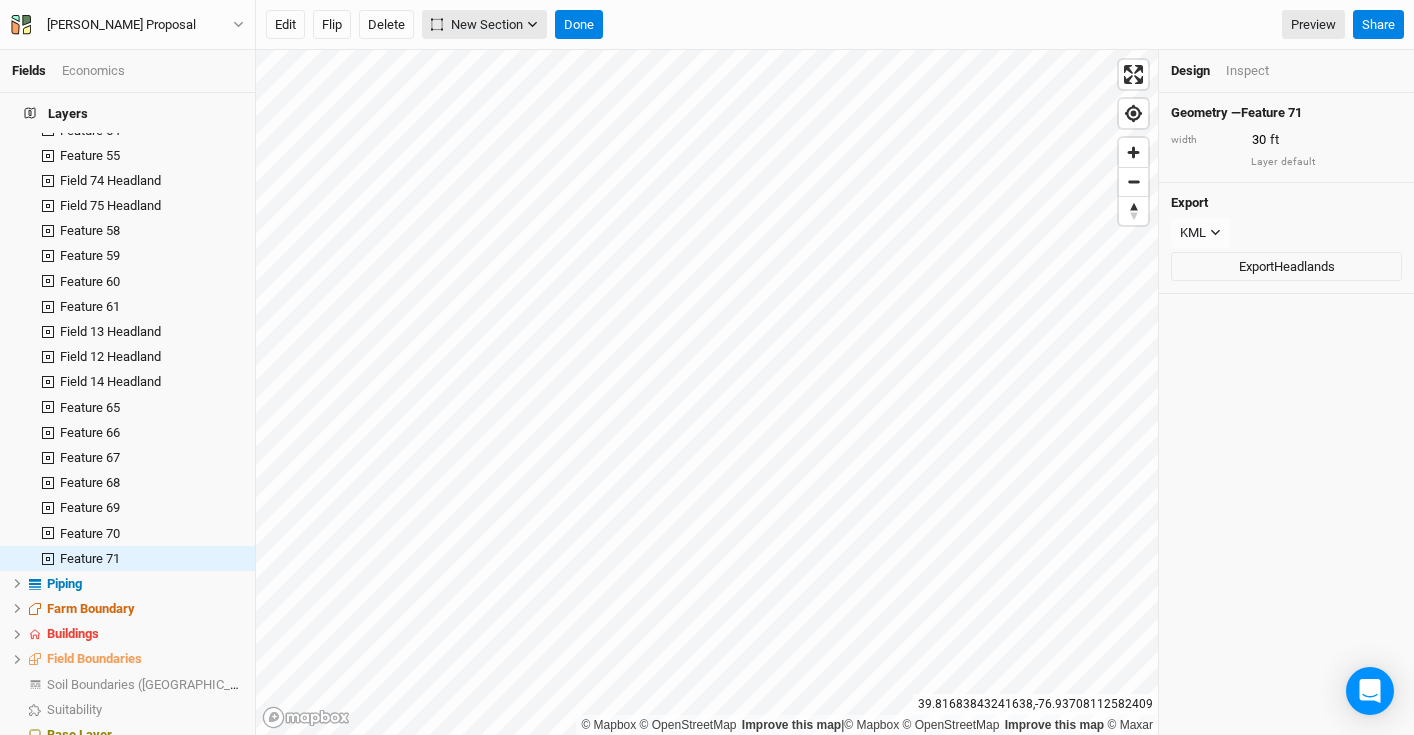 click on "New Section" at bounding box center (477, 25) 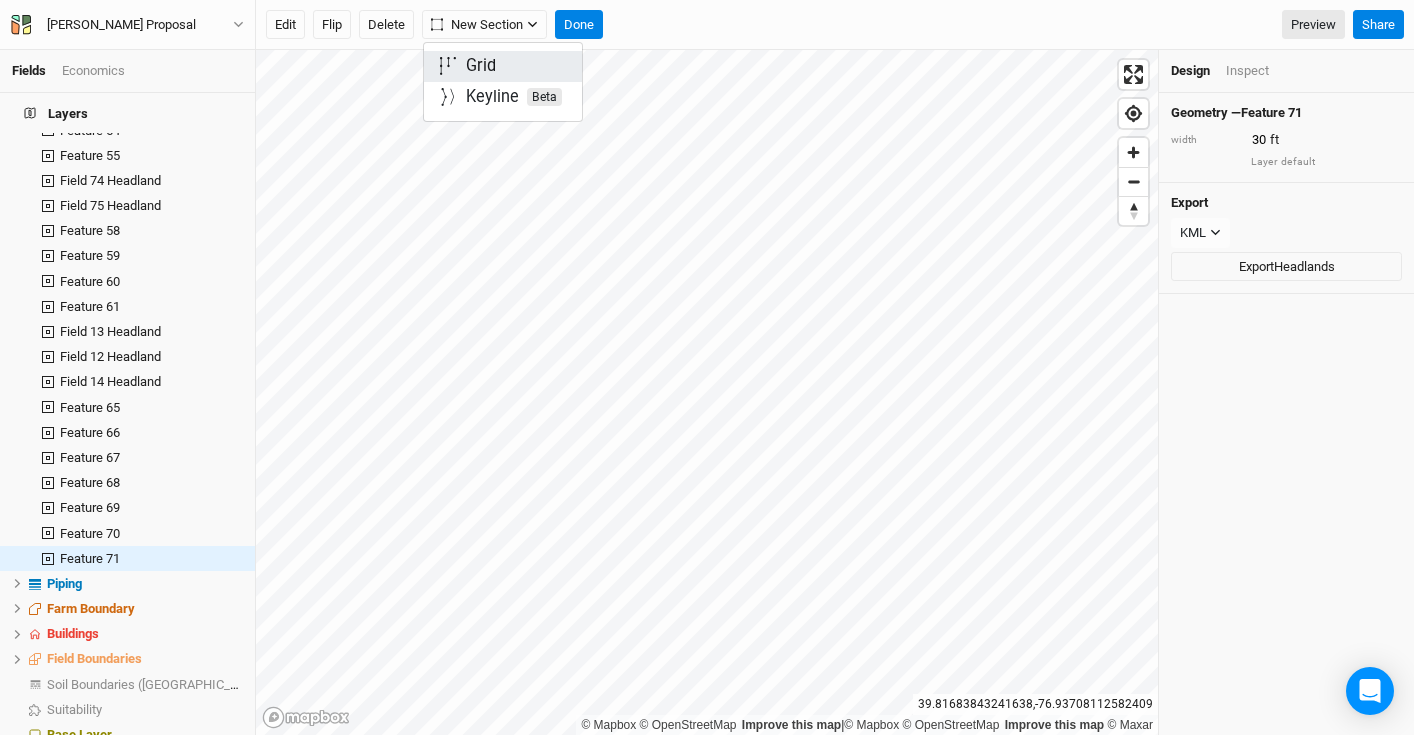 click 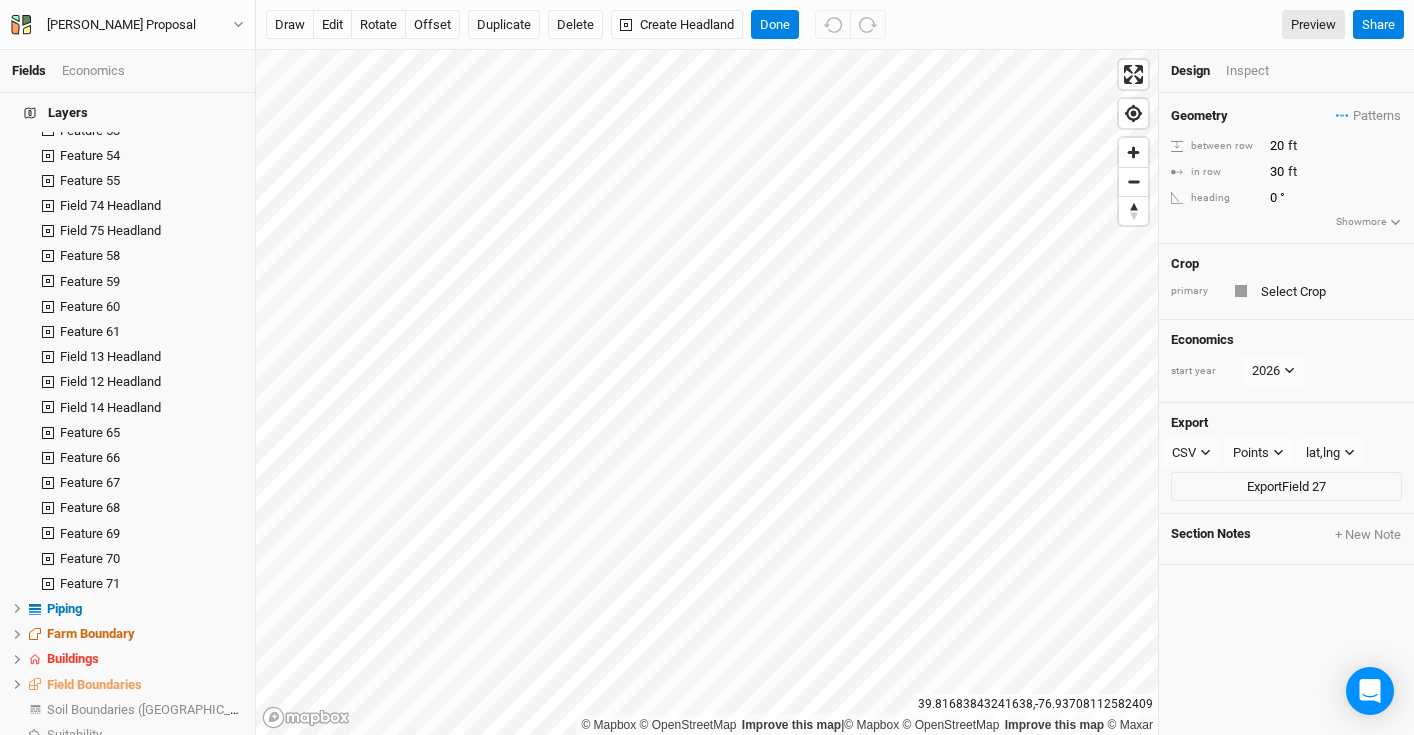 scroll, scrollTop: 260, scrollLeft: 0, axis: vertical 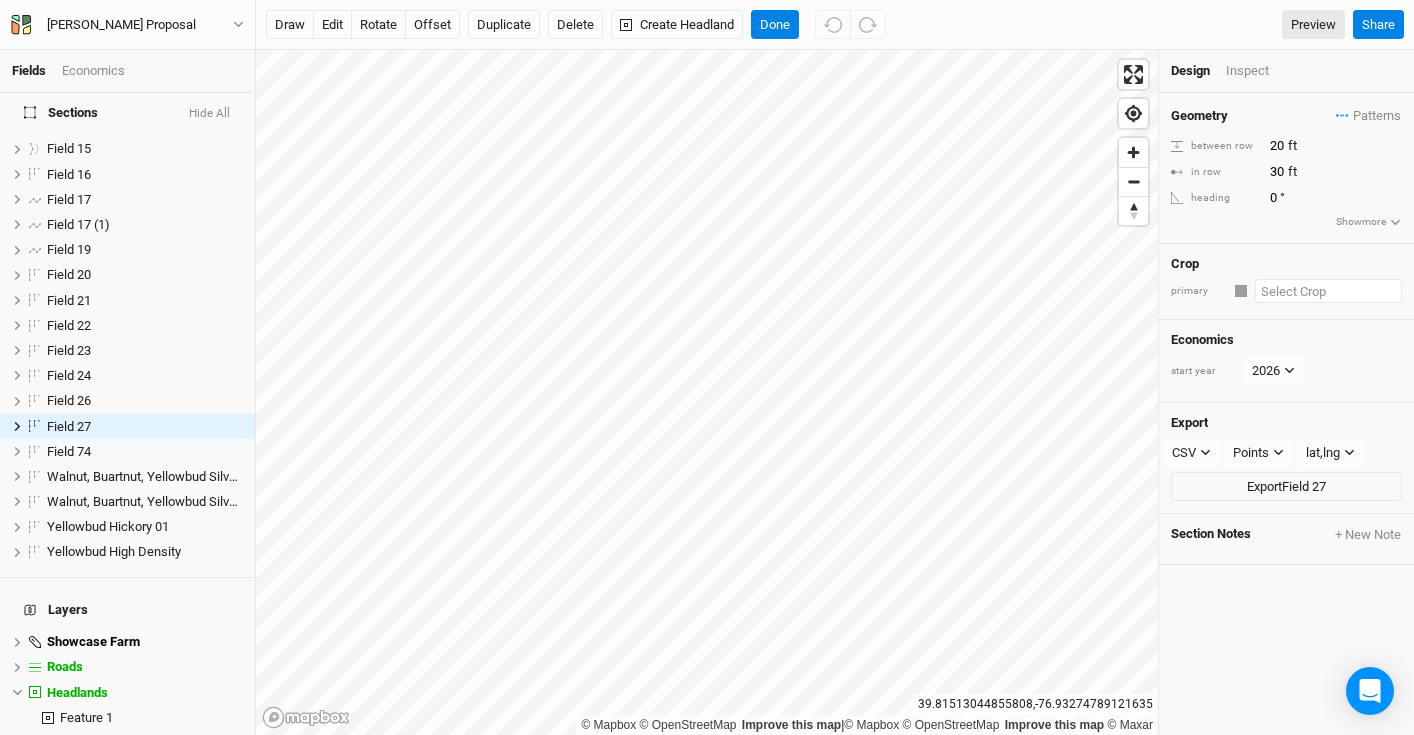 click at bounding box center (1328, 291) 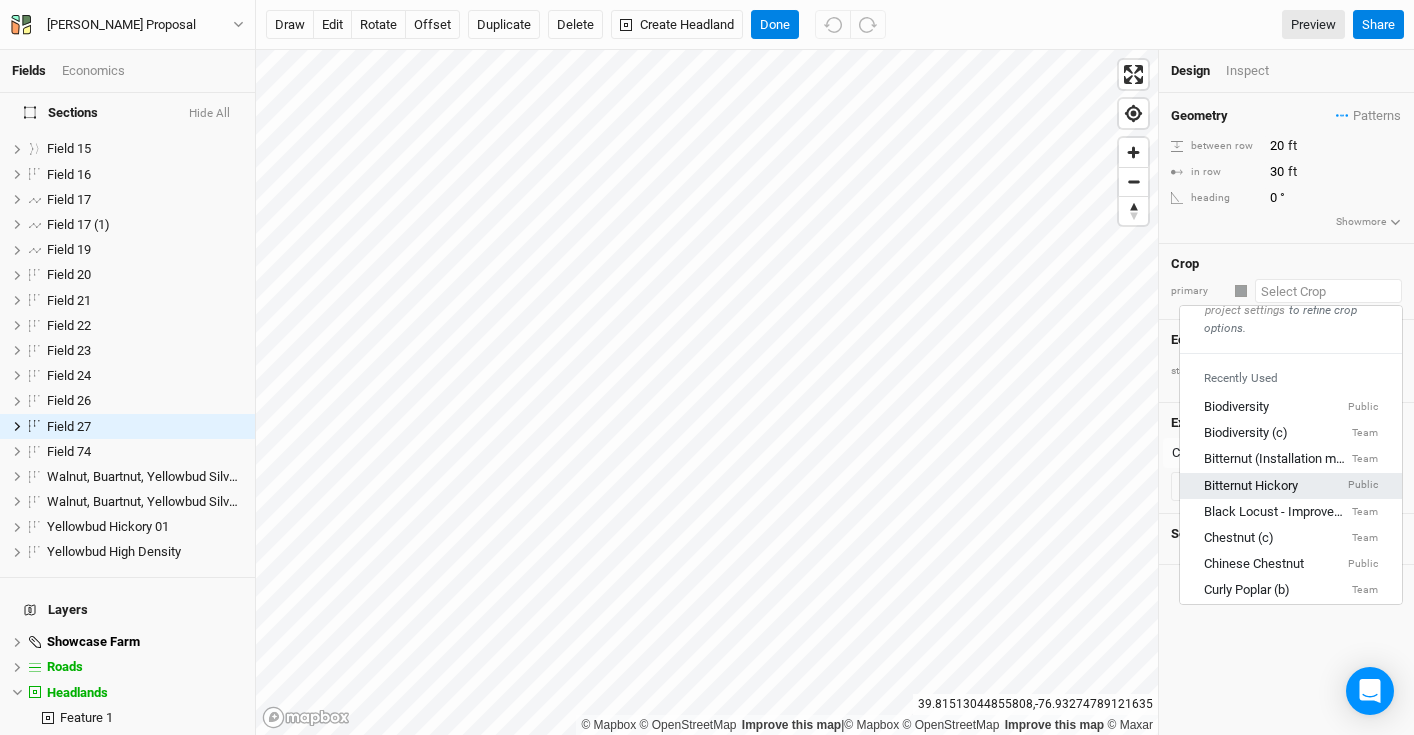 scroll, scrollTop: 90, scrollLeft: 0, axis: vertical 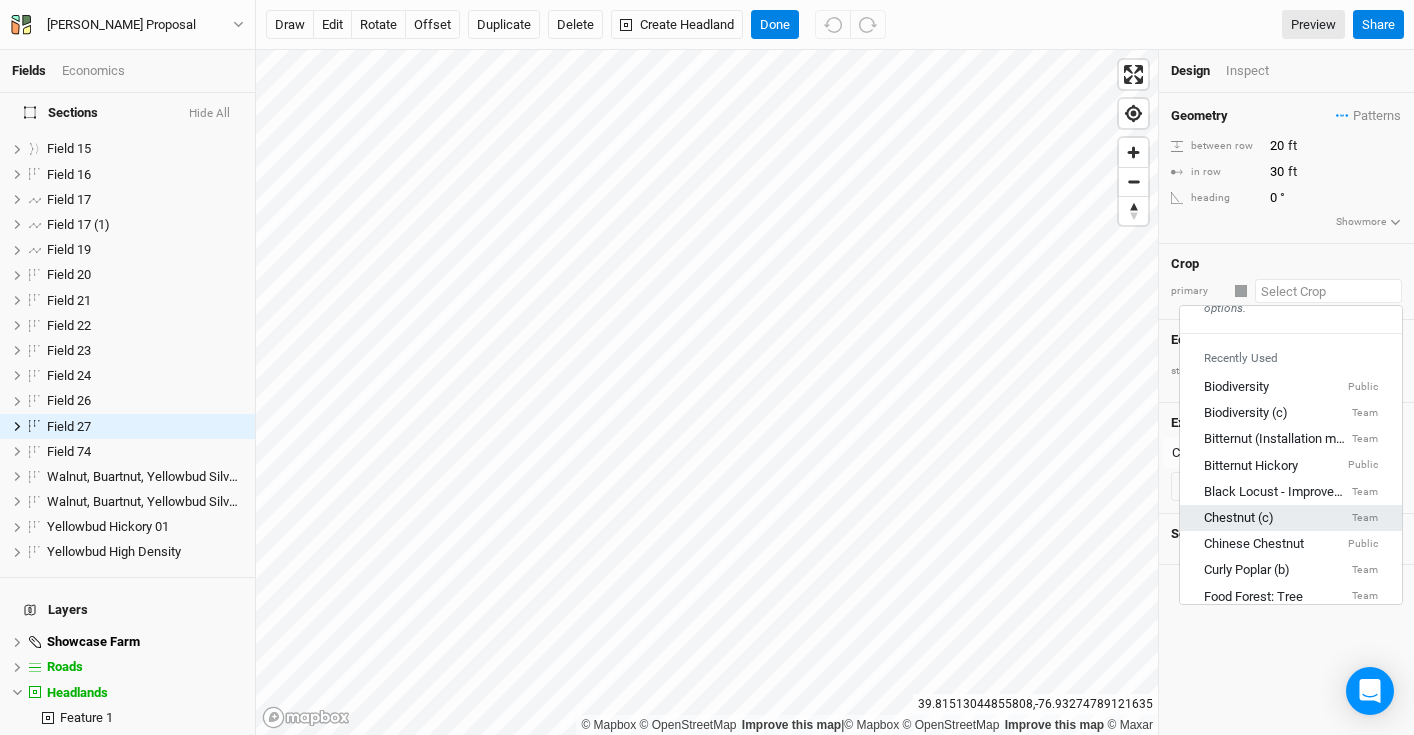 click on "Chestnut (c) Team" at bounding box center (1291, 518) 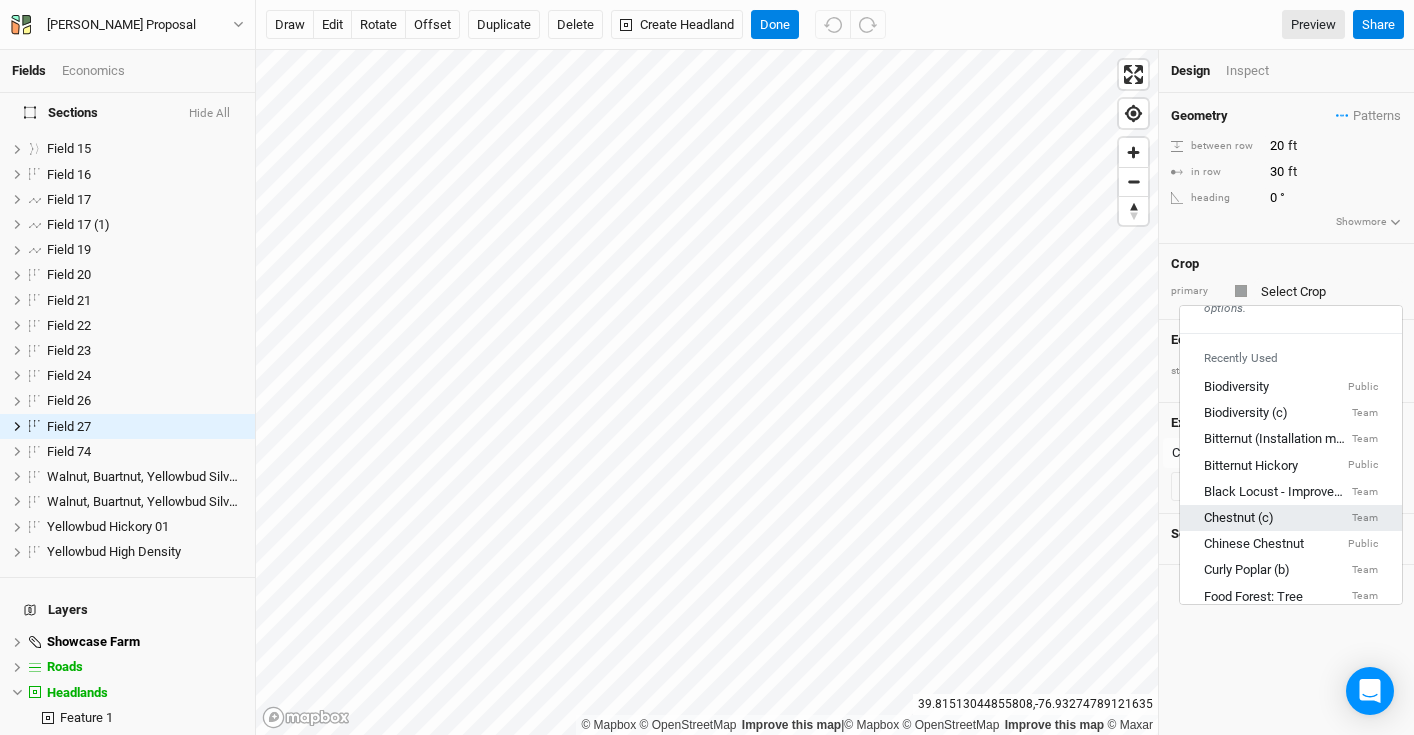 type on "20" 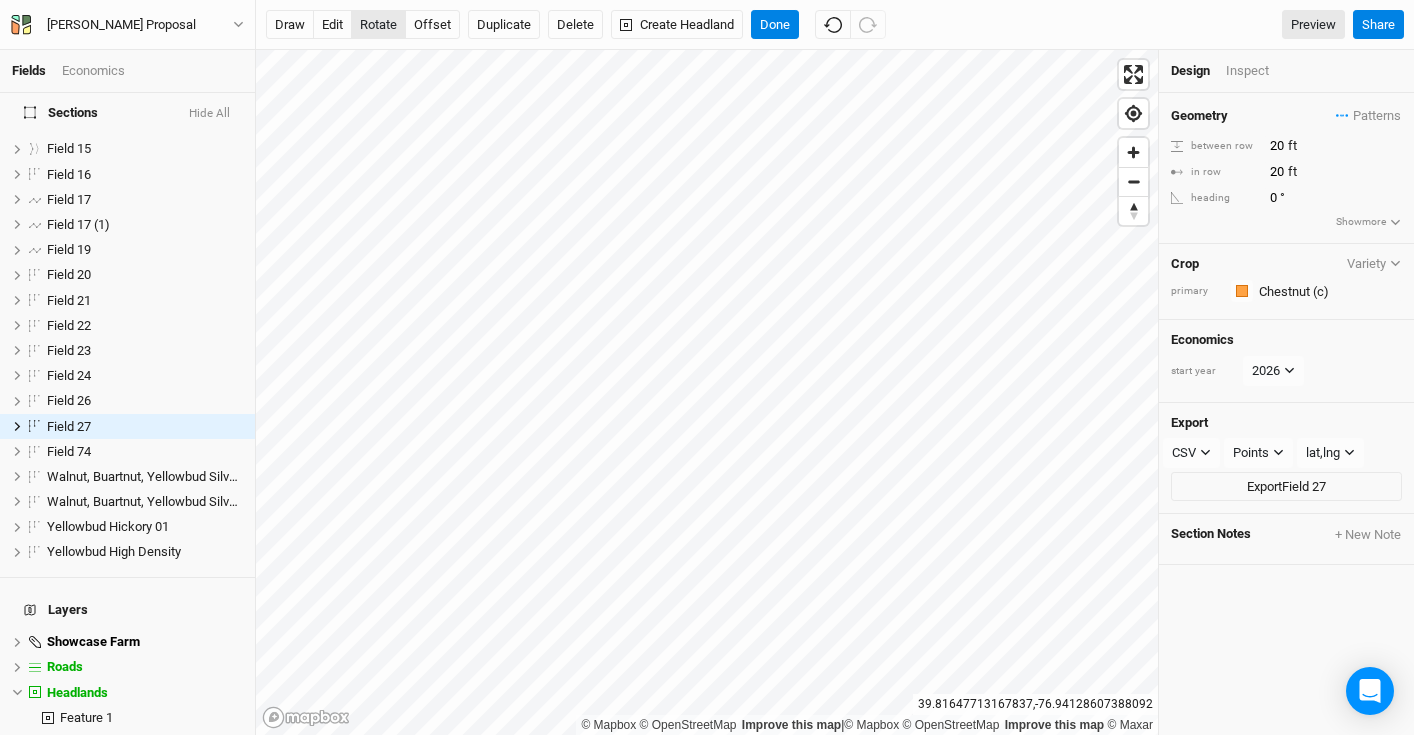 click on "rotate" at bounding box center (378, 25) 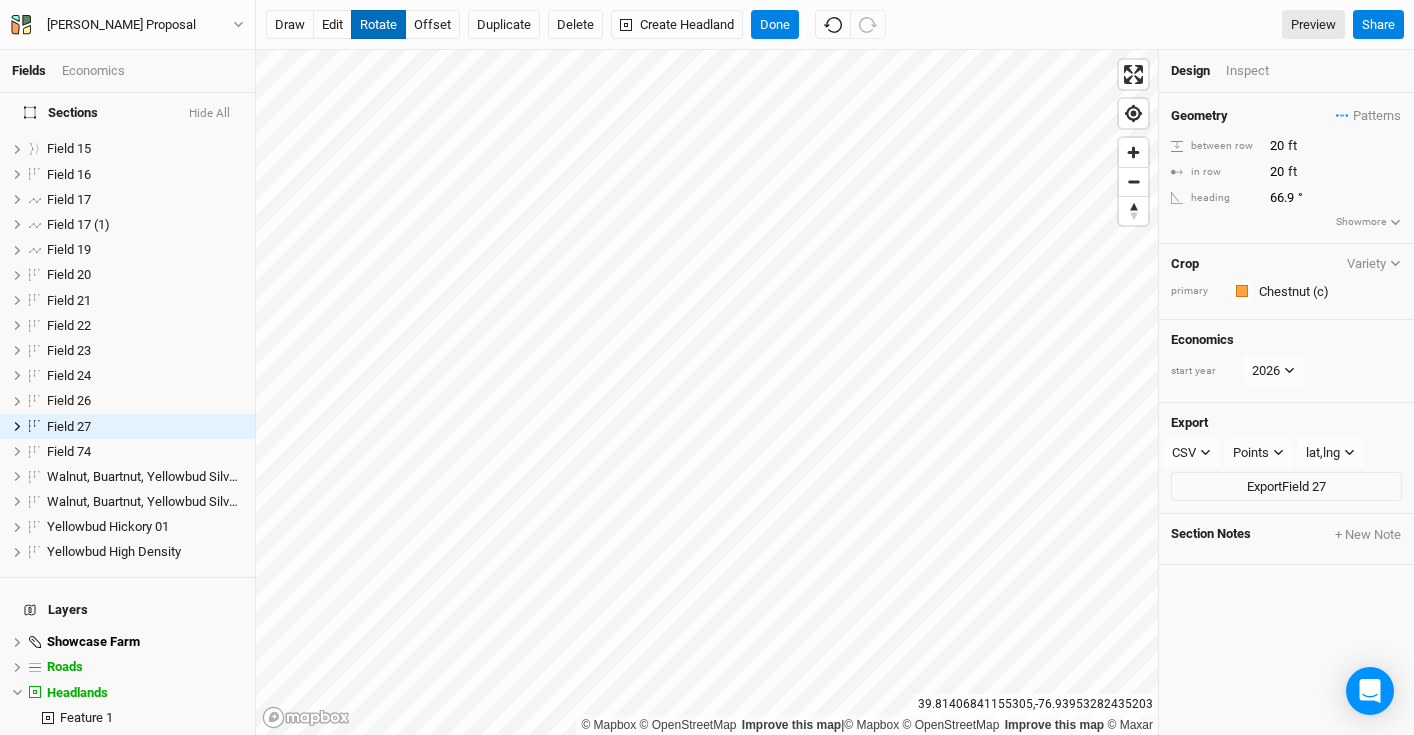 type on "67.7" 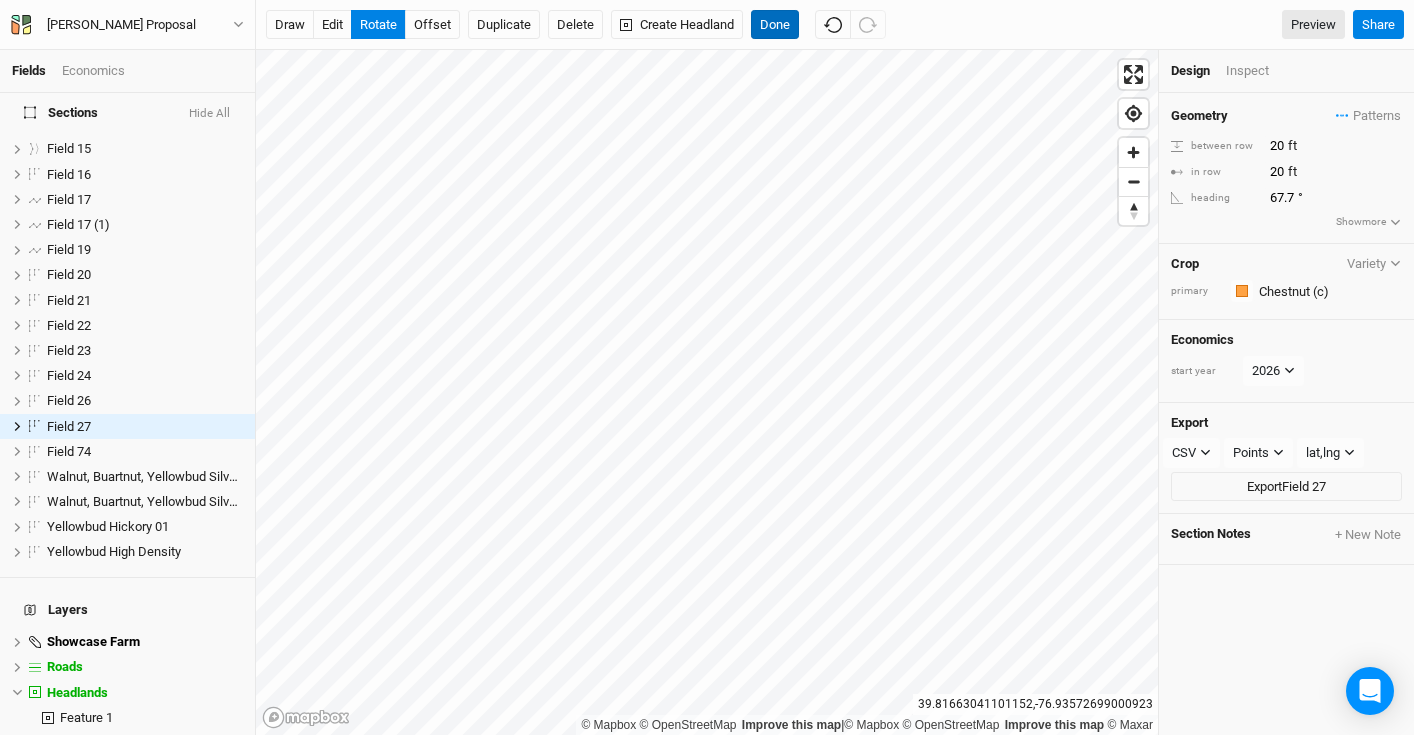 click on "Done" at bounding box center [775, 25] 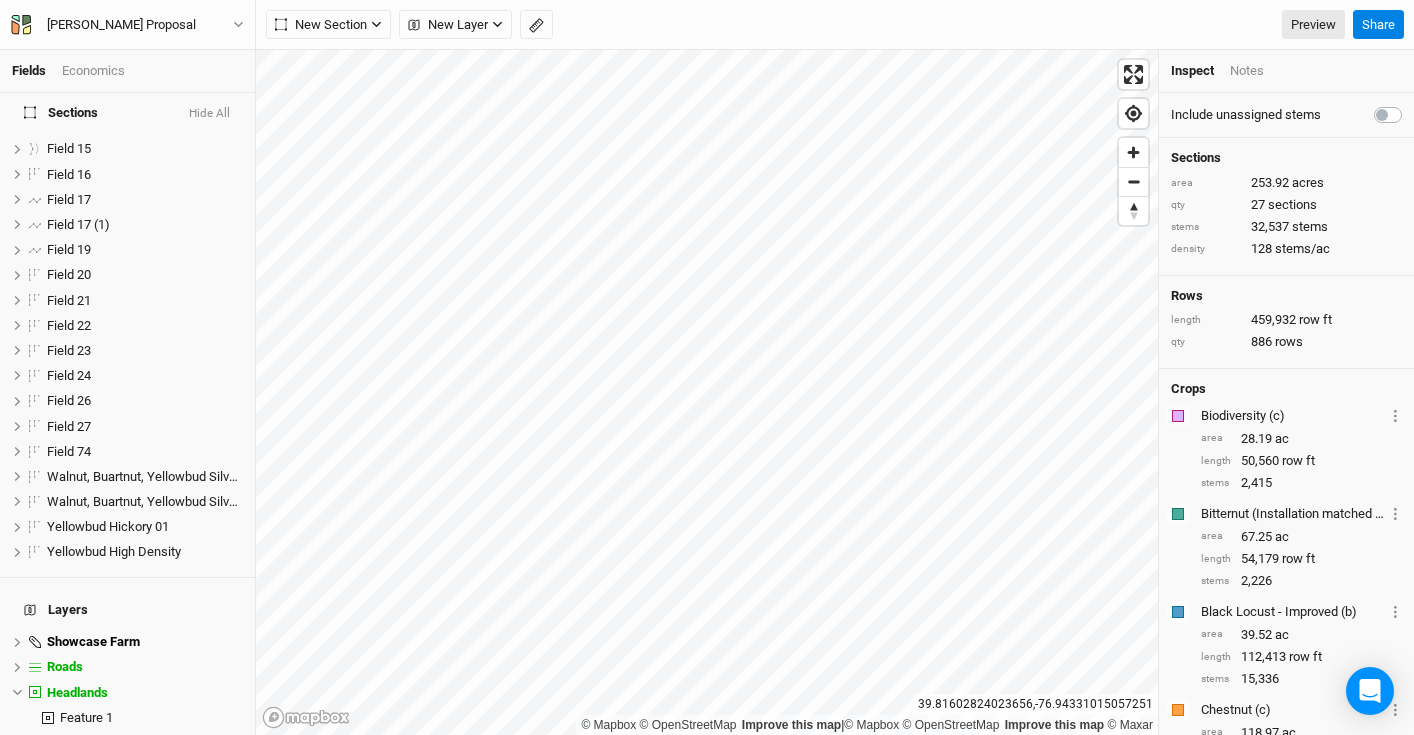 click on "Economics" at bounding box center (93, 71) 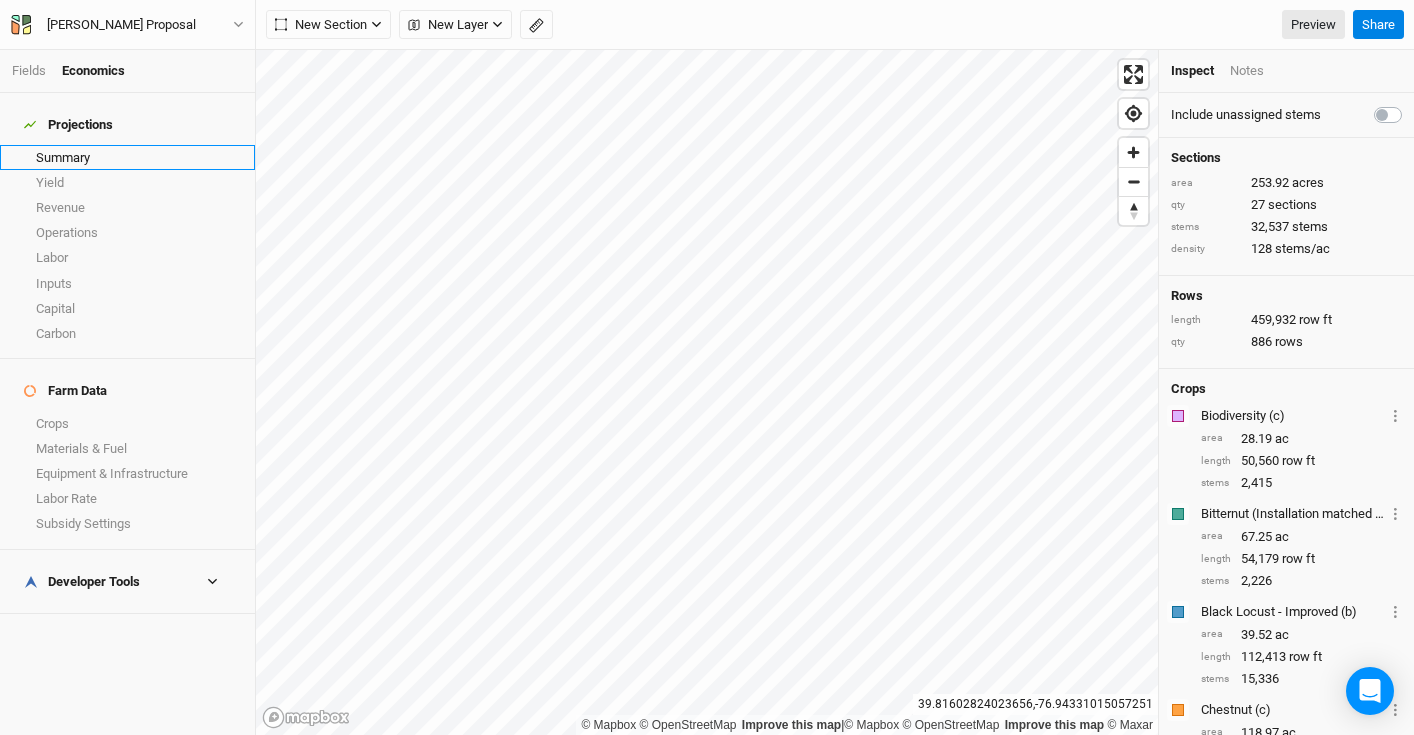 click on "Summary" at bounding box center (127, 157) 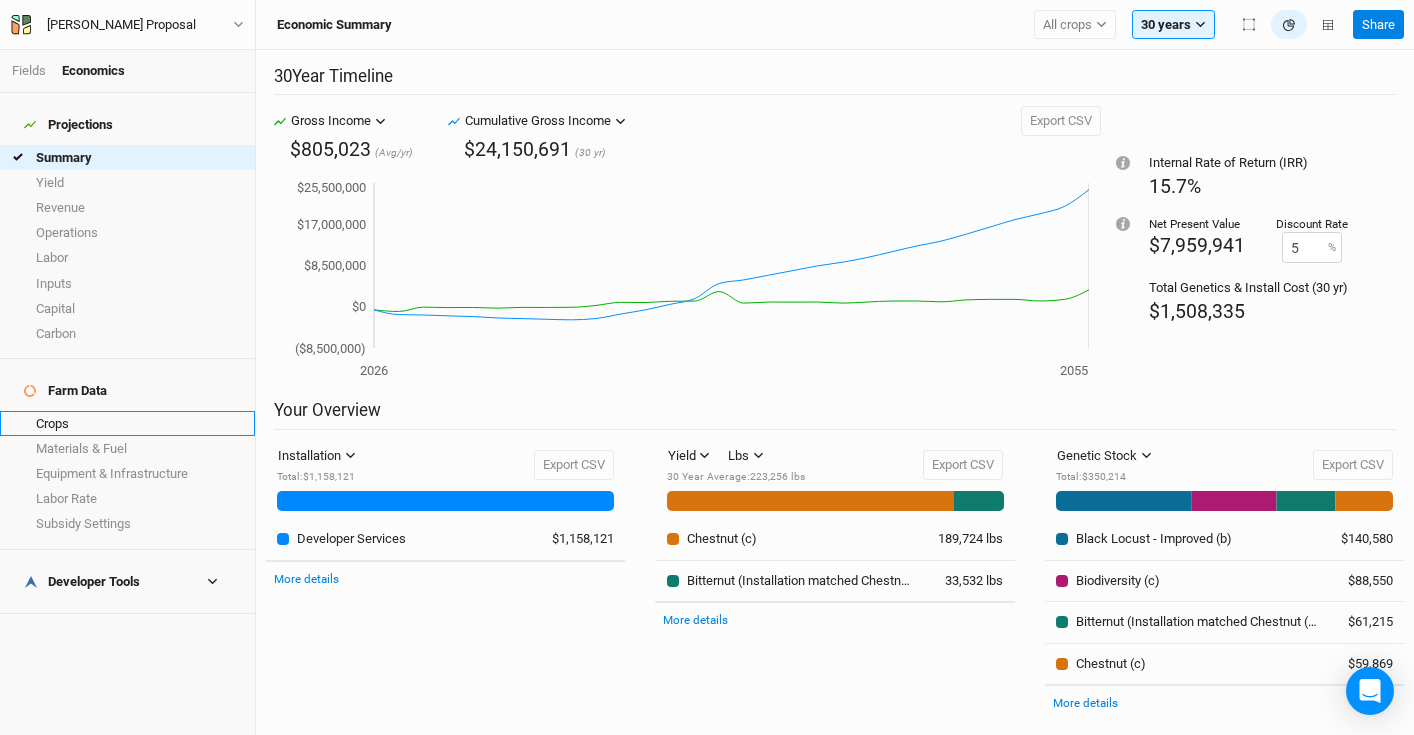 click on "Crops" at bounding box center (127, 423) 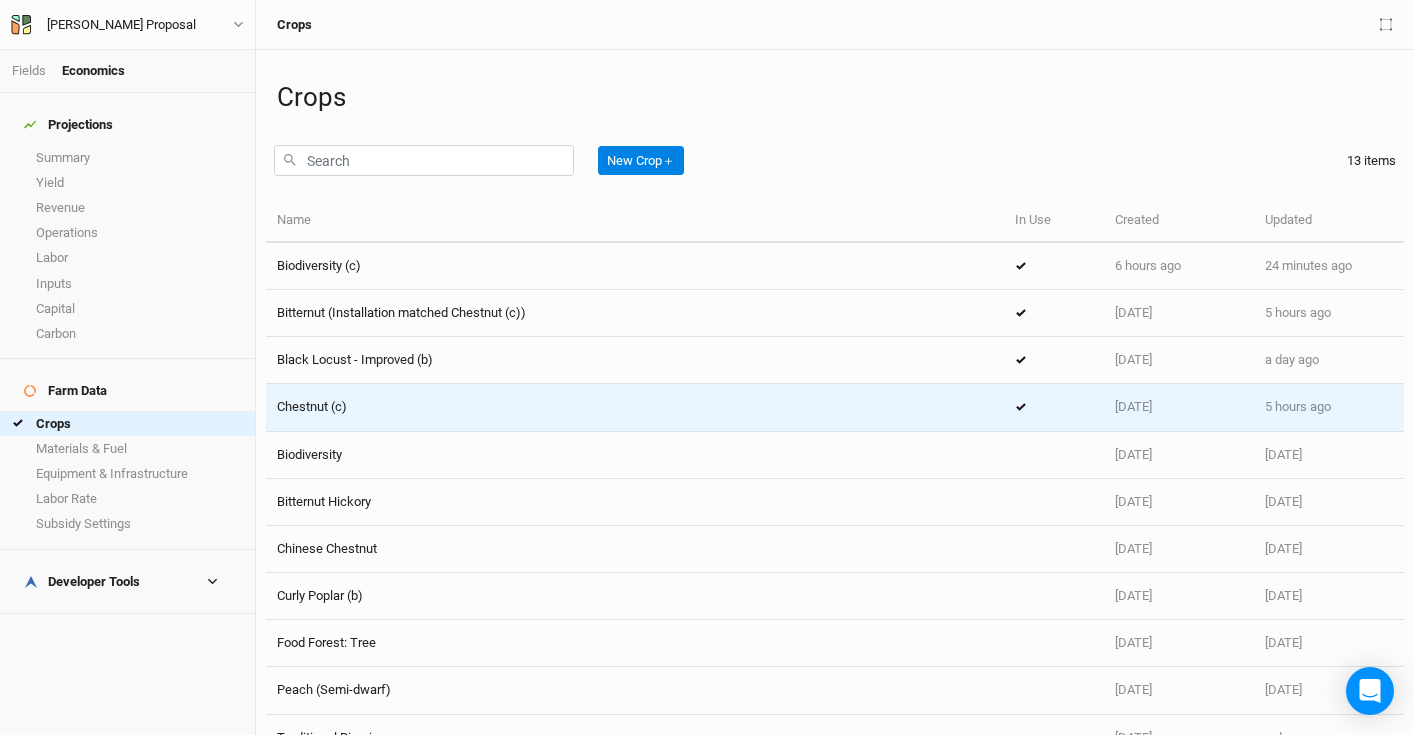 click on "Chestnut (c)" at bounding box center (635, 407) 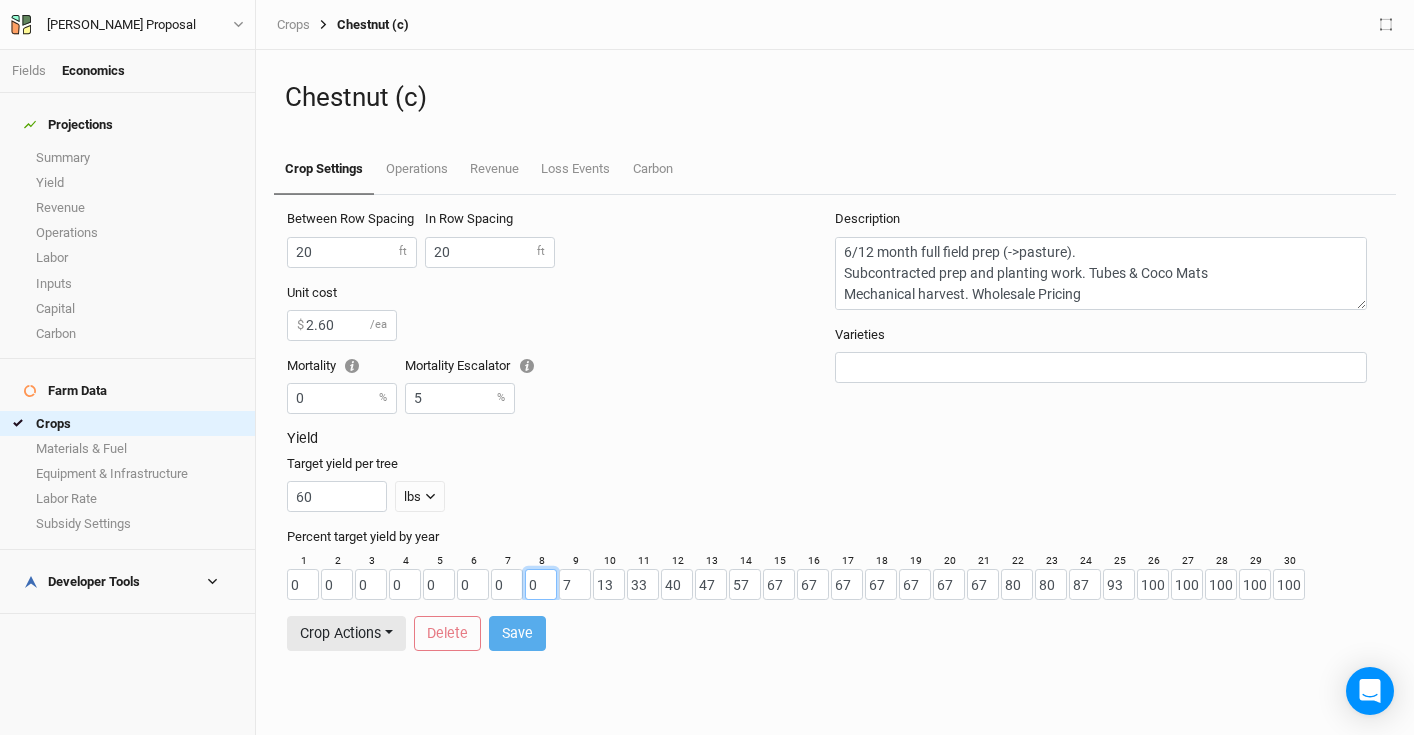 drag, startPoint x: 538, startPoint y: 591, endPoint x: 519, endPoint y: 589, distance: 19.104973 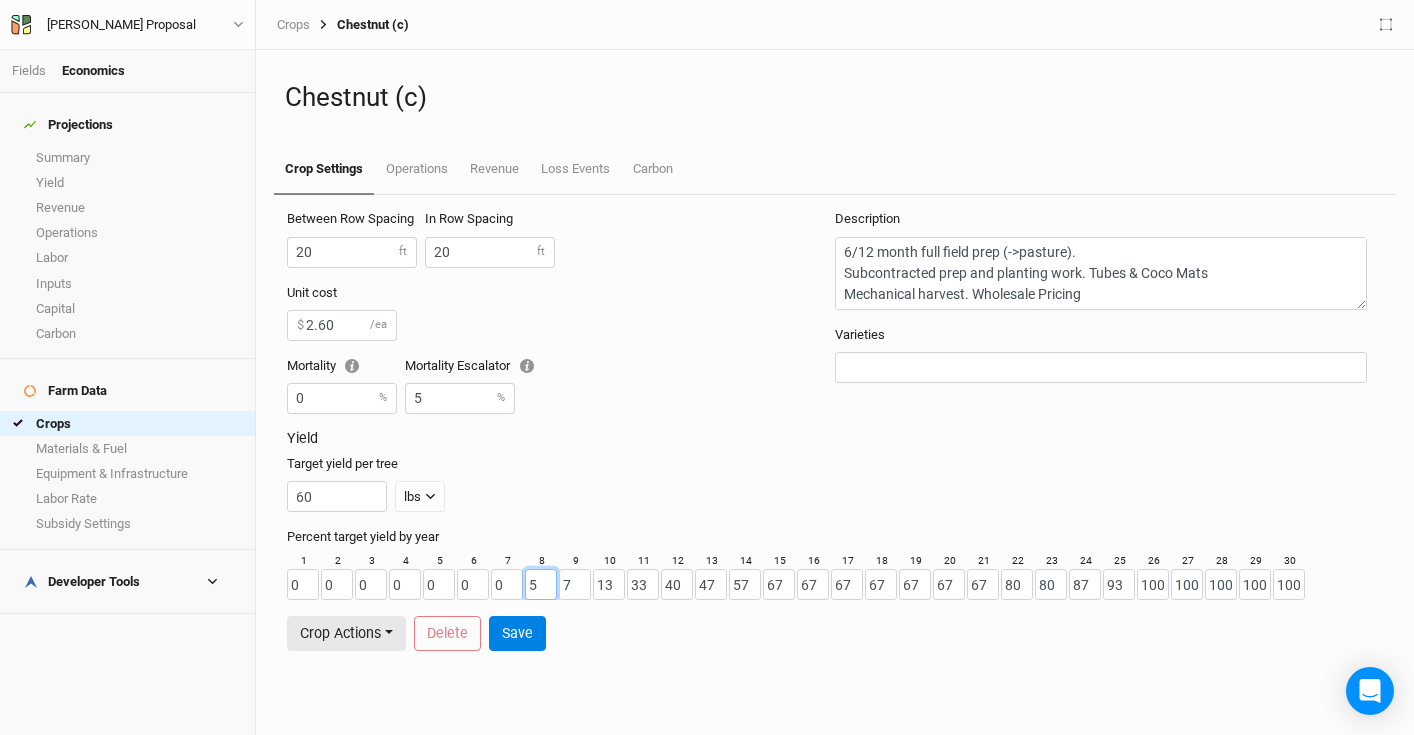 type on "5" 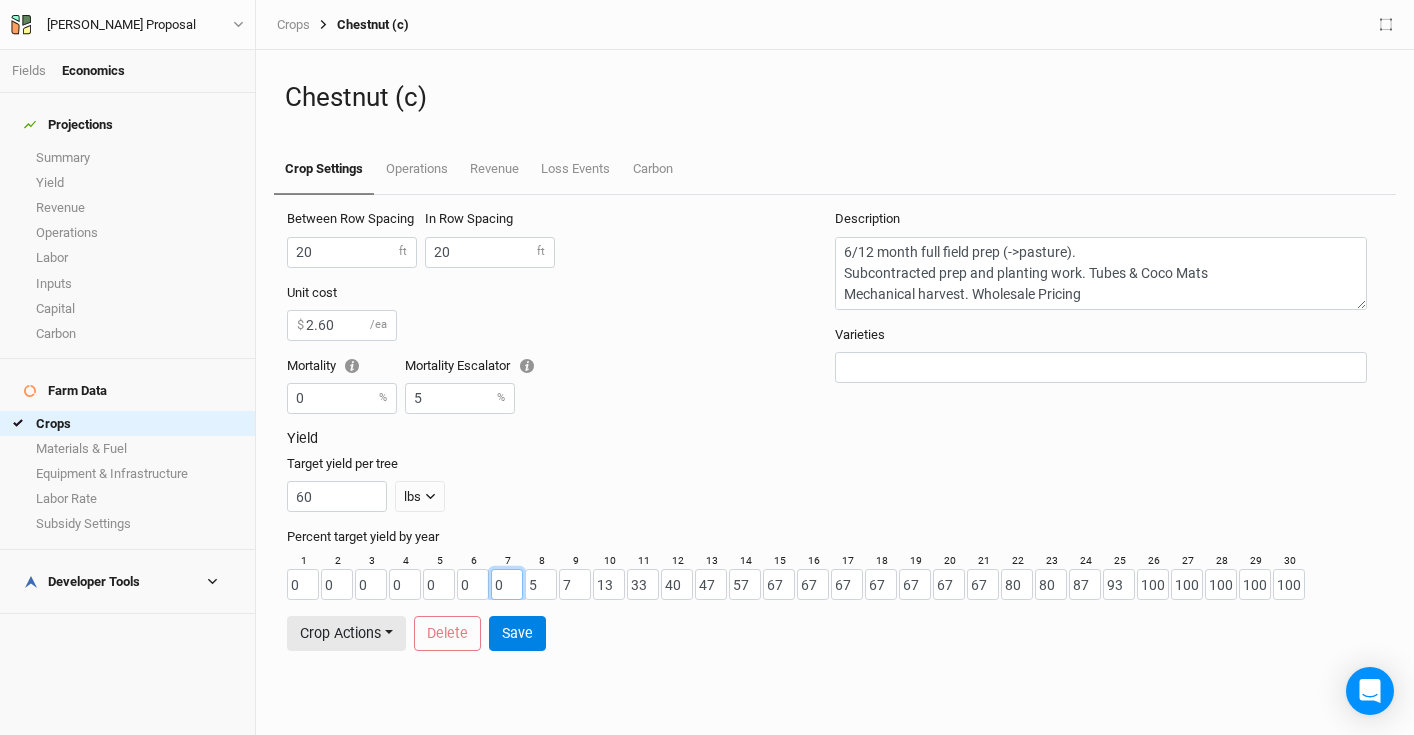 drag, startPoint x: 507, startPoint y: 585, endPoint x: 487, endPoint y: 585, distance: 20 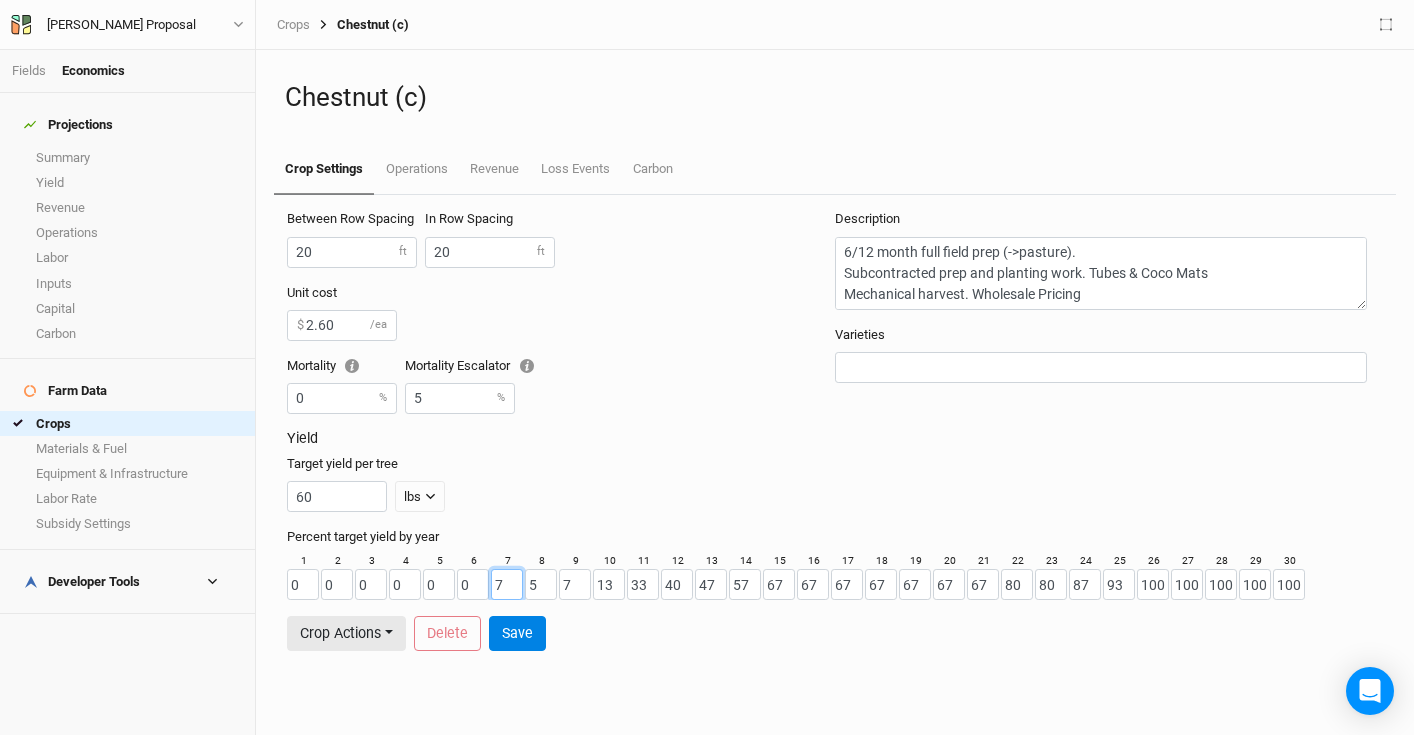 type on "7" 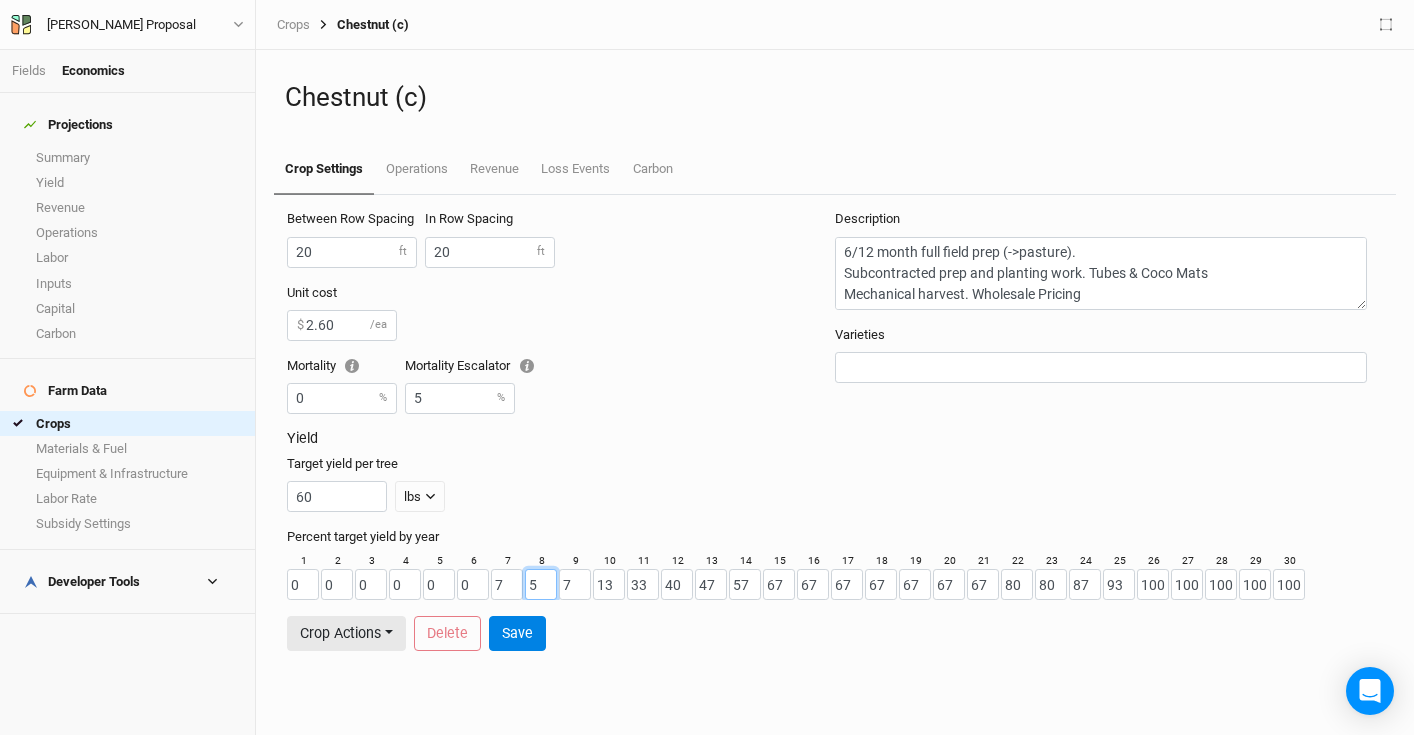 drag, startPoint x: 547, startPoint y: 585, endPoint x: 511, endPoint y: 585, distance: 36 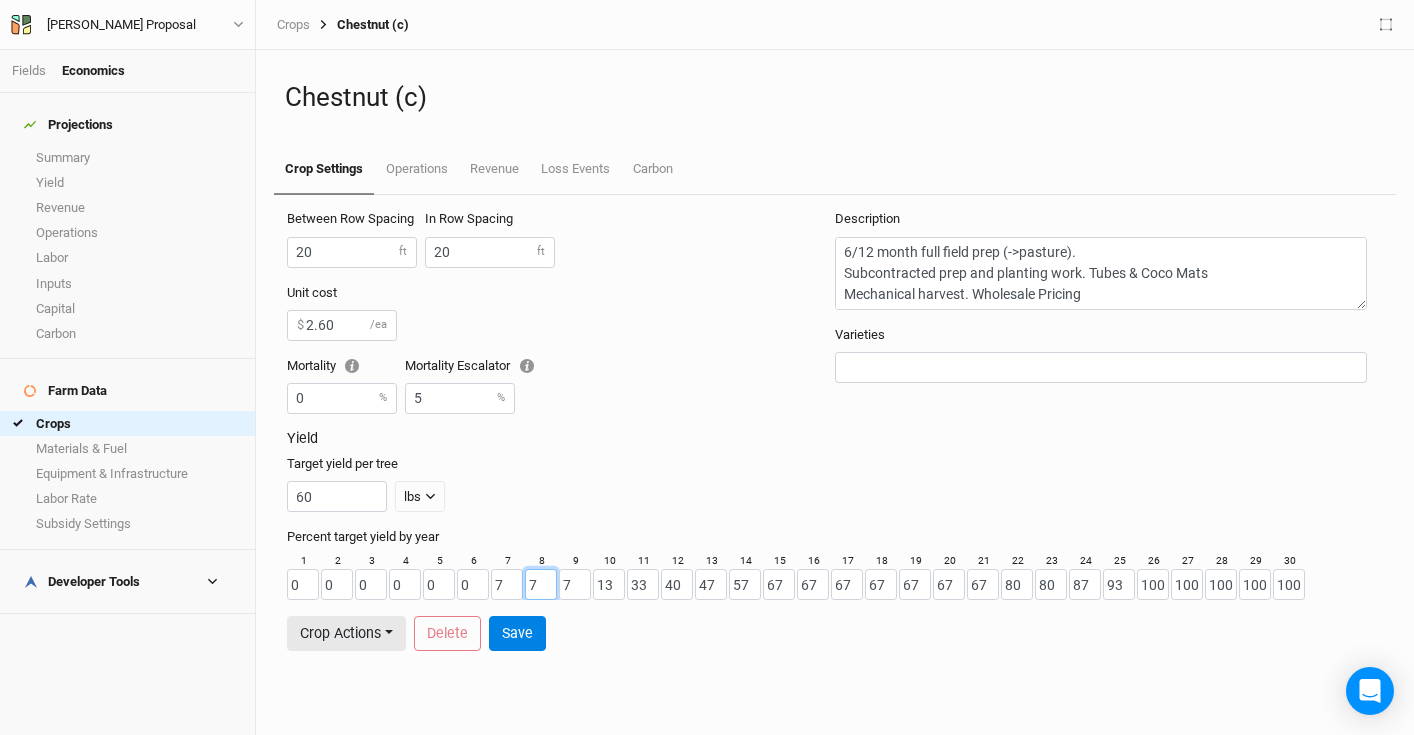 type on "7" 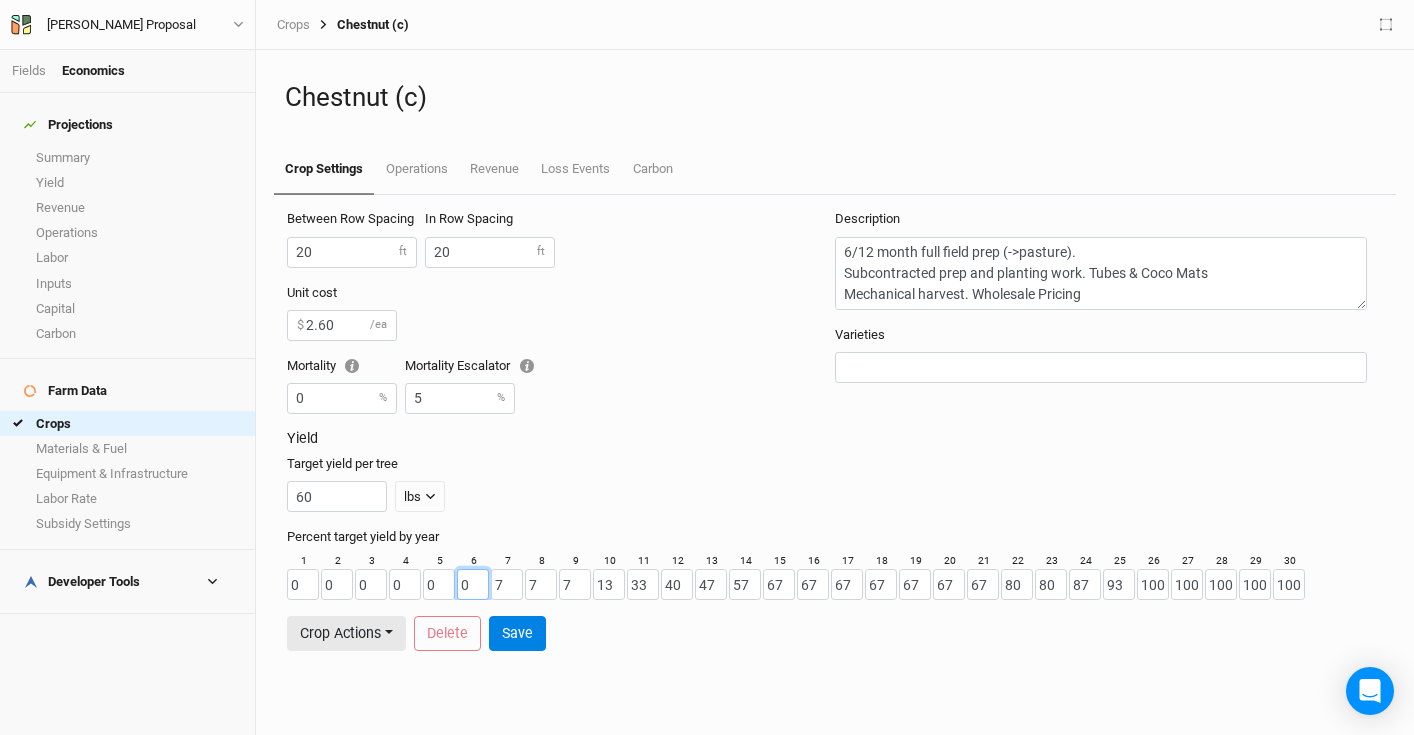 drag, startPoint x: 483, startPoint y: 585, endPoint x: 433, endPoint y: 585, distance: 50 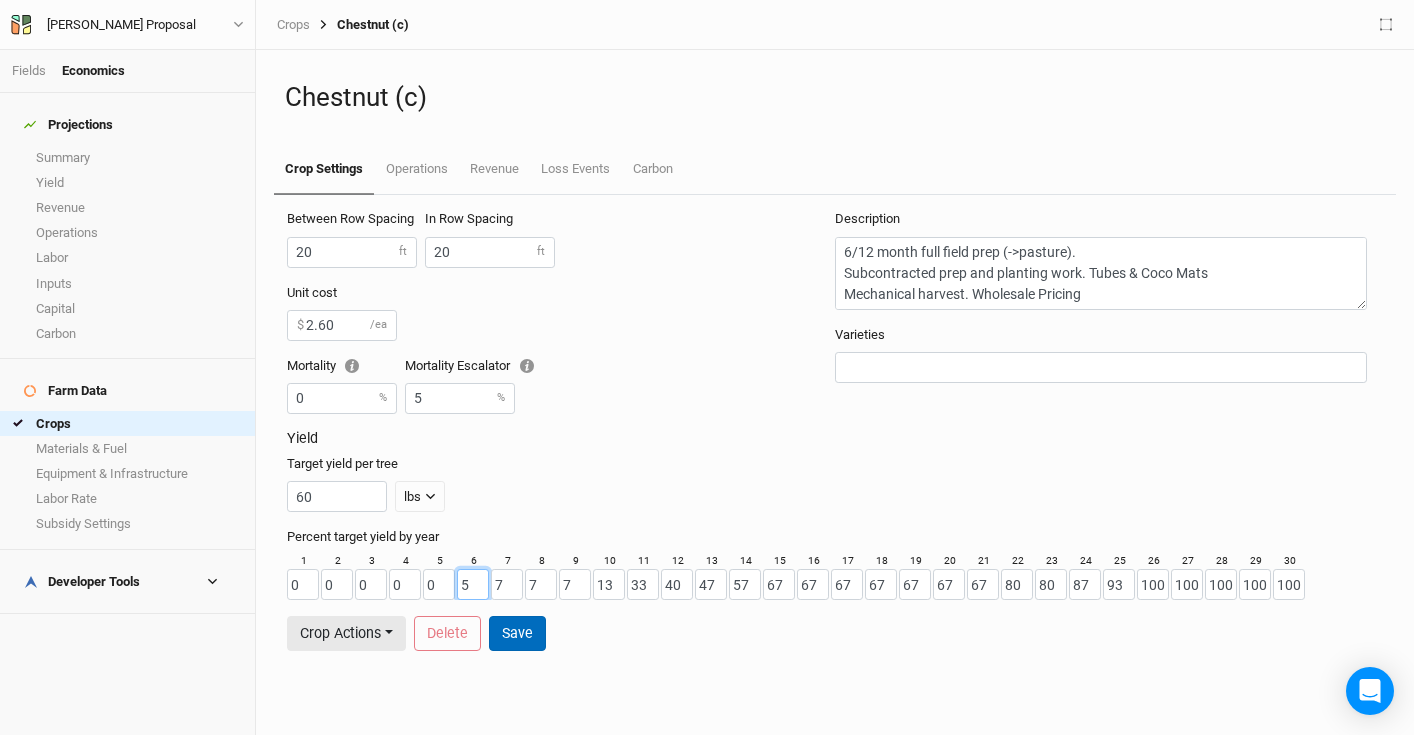type on "5" 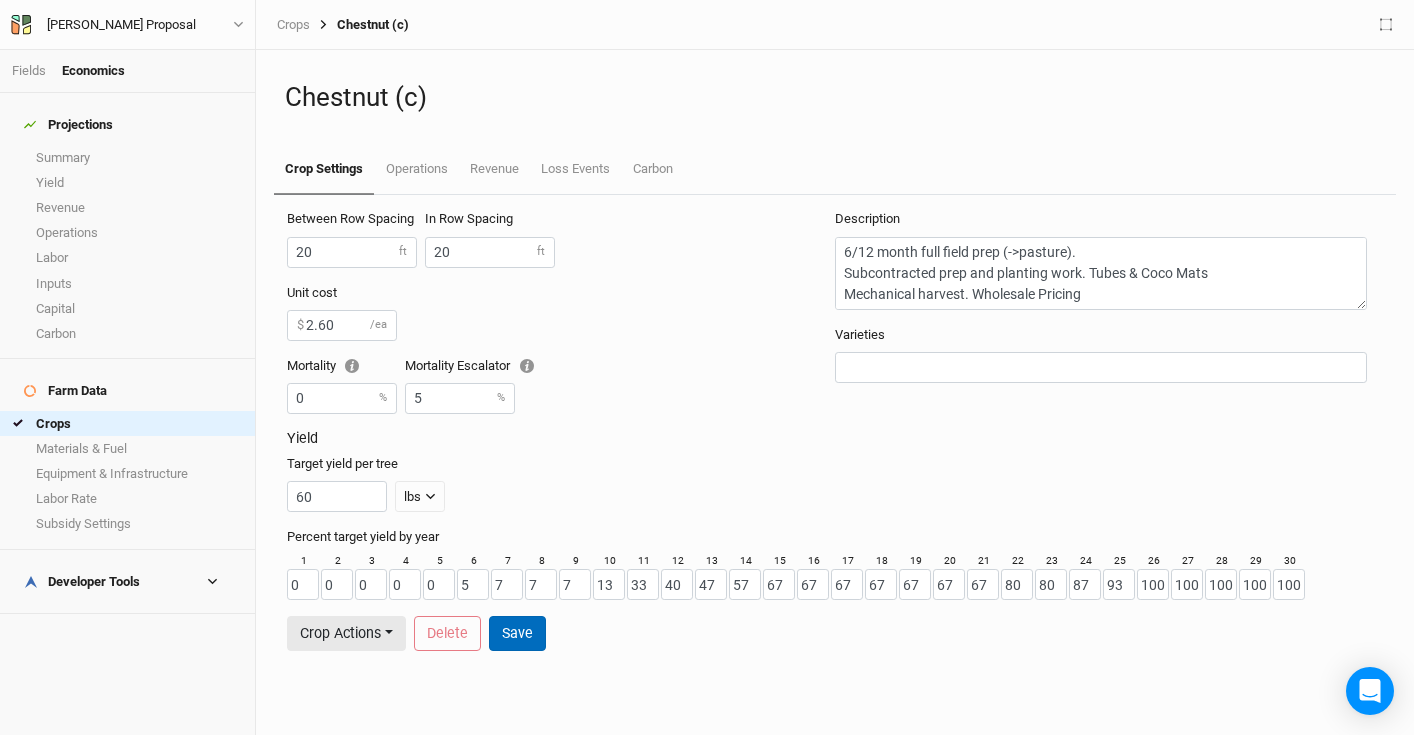 click on "Save" at bounding box center [517, 633] 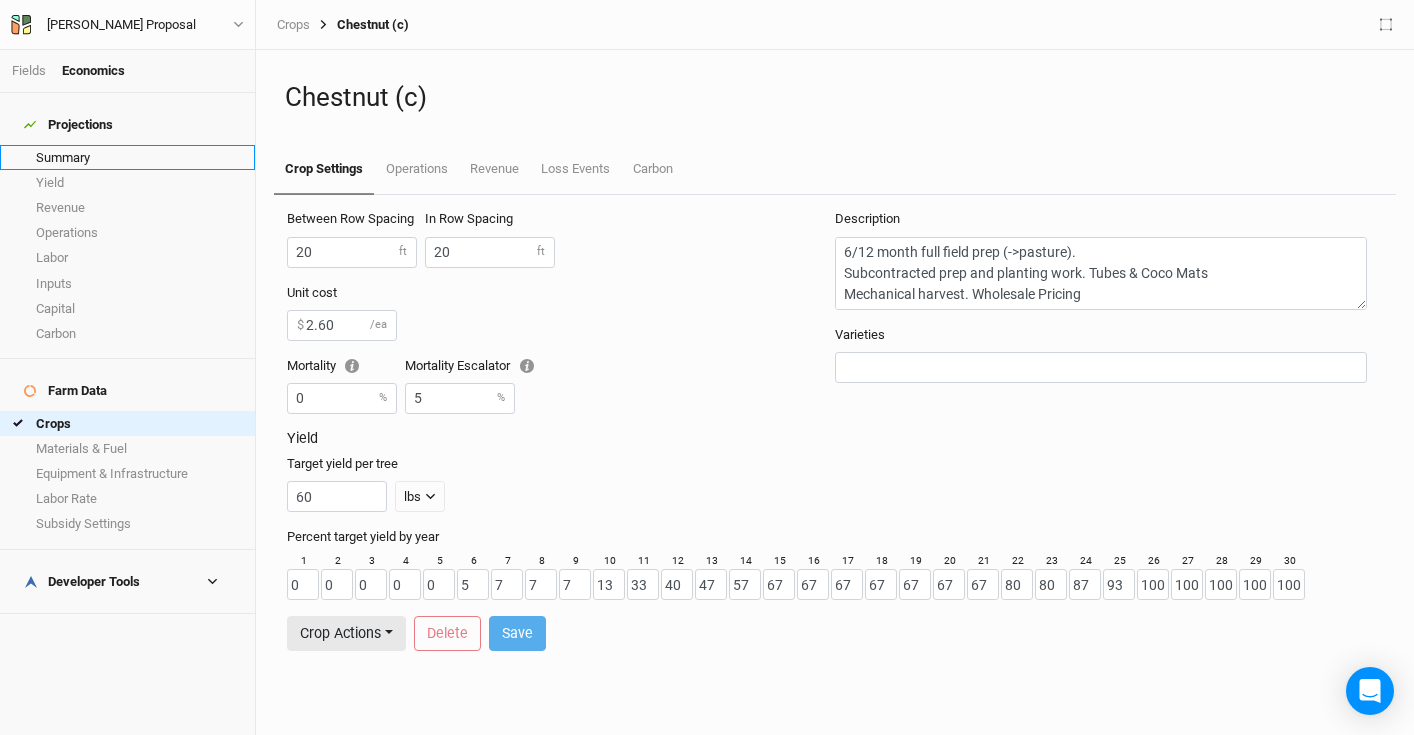 click on "Summary" at bounding box center [127, 157] 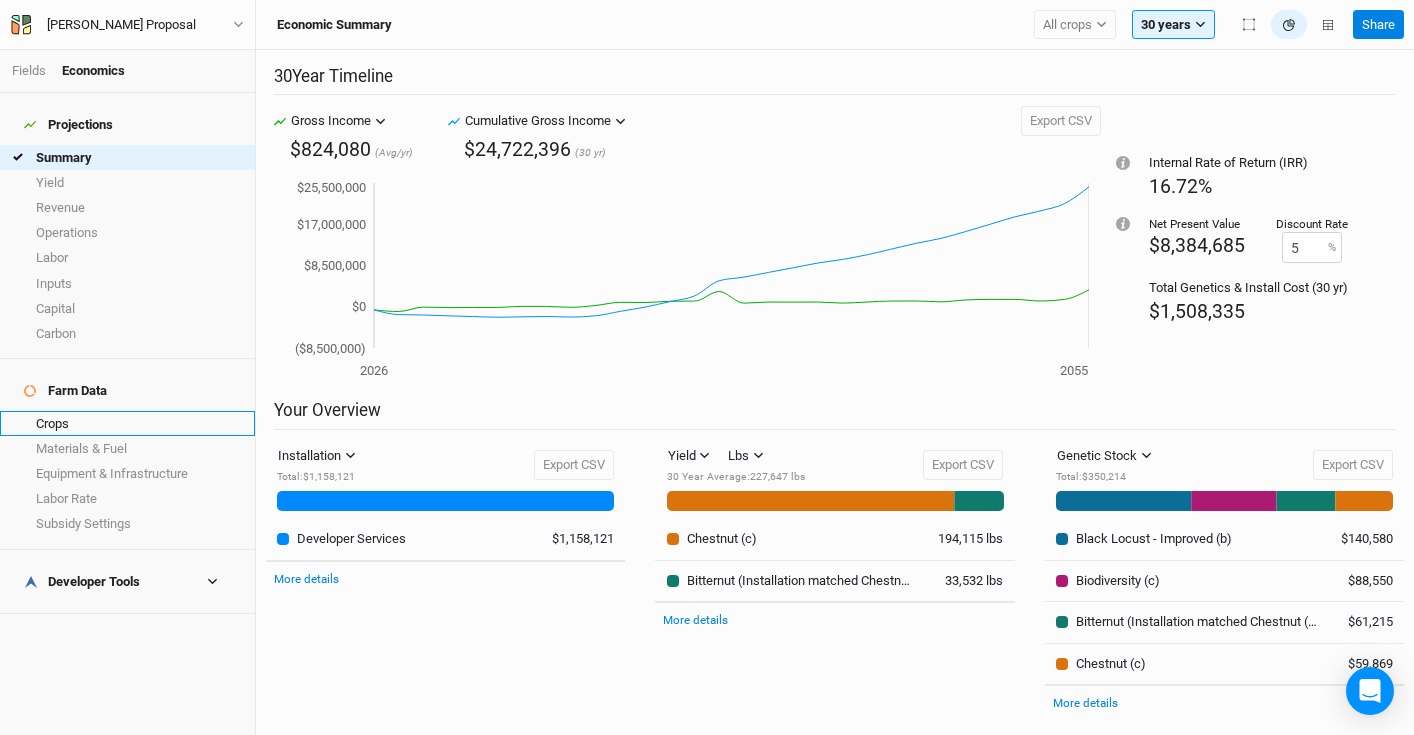 click on "Crops" at bounding box center (127, 423) 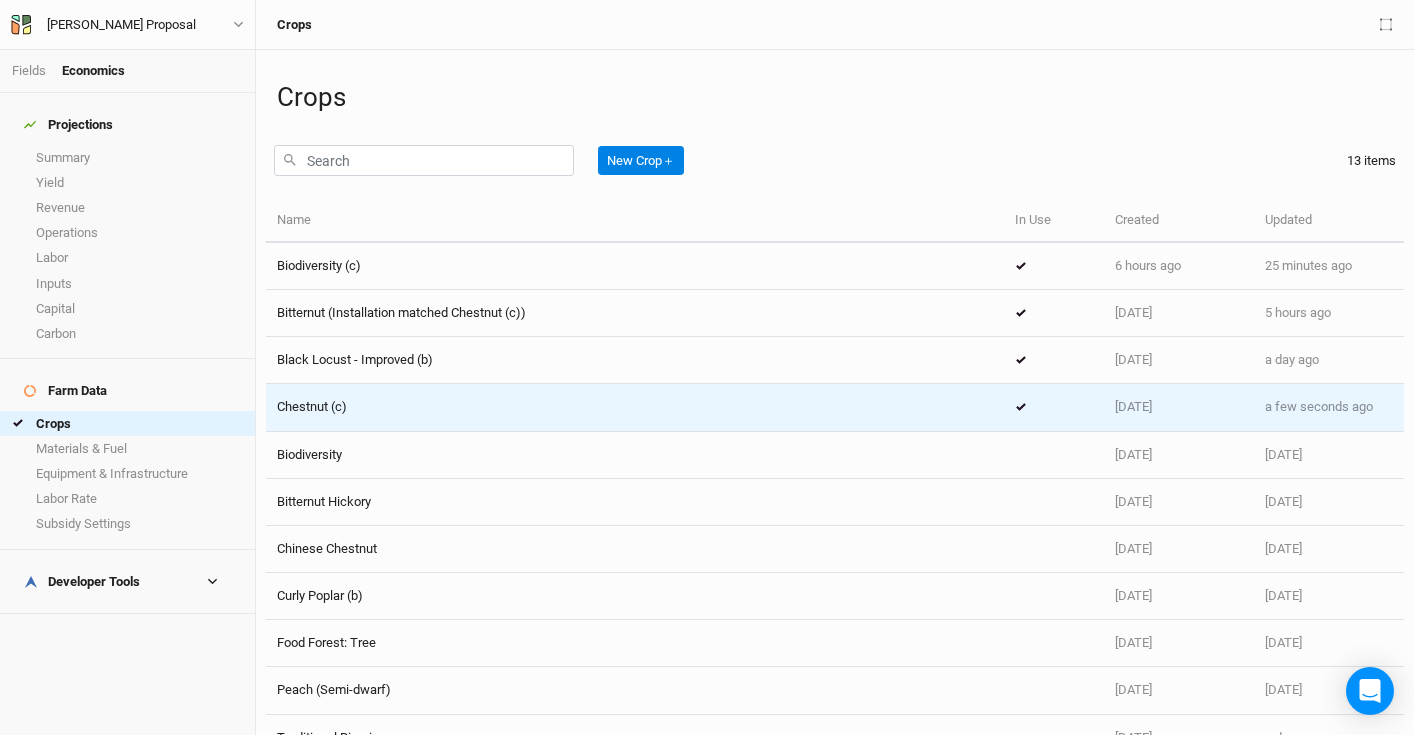 click on "Chestnut (c)" at bounding box center (635, 407) 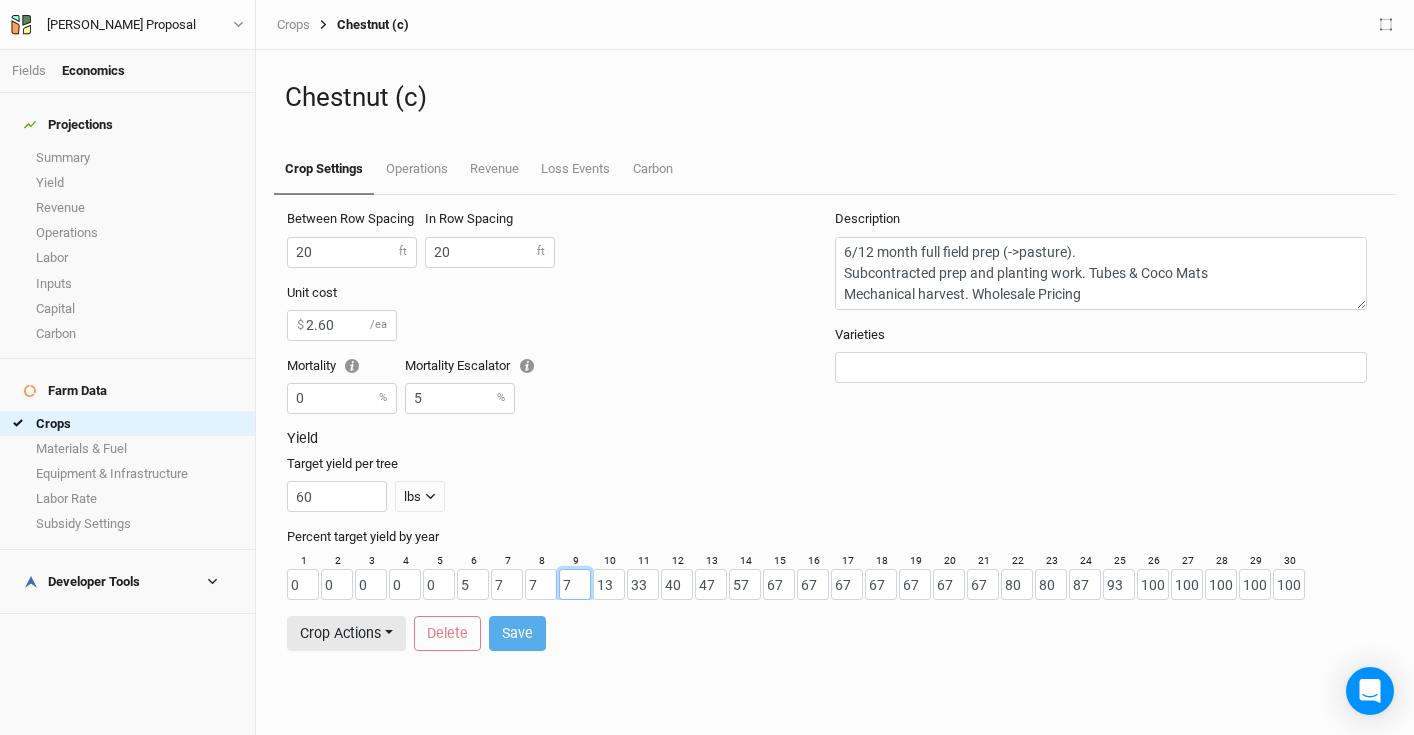 drag, startPoint x: 580, startPoint y: 583, endPoint x: 533, endPoint y: 584, distance: 47.010635 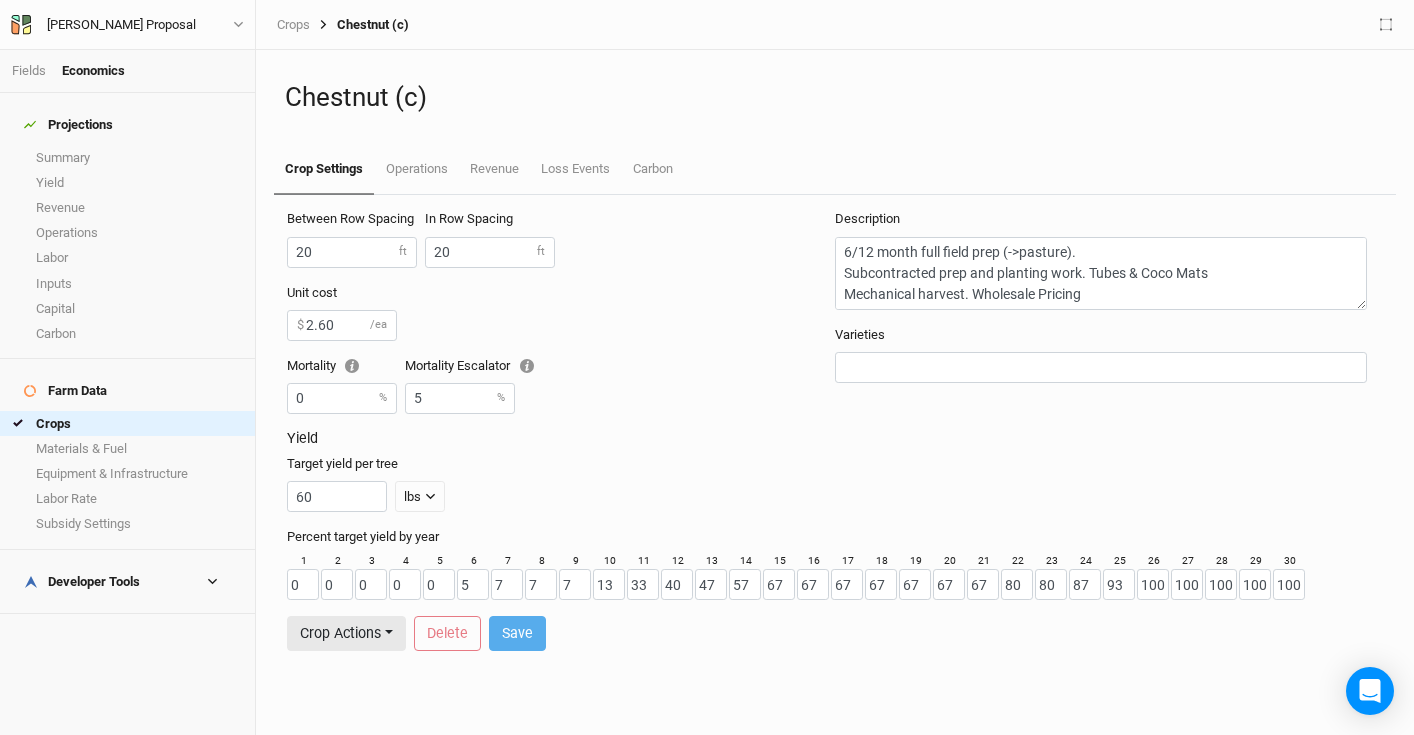 click on "Target yield per tree 60 lbs lbs bft" at bounding box center (831, 483) 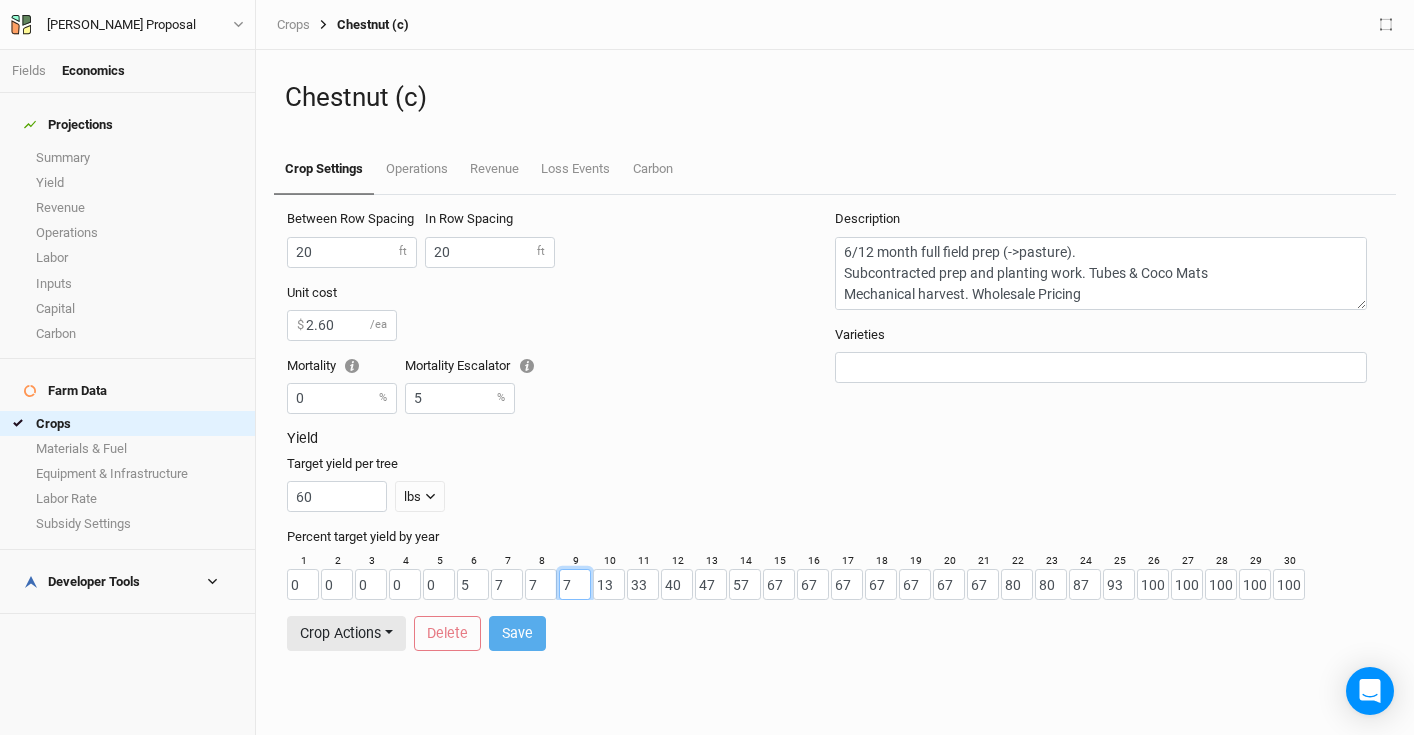 drag, startPoint x: 580, startPoint y: 582, endPoint x: 496, endPoint y: 576, distance: 84.21401 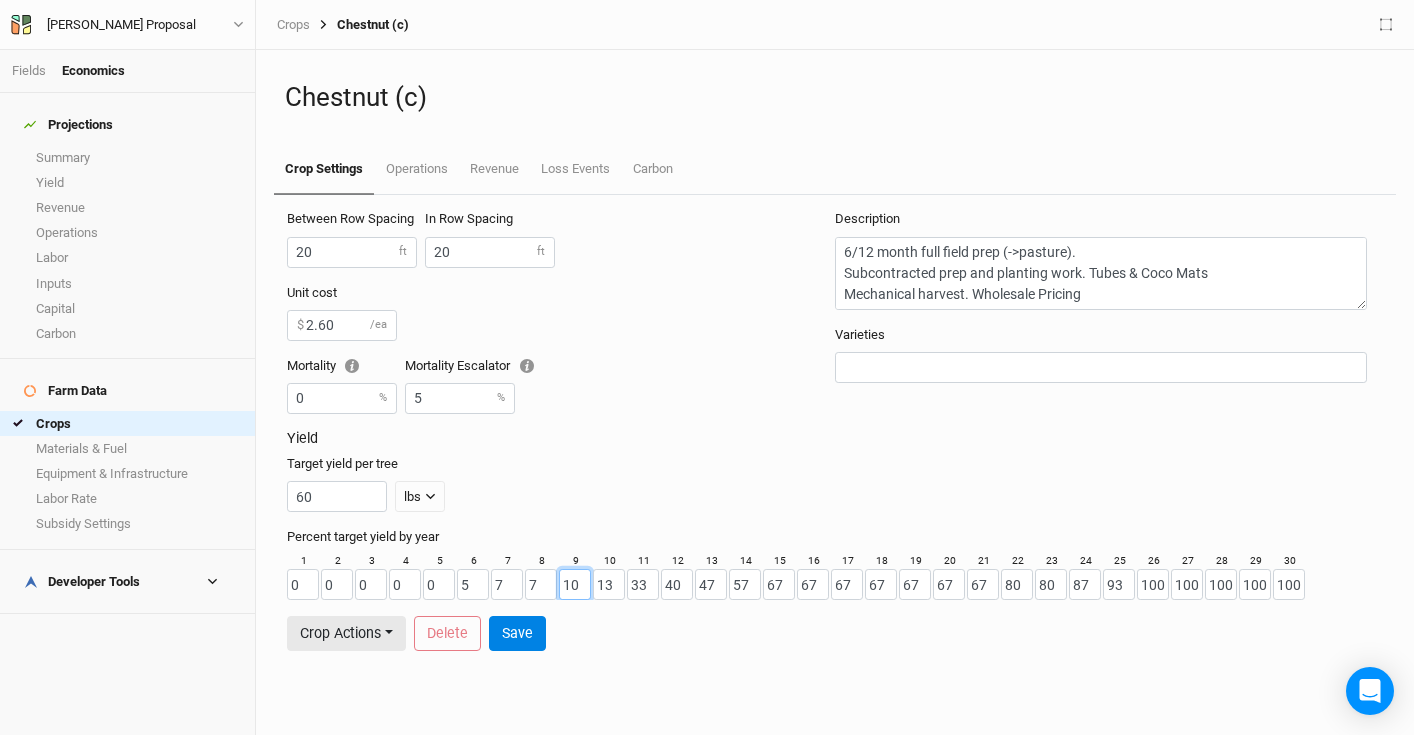 type on "1" 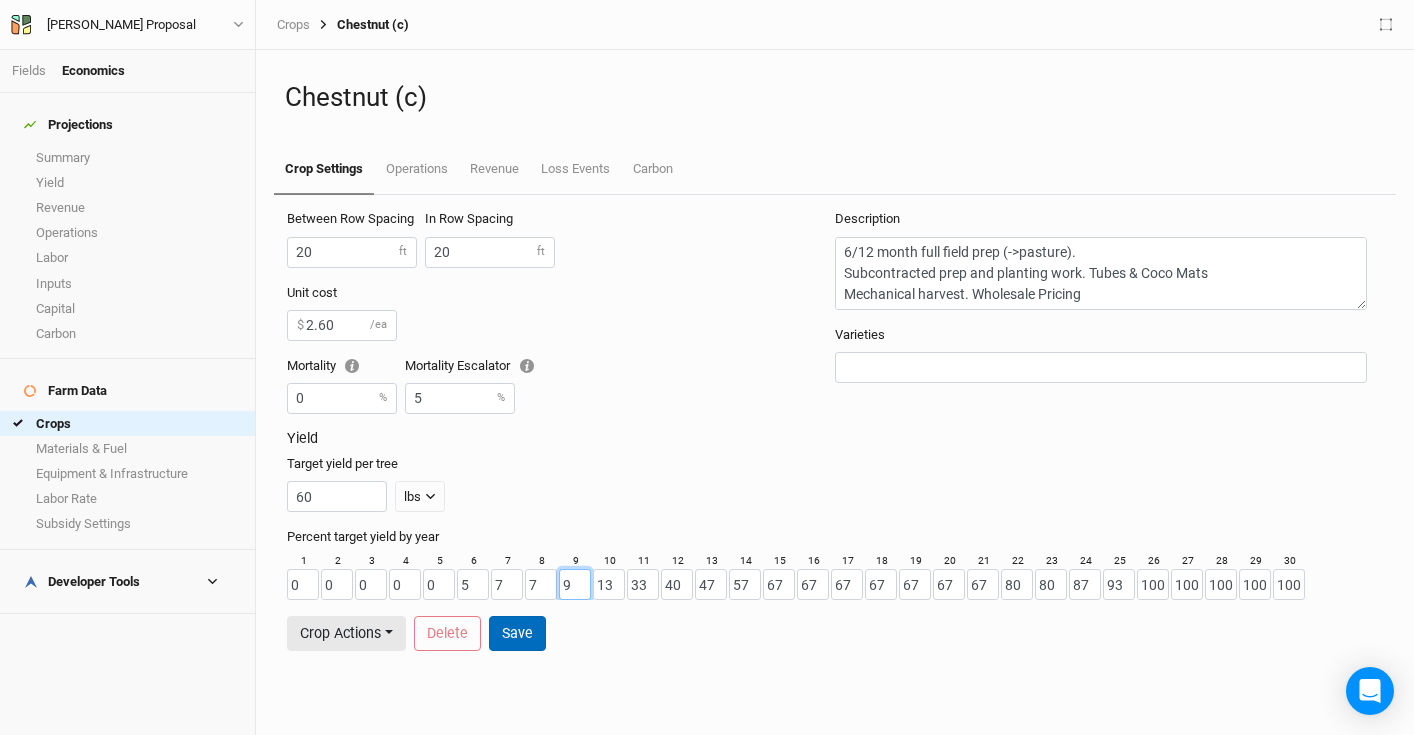 type on "9" 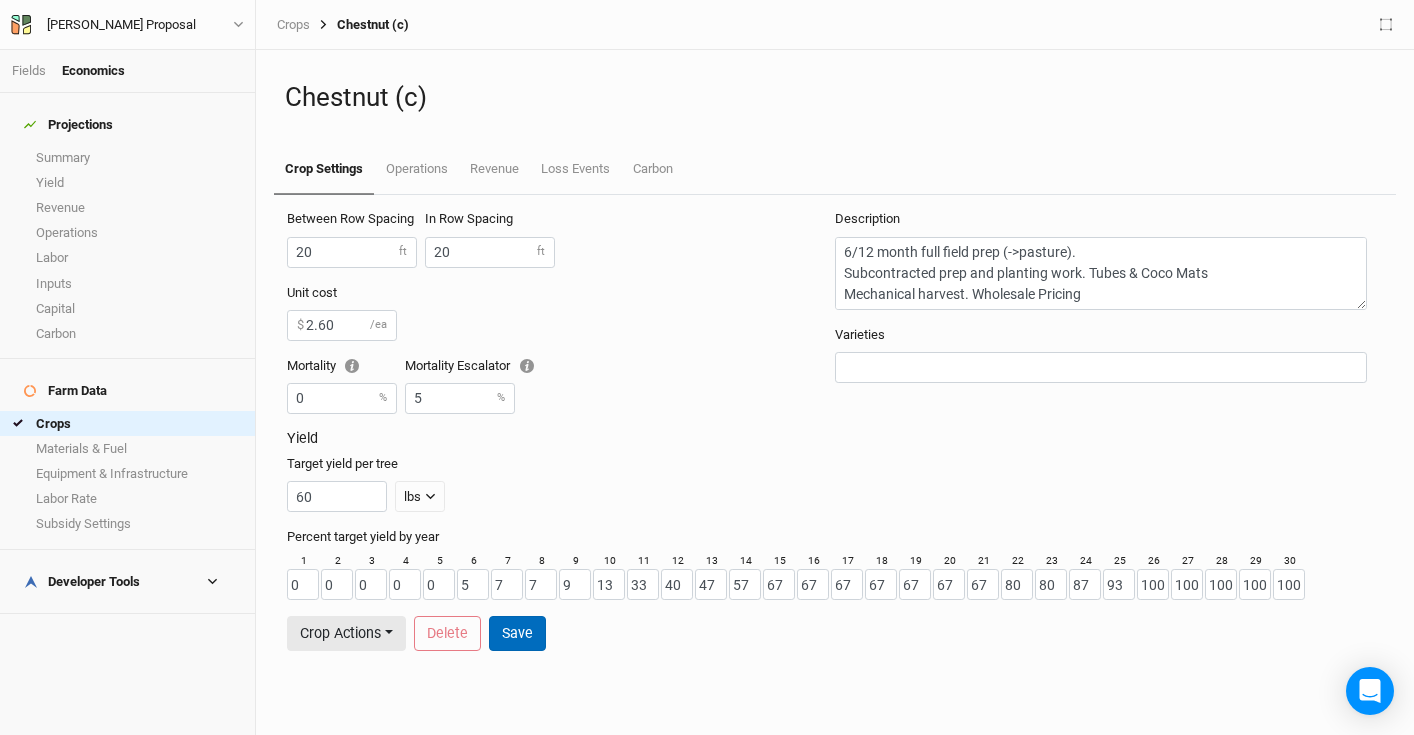 click on "Save" at bounding box center (517, 633) 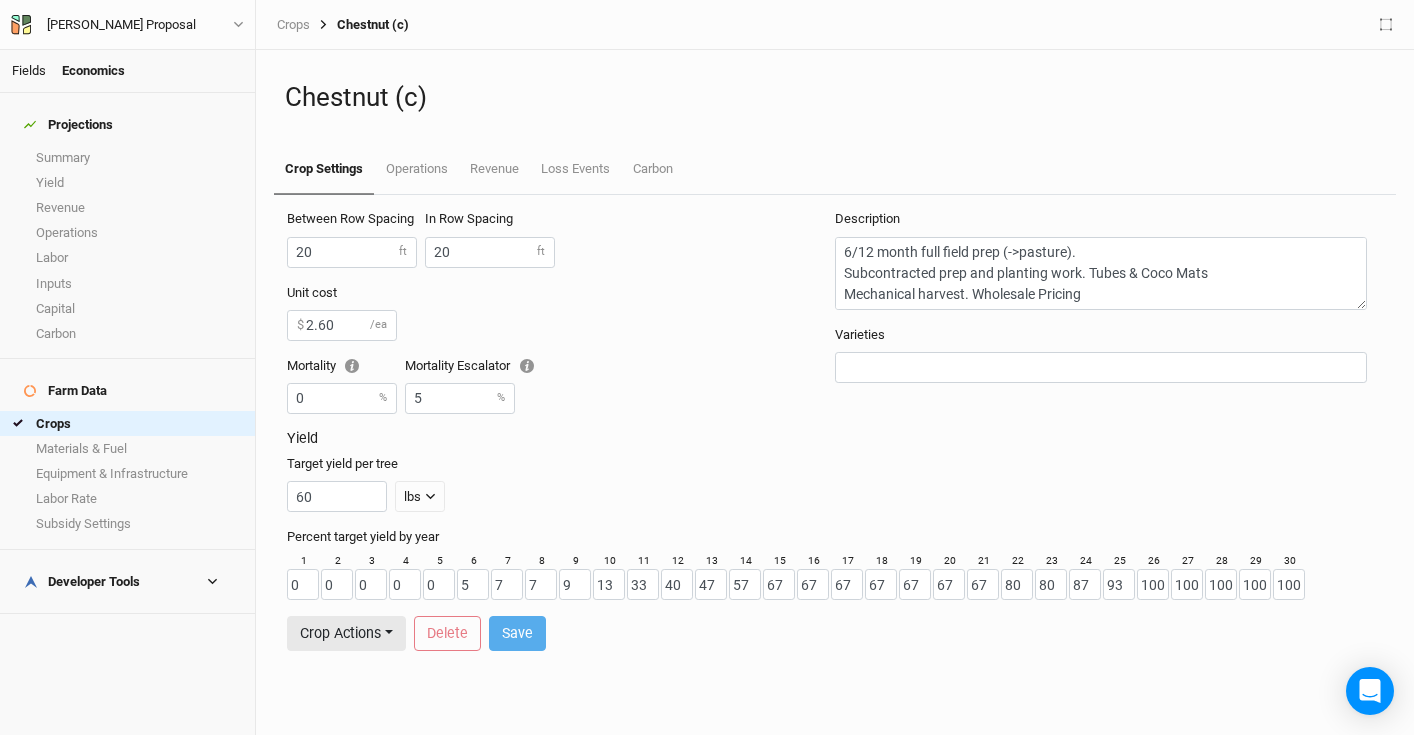 click on "Fields" at bounding box center [29, 70] 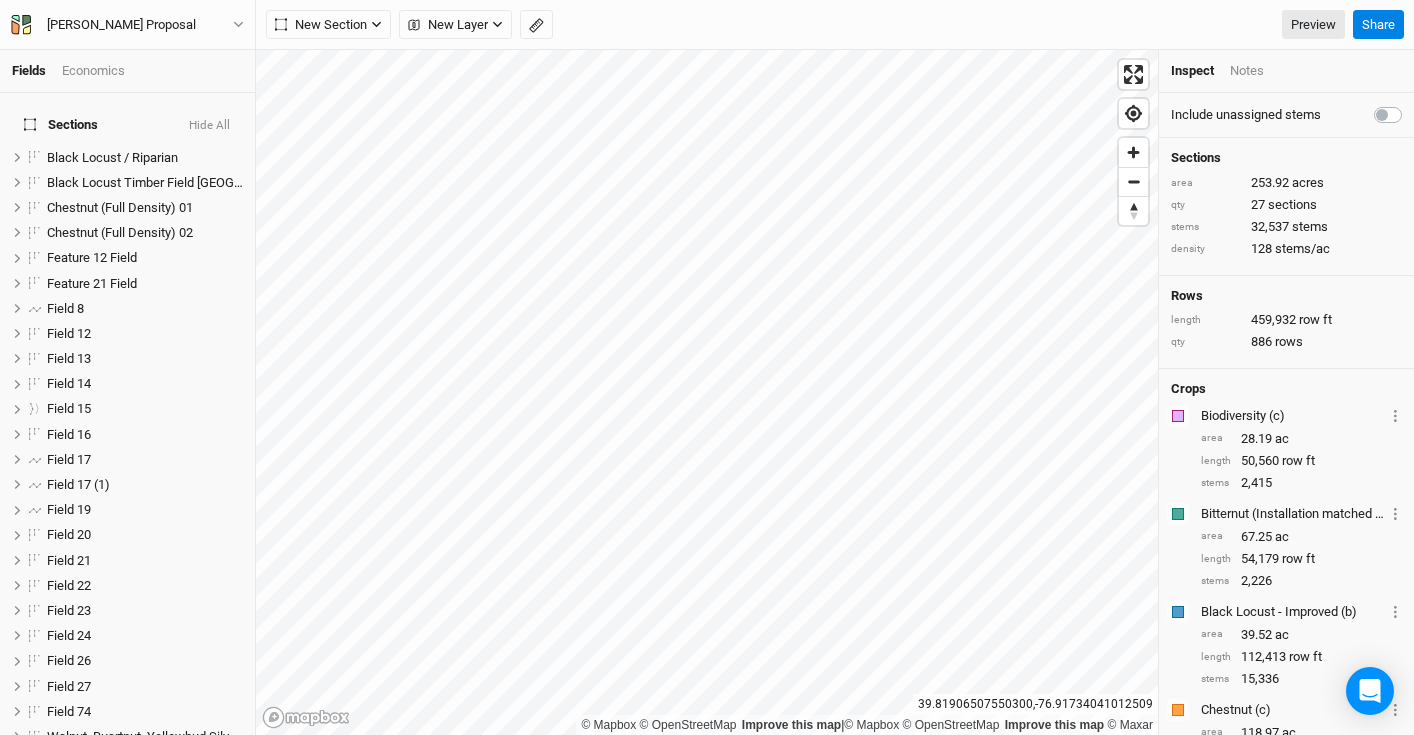 click on "Economics" at bounding box center (93, 71) 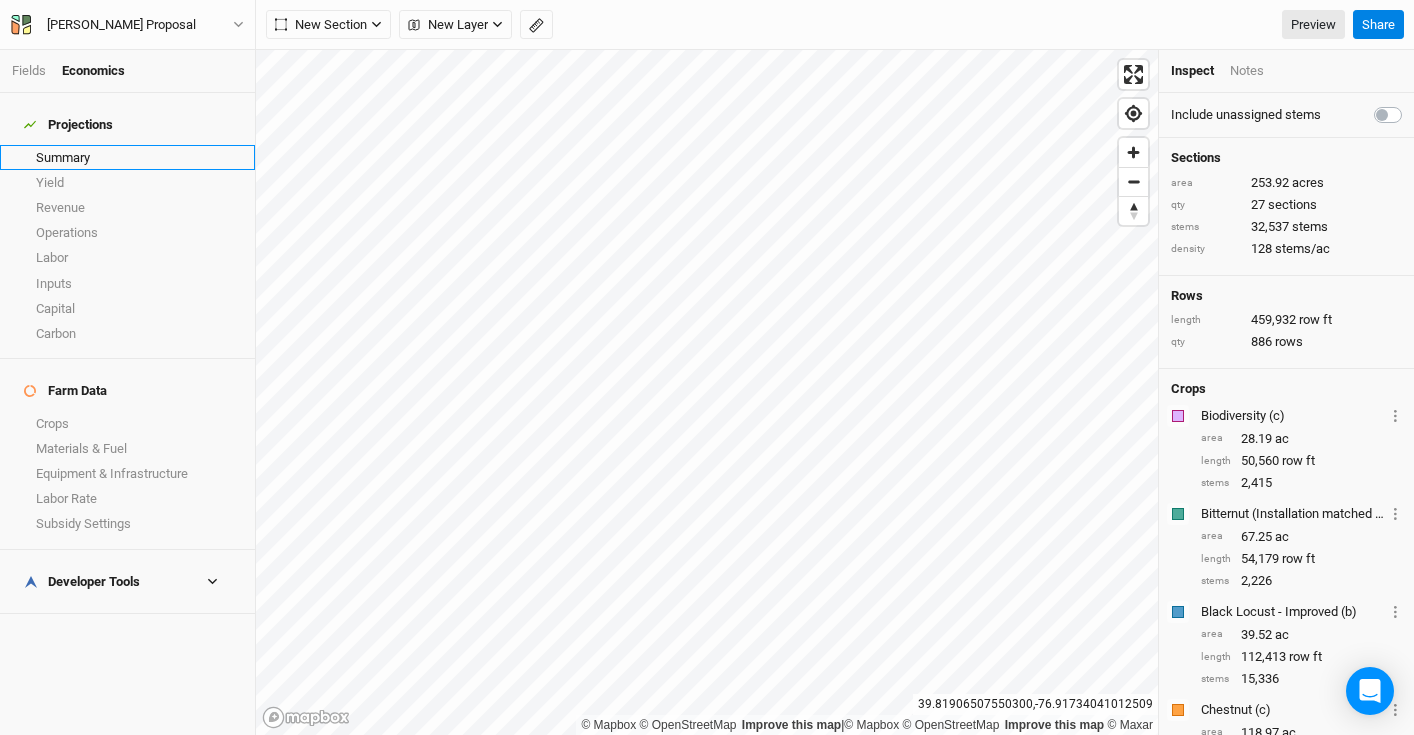 click on "Summary" at bounding box center (127, 157) 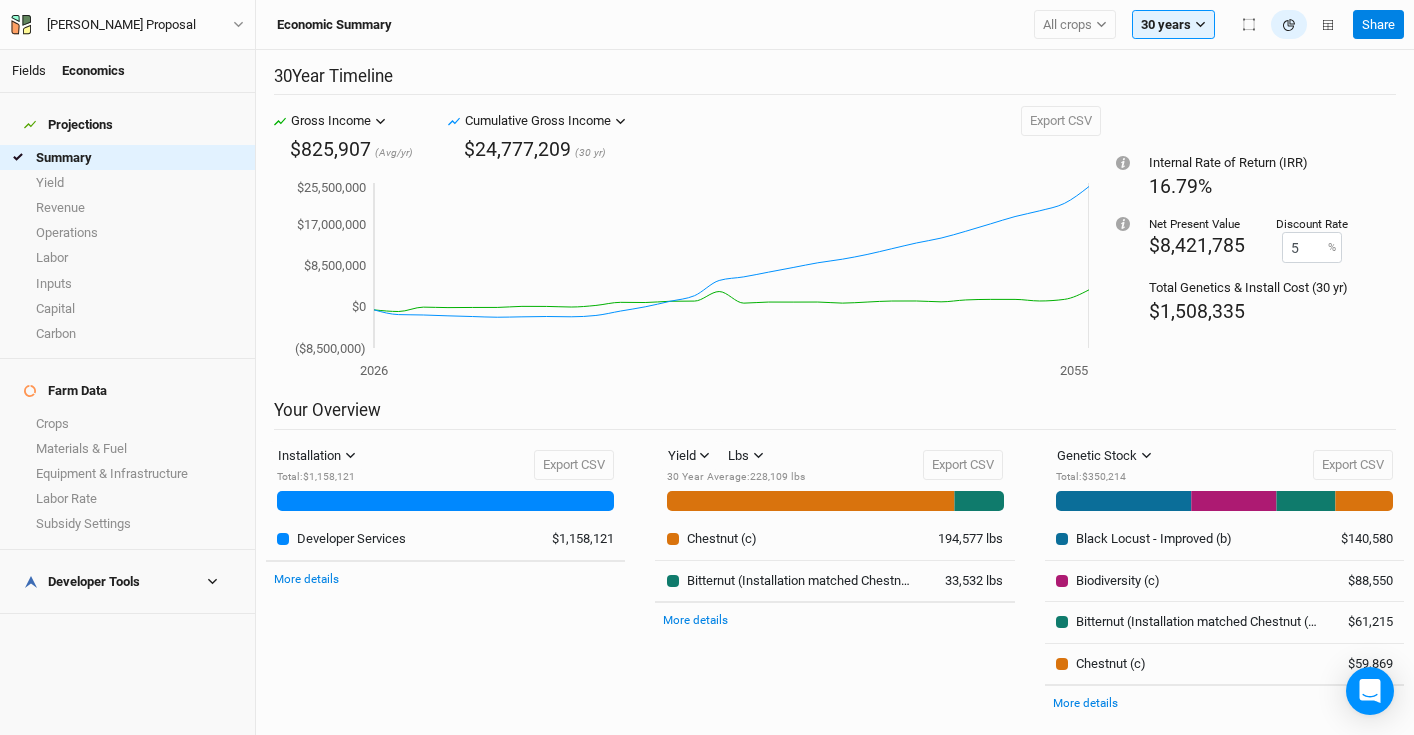 click on "Fields" at bounding box center [29, 70] 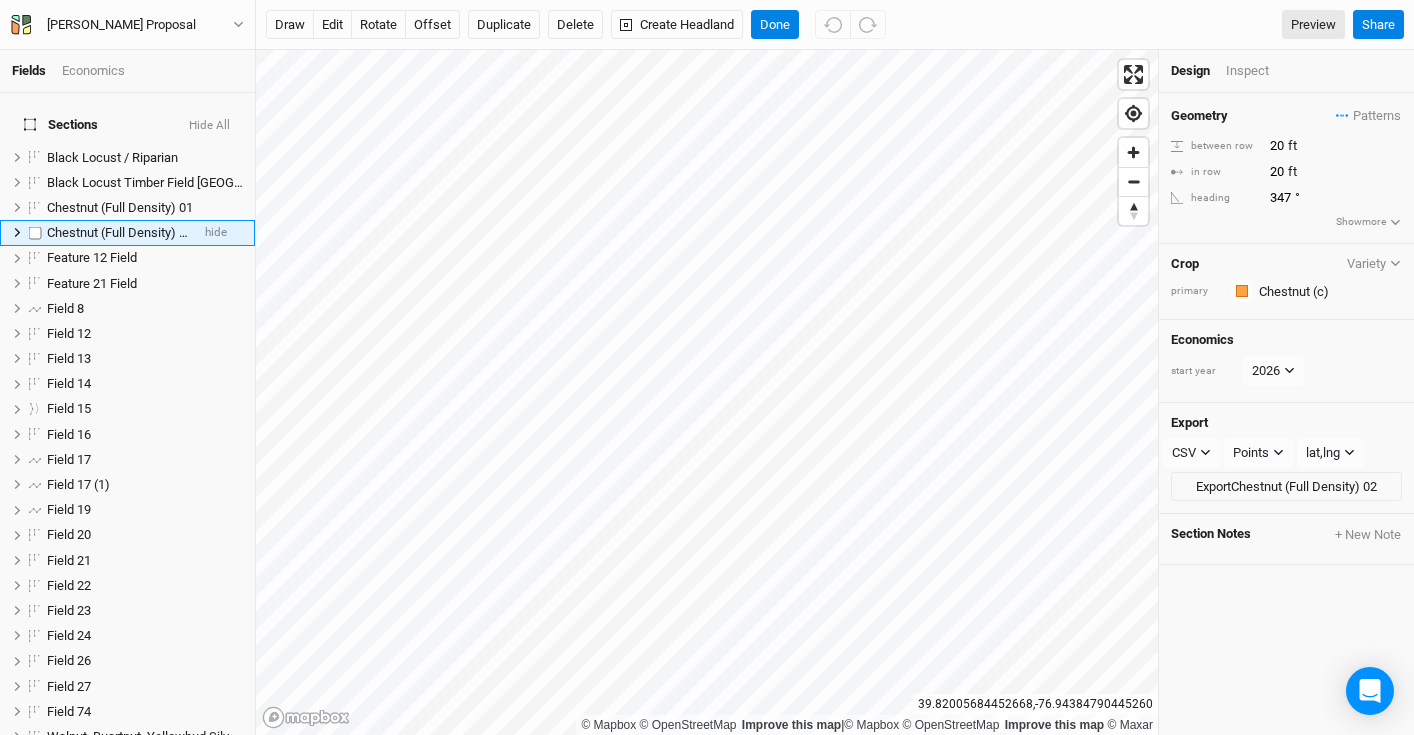 click on "Chestnut (Full Density) 02" at bounding box center (120, 232) 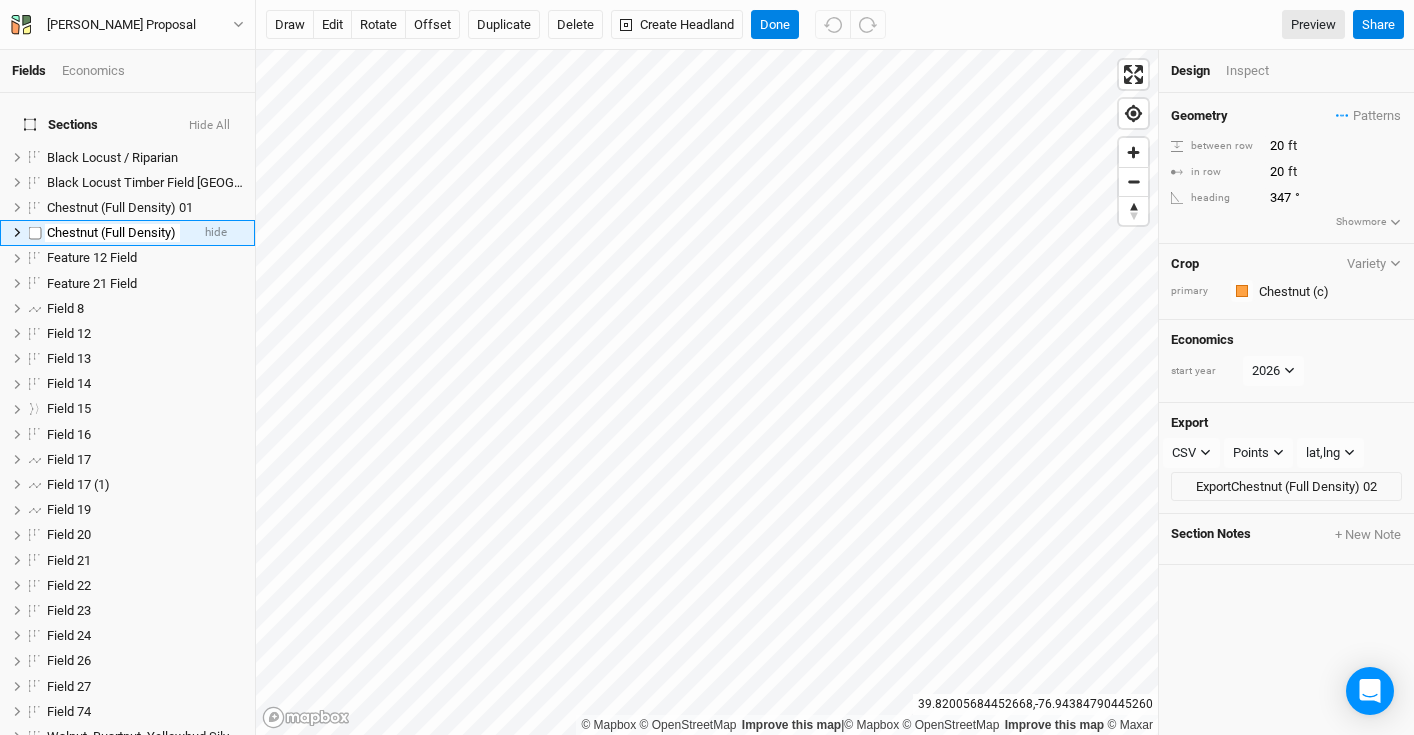 click on "Chestnut (Full Density) 02" at bounding box center (112, 233) 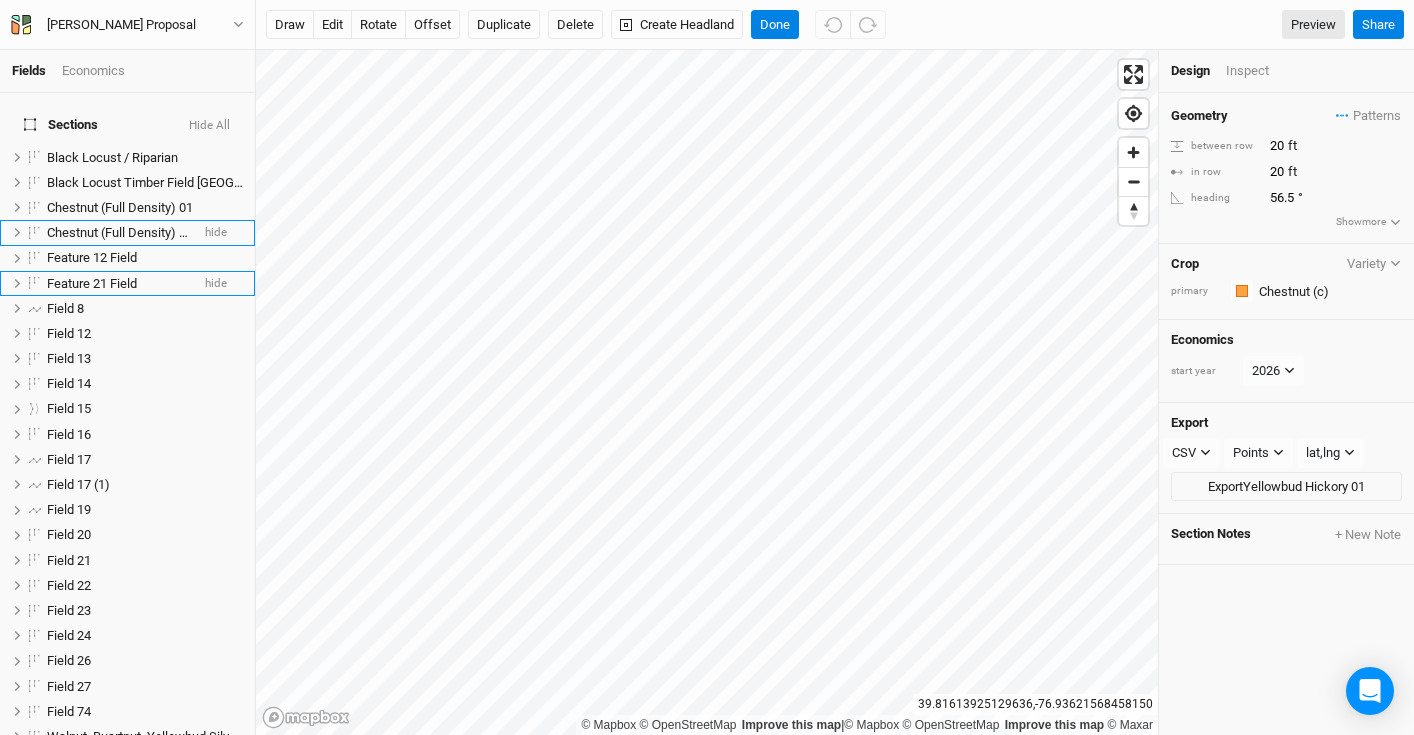 scroll, scrollTop: 360, scrollLeft: 0, axis: vertical 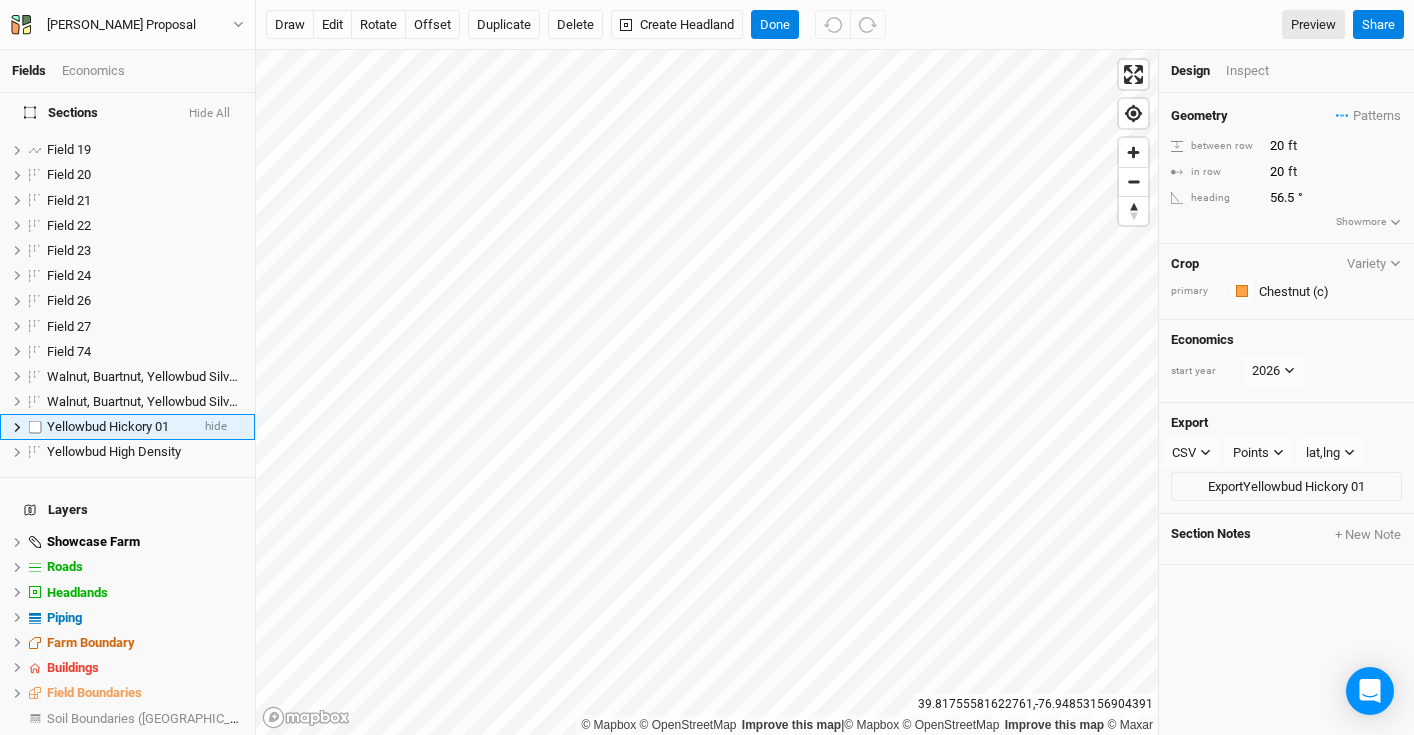 click on "Yellowbud Hickory 01" at bounding box center [108, 426] 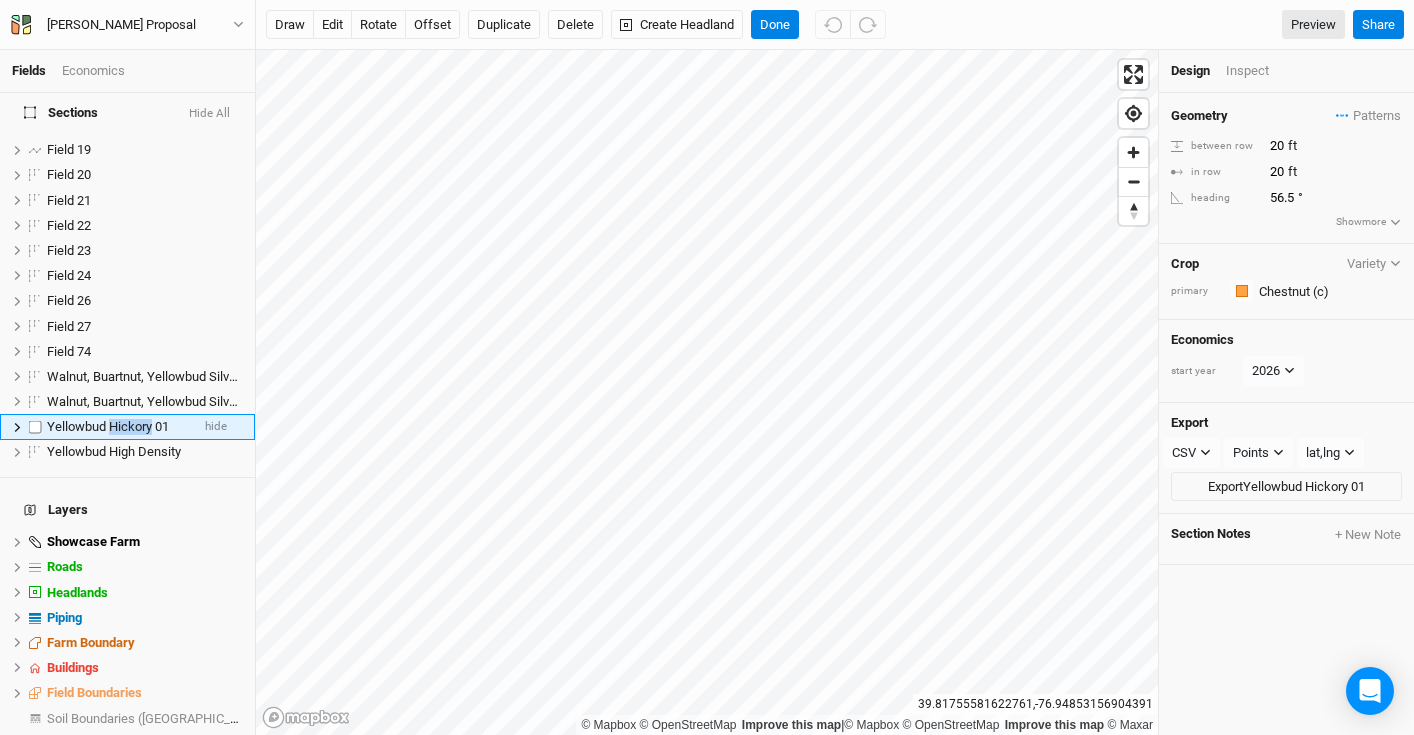 click on "Yellowbud Hickory 01" at bounding box center [108, 426] 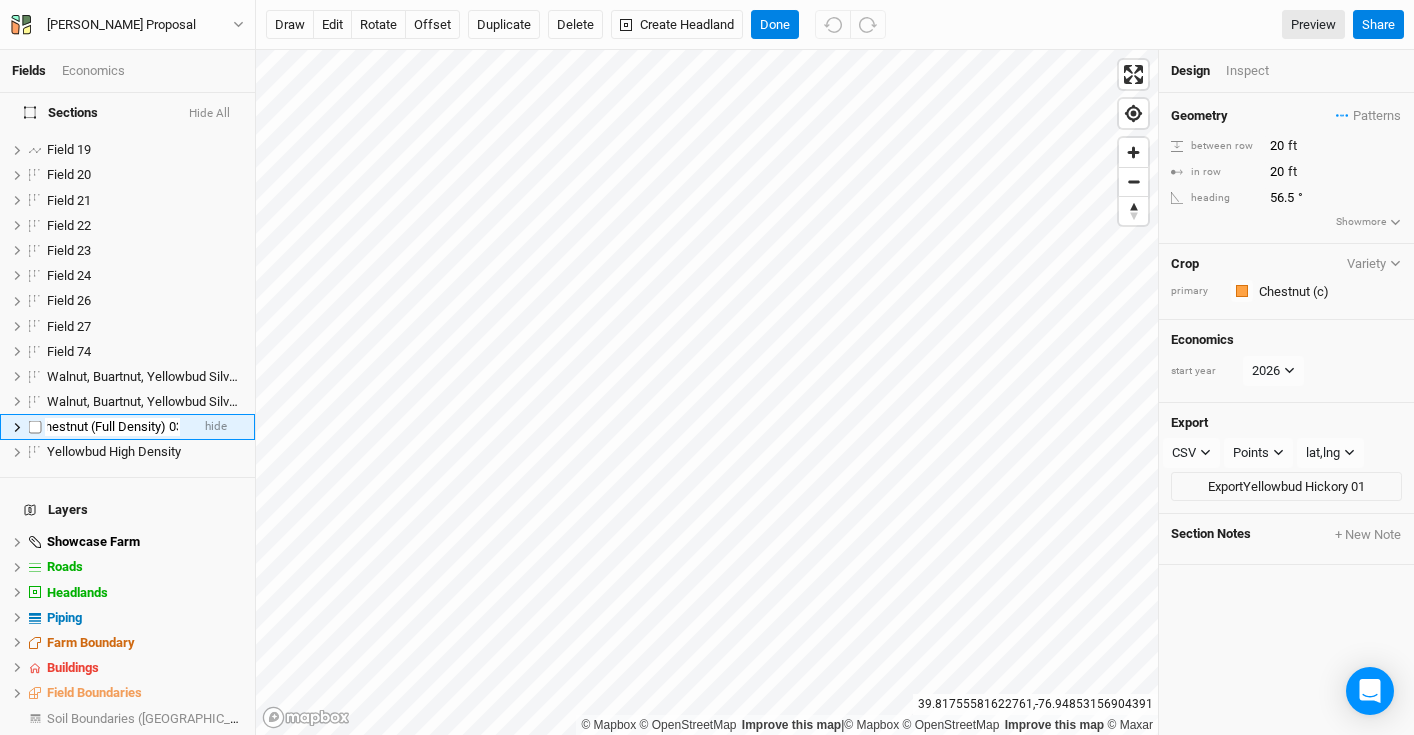 scroll, scrollTop: 0, scrollLeft: 17, axis: horizontal 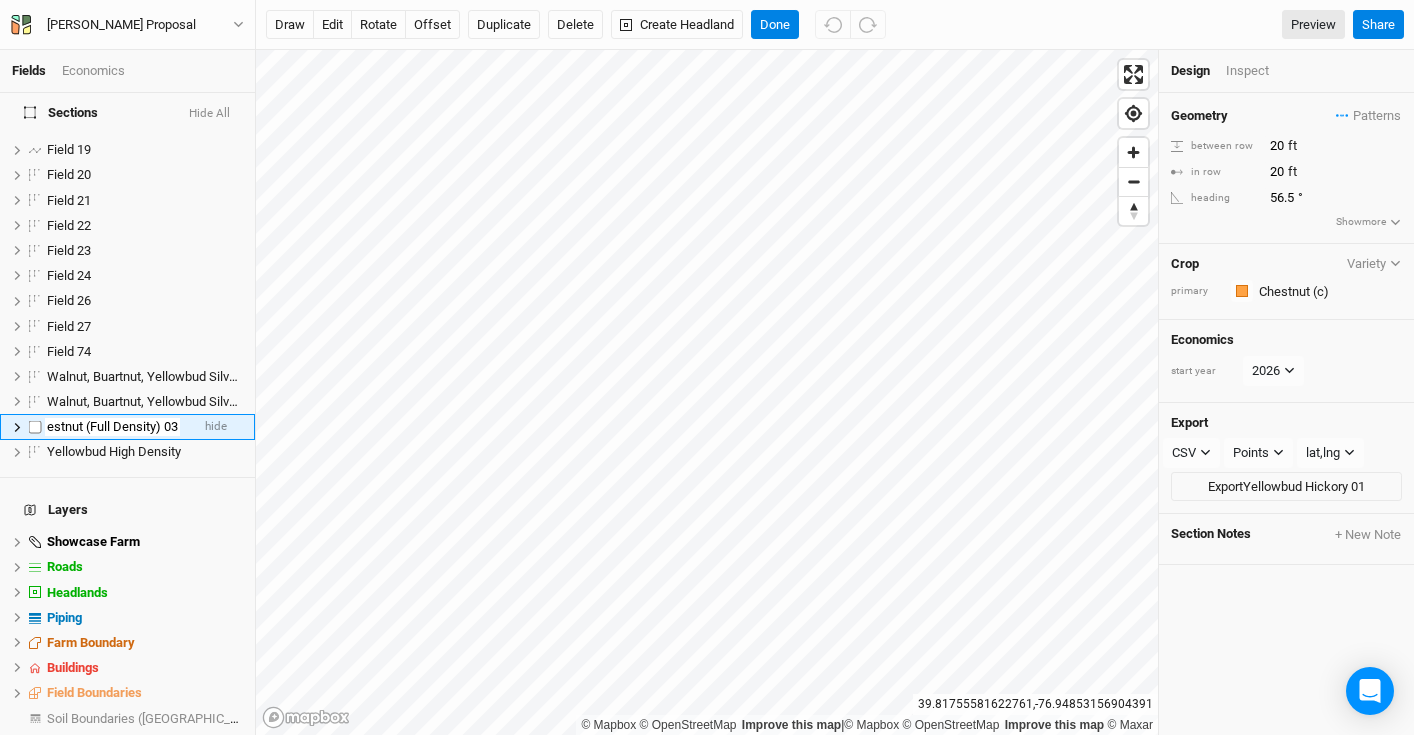 type on "Chestnut (Full Density) 03" 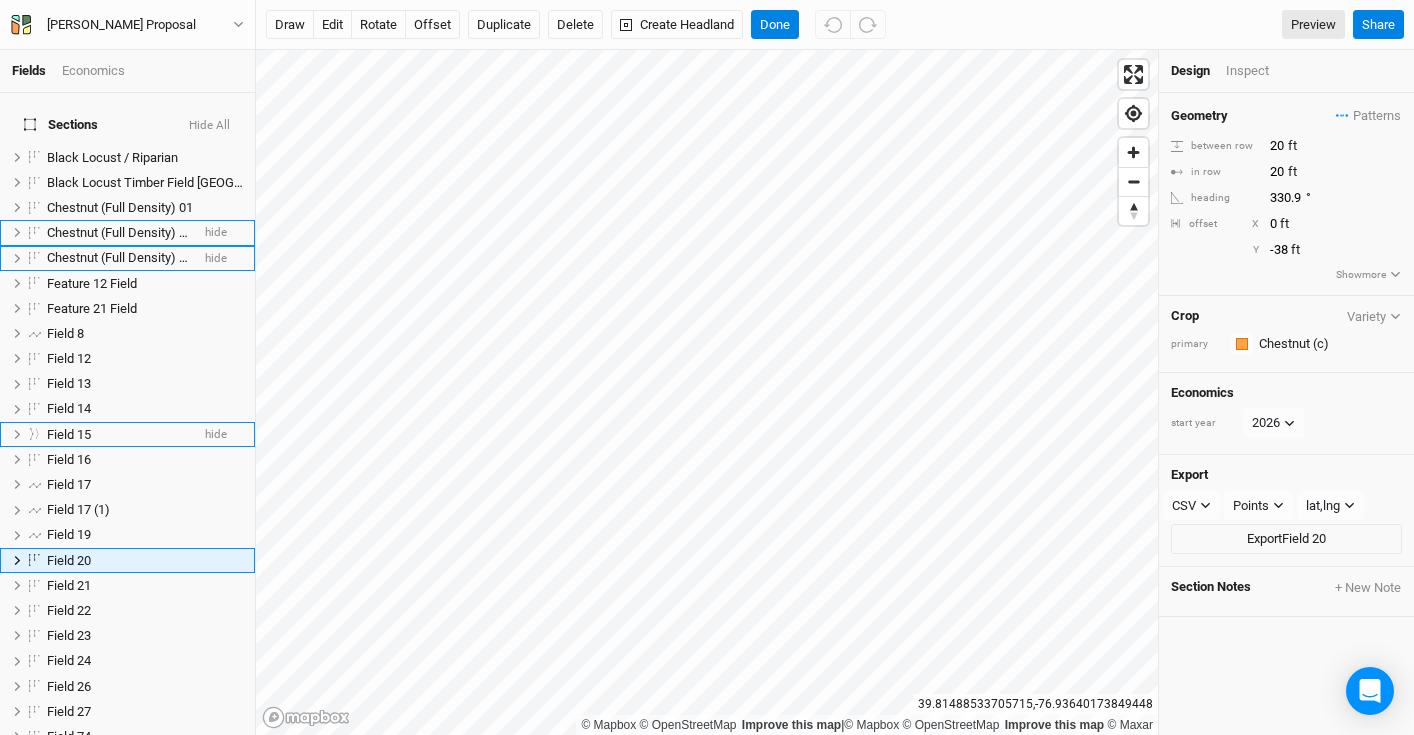 scroll, scrollTop: 134, scrollLeft: 0, axis: vertical 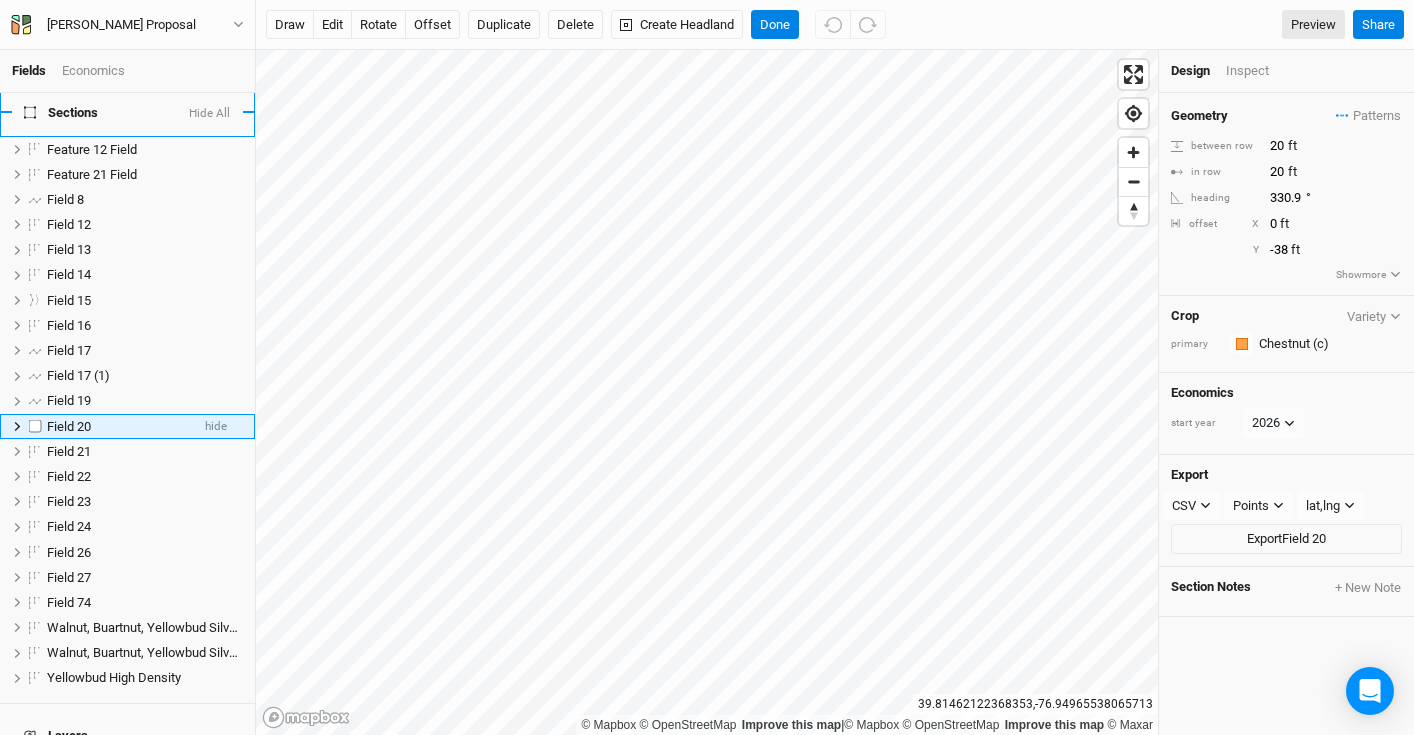 click on "Field 20" at bounding box center [118, 427] 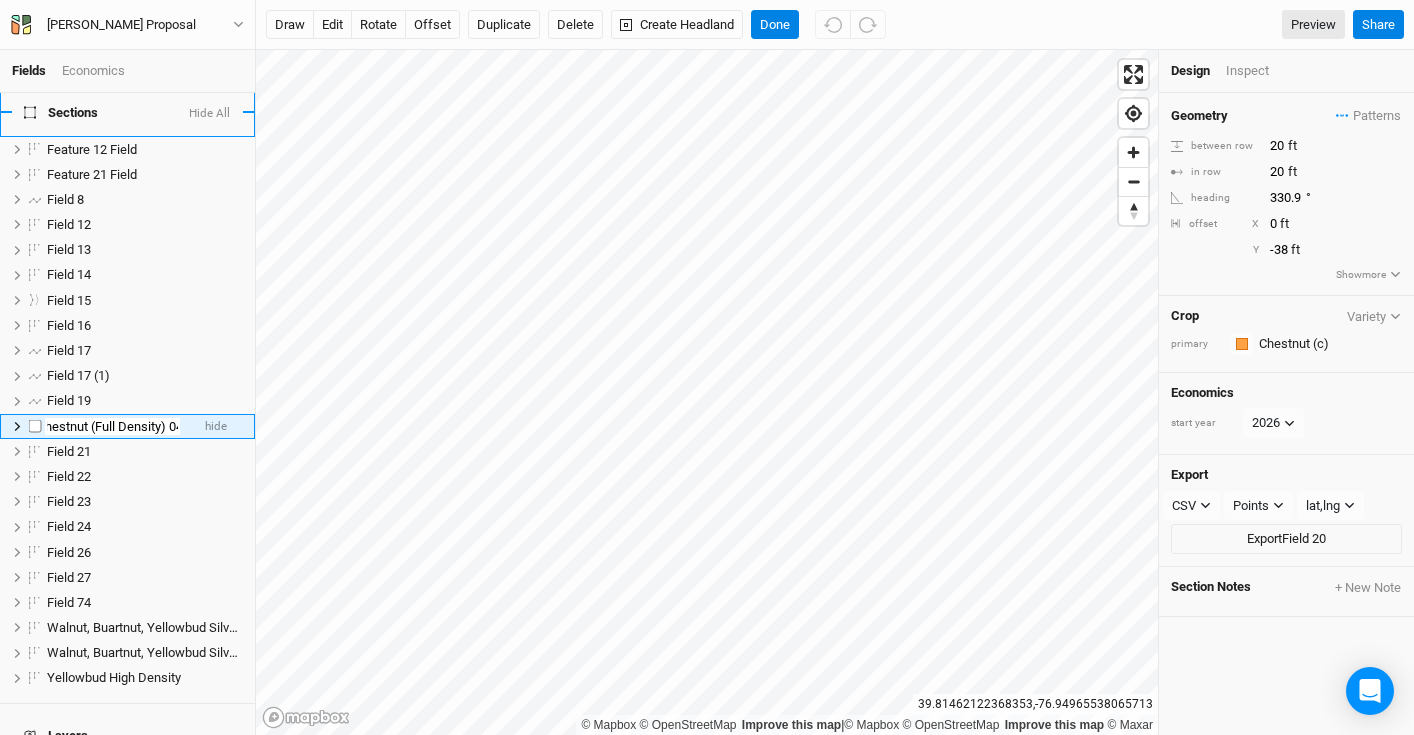 scroll, scrollTop: 0, scrollLeft: 17, axis: horizontal 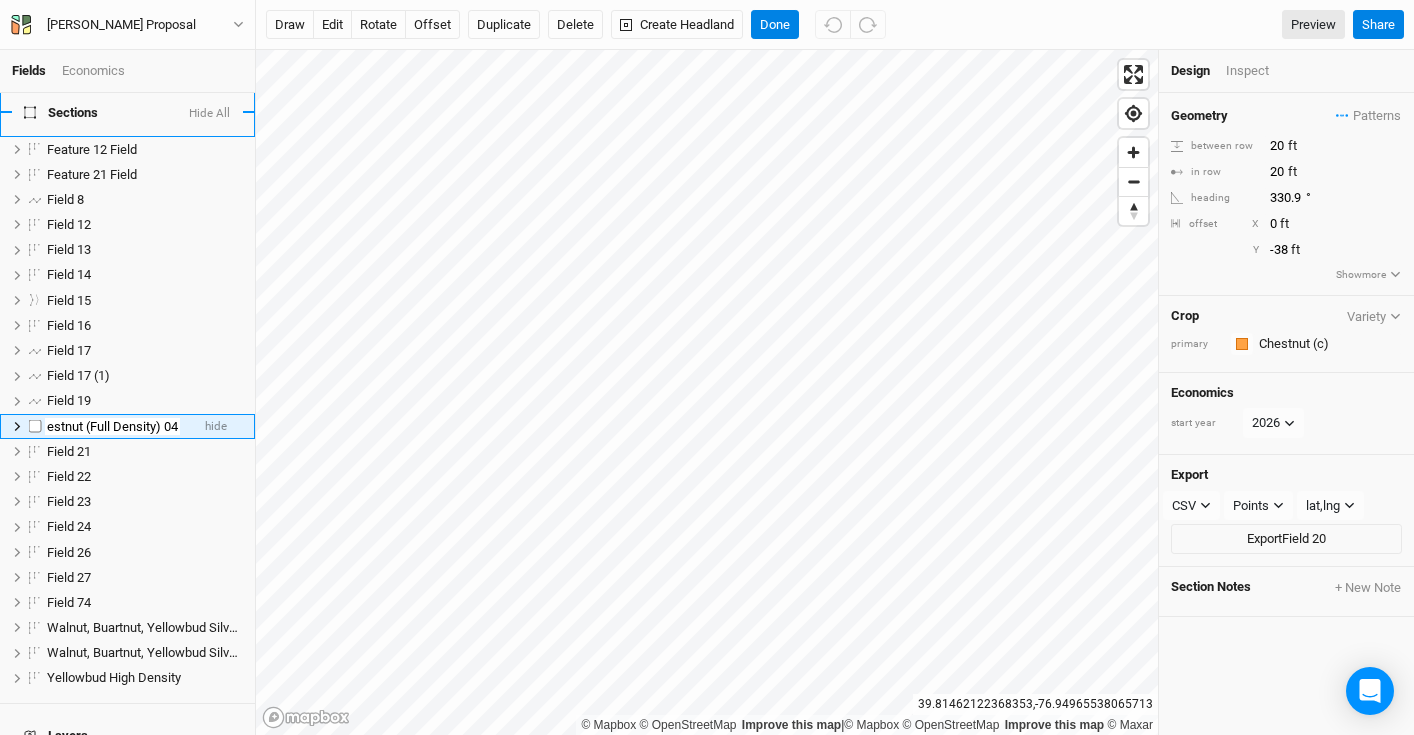 type on "Chestnut (Full Density) 04" 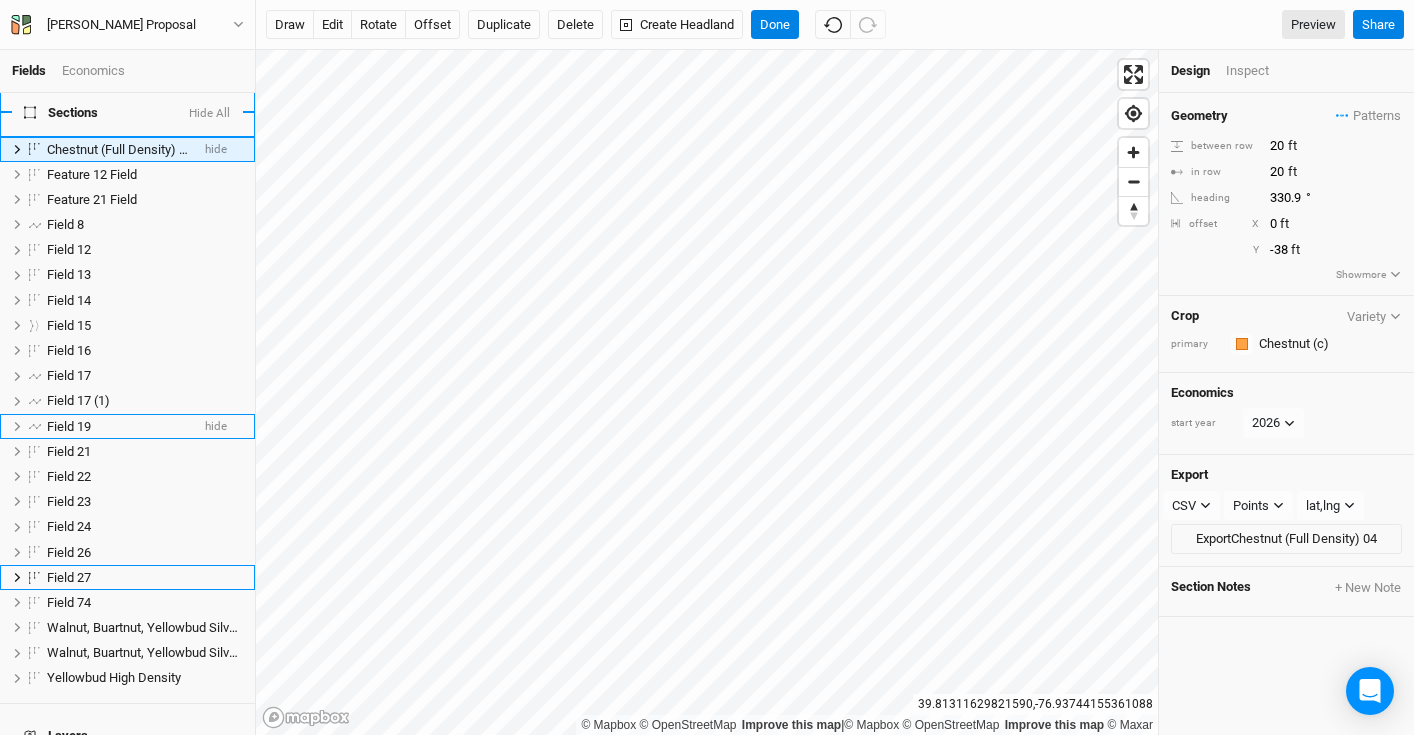 scroll, scrollTop: 285, scrollLeft: 0, axis: vertical 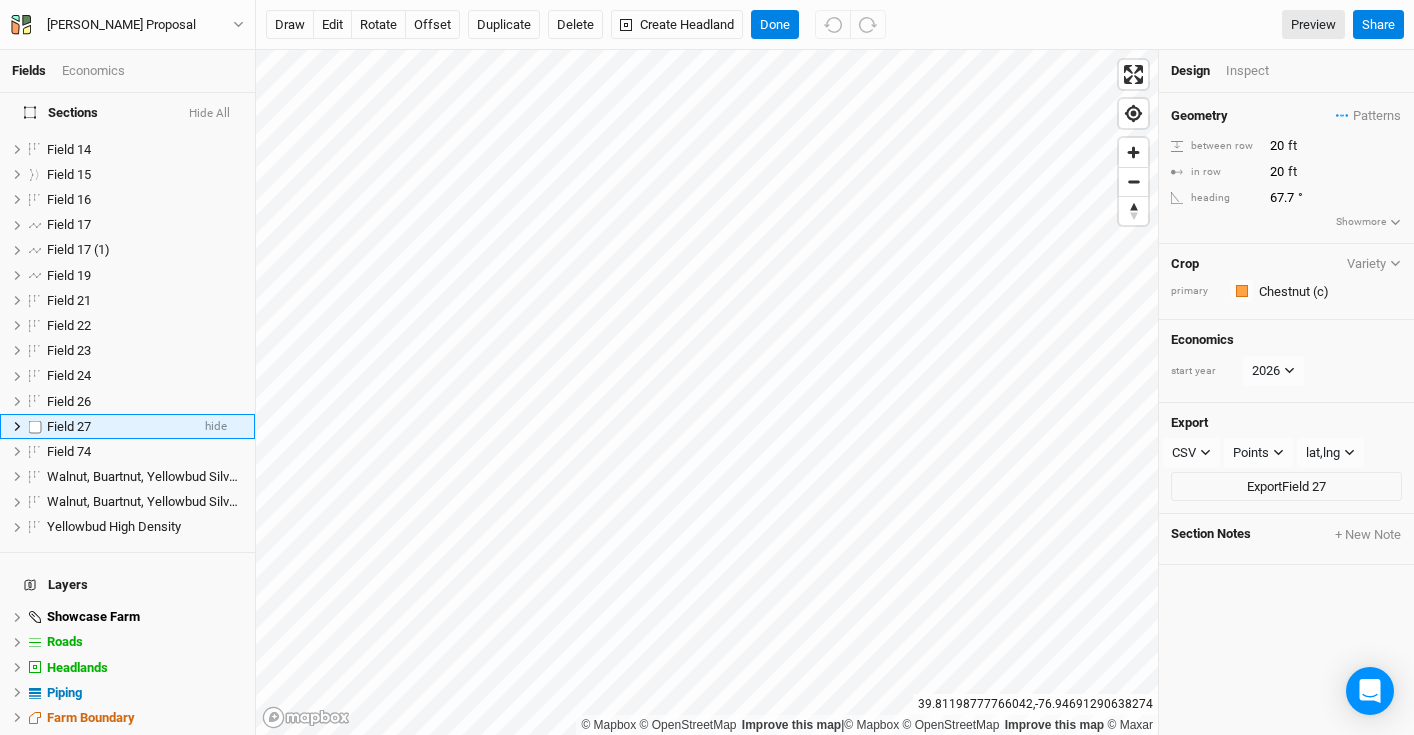 click on "Field 27" at bounding box center [118, 427] 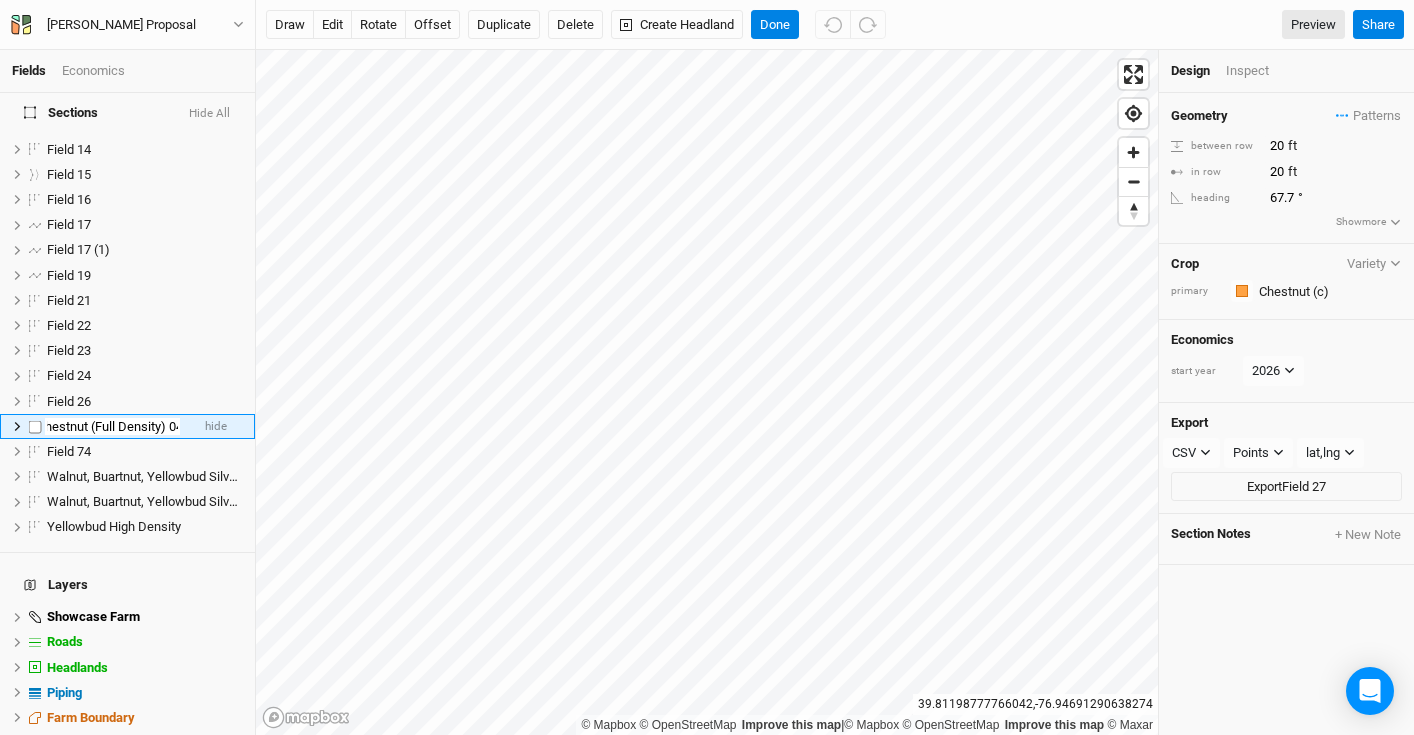 scroll, scrollTop: 0, scrollLeft: 17, axis: horizontal 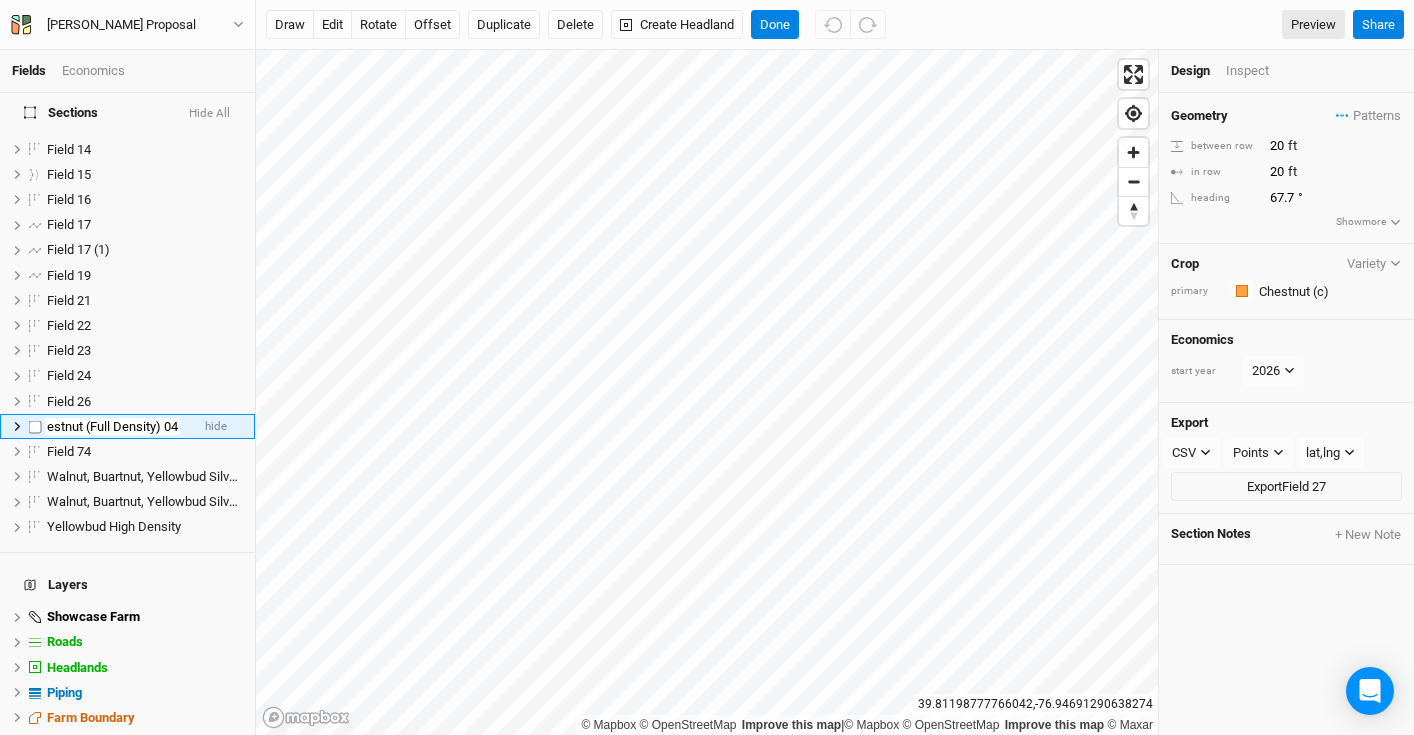 type on "Chestnut (Full Density) 04" 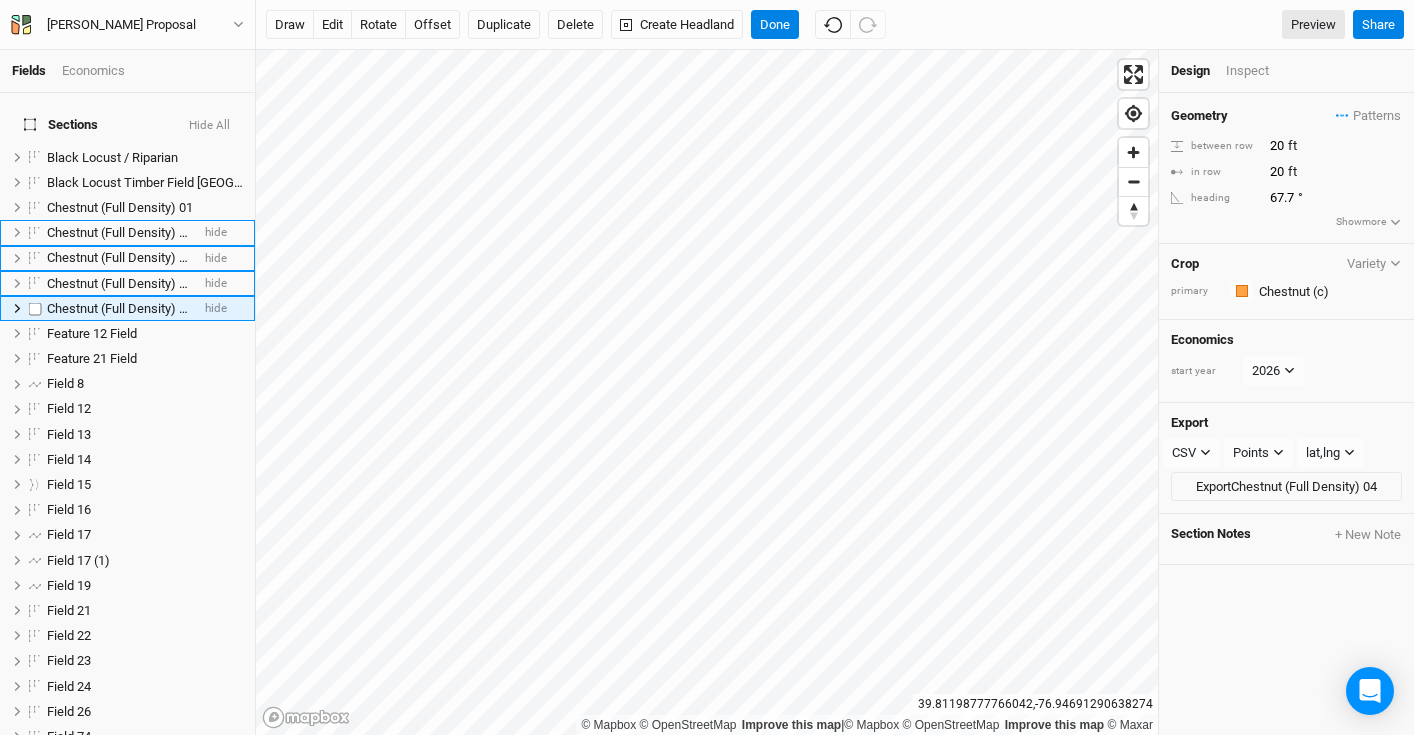 click on "Chestnut (Full Density) 04" at bounding box center [120, 308] 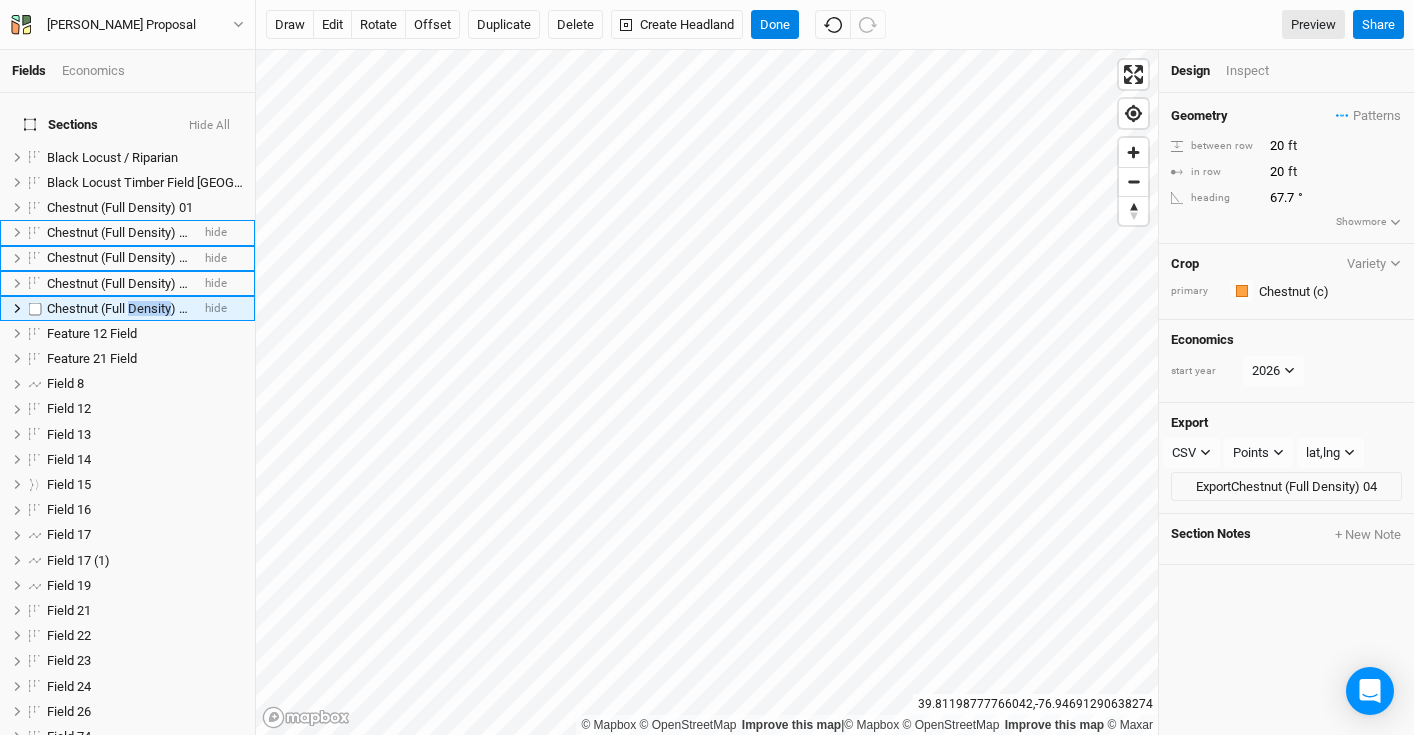 click on "Chestnut (Full Density) 04" at bounding box center [120, 308] 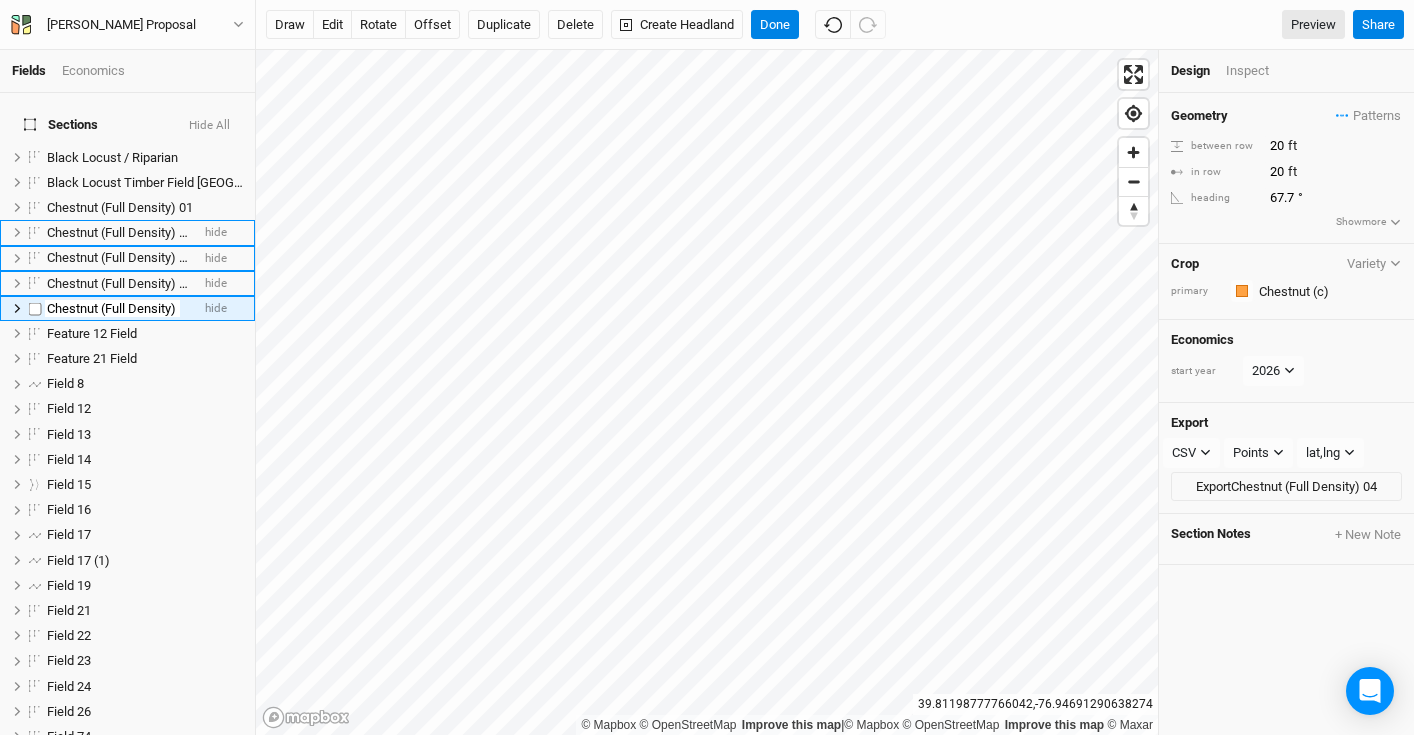scroll, scrollTop: 0, scrollLeft: 17, axis: horizontal 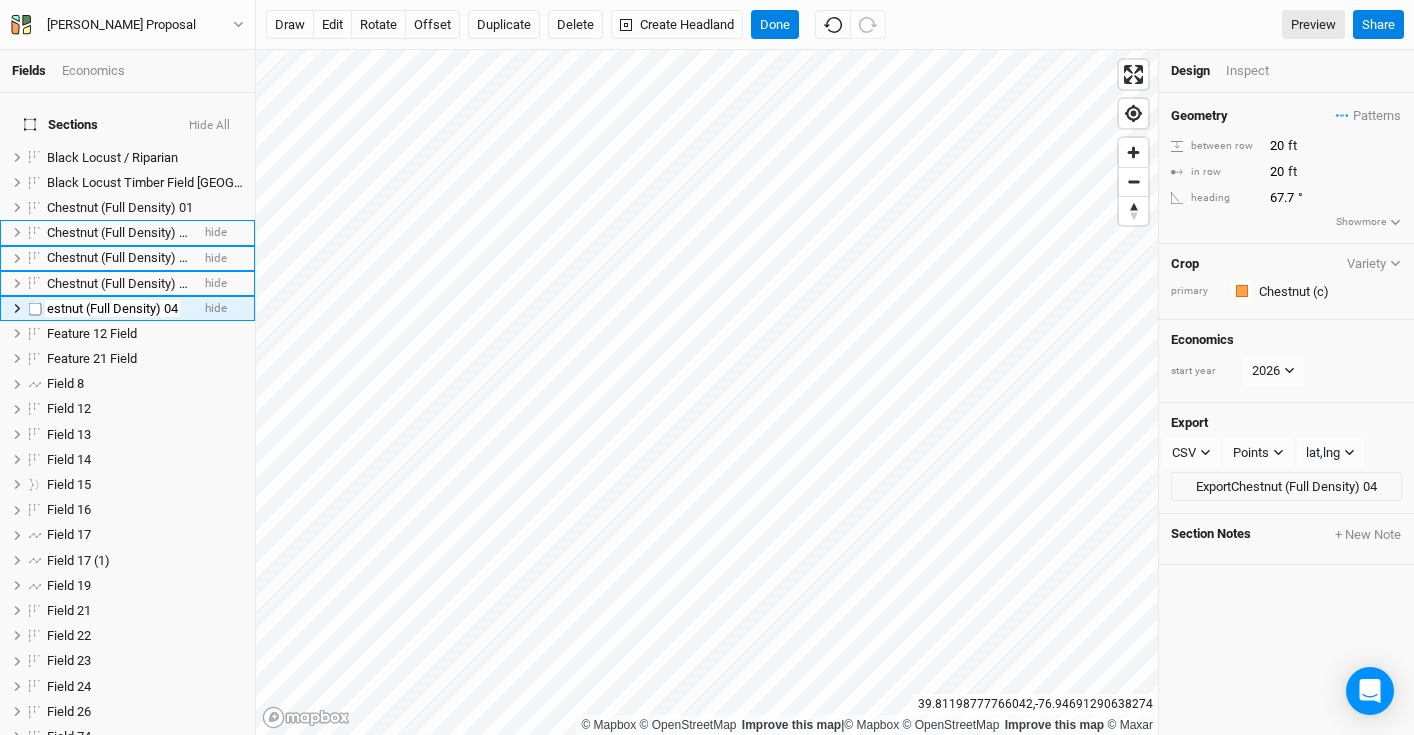 click on "Chestnut (Full Density) 04" at bounding box center (112, 309) 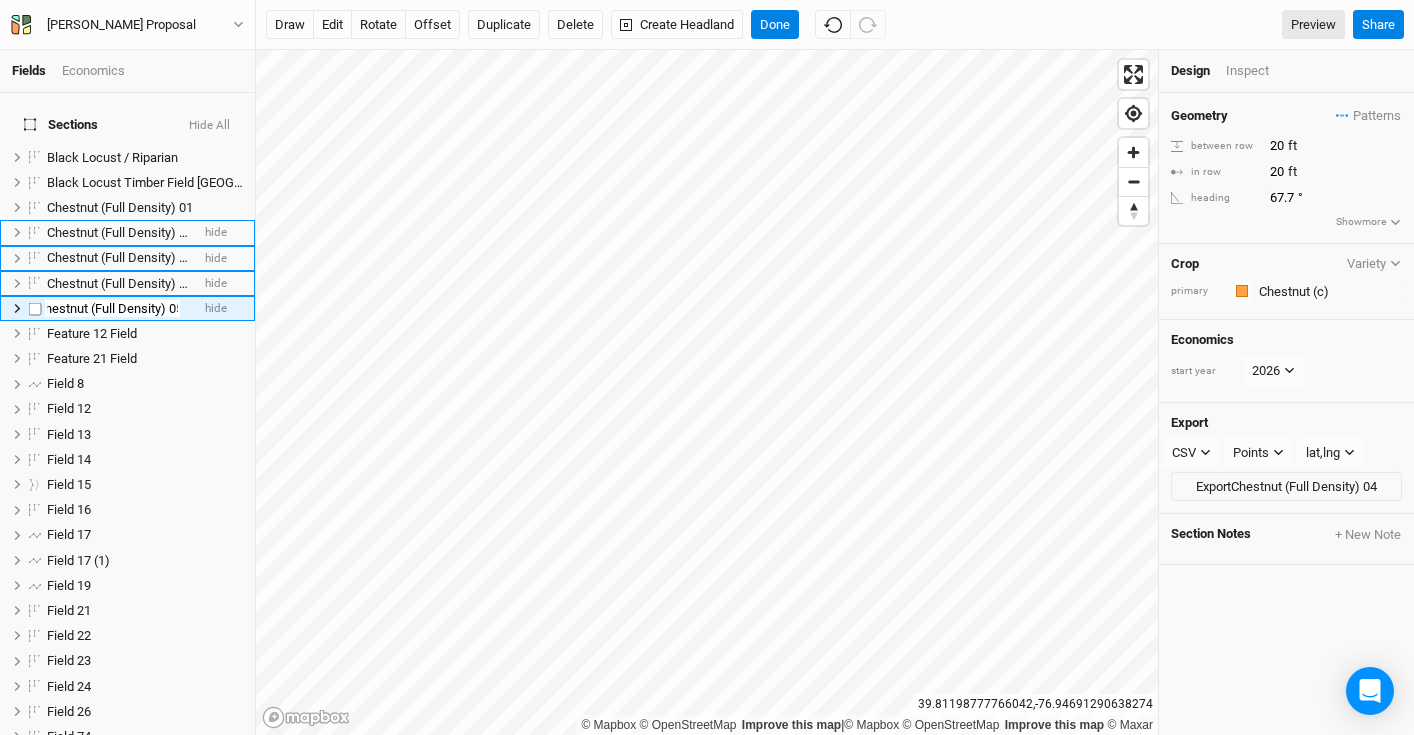 scroll, scrollTop: 0, scrollLeft: 17, axis: horizontal 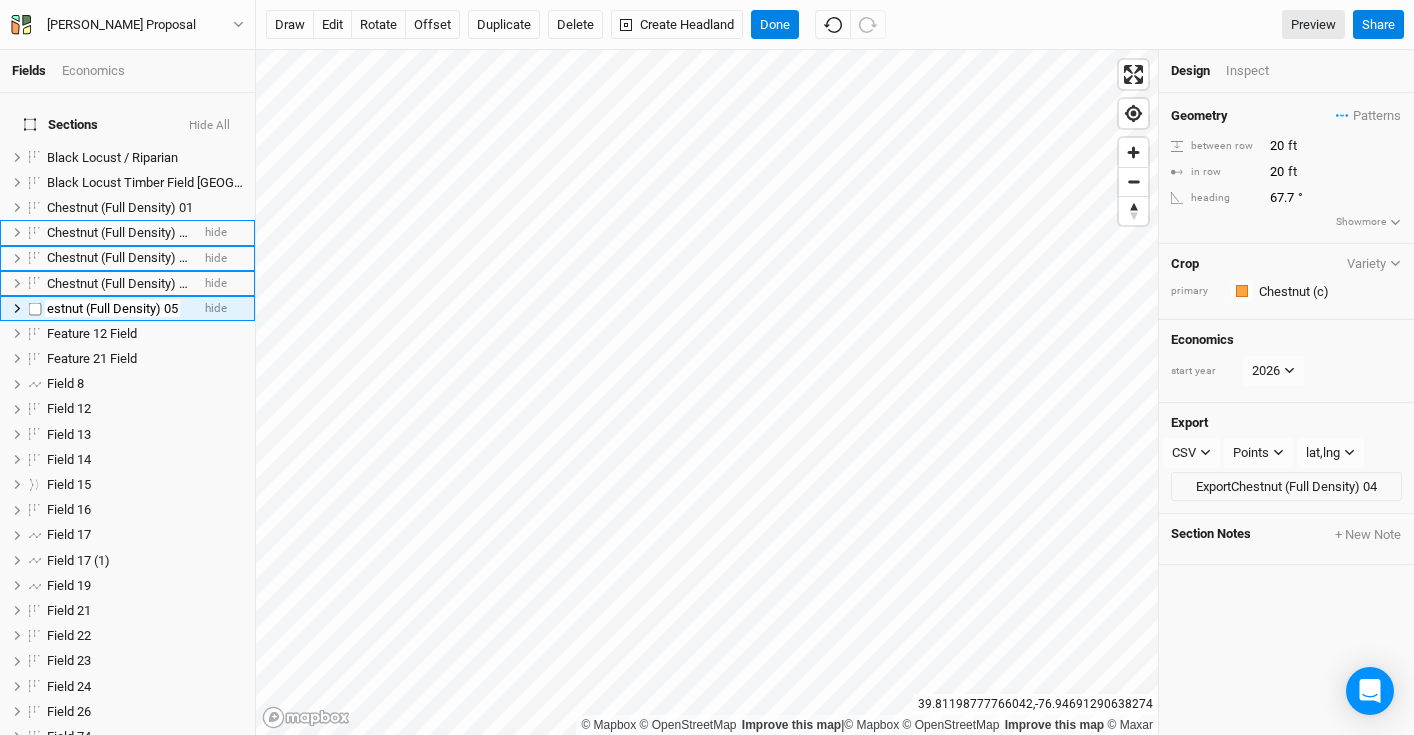 type on "Chestnut (Full Density) 05" 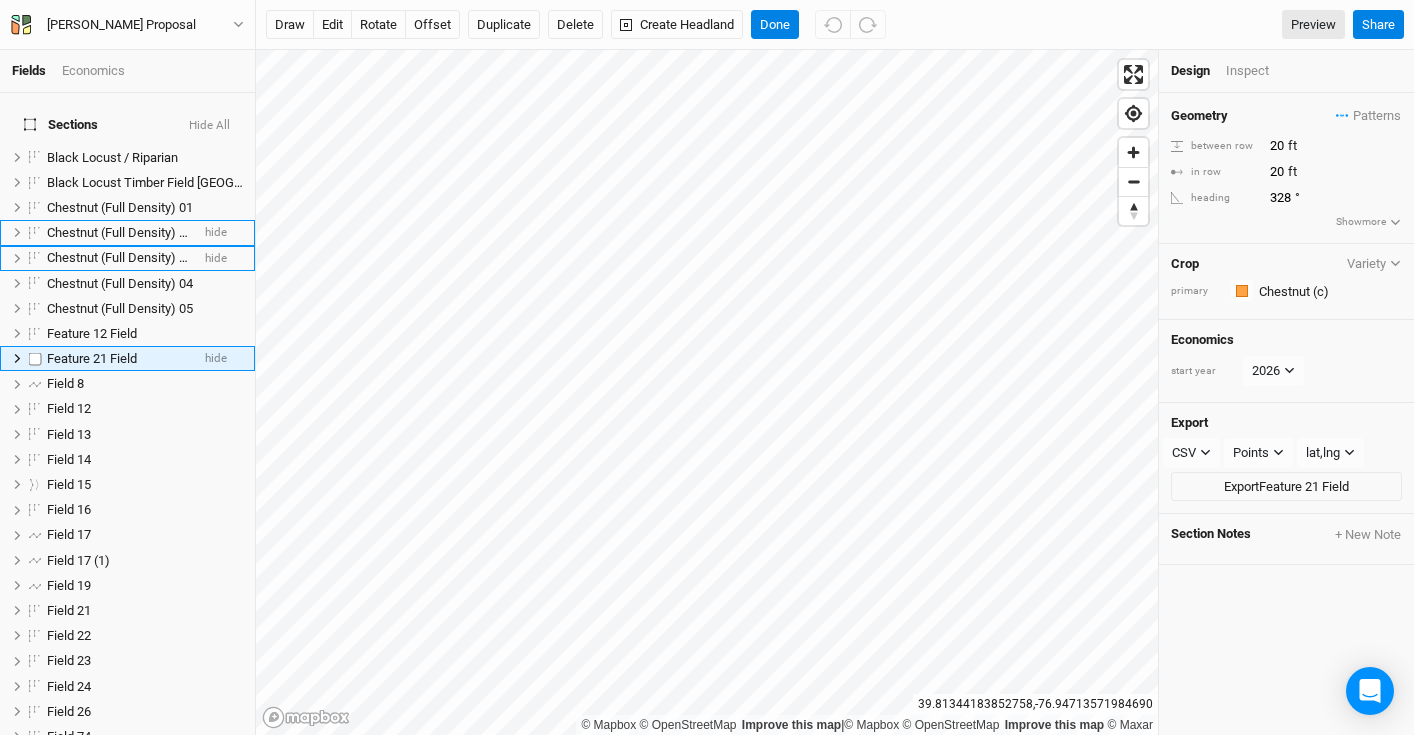 click on "Feature 21 Field" at bounding box center [92, 358] 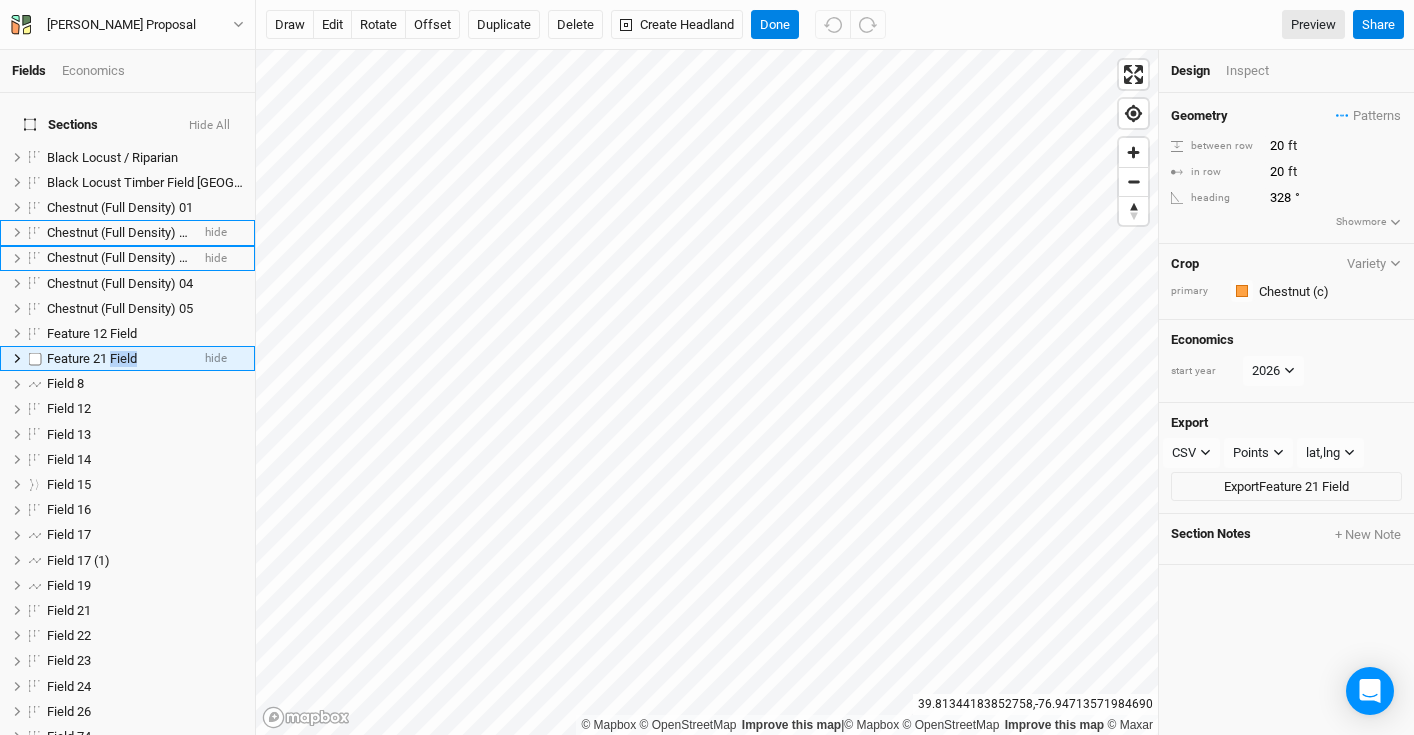 click on "Feature 21 Field" at bounding box center [92, 358] 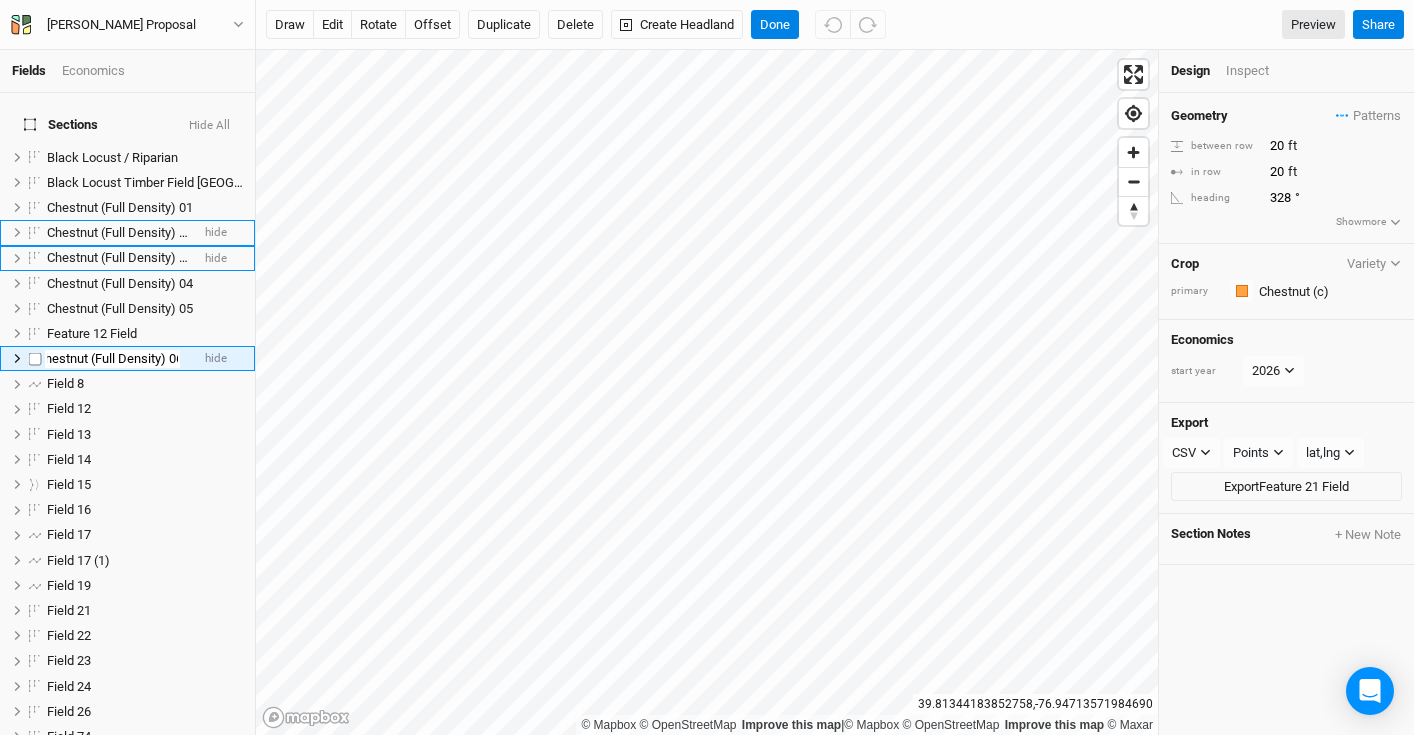 scroll, scrollTop: 0, scrollLeft: 17, axis: horizontal 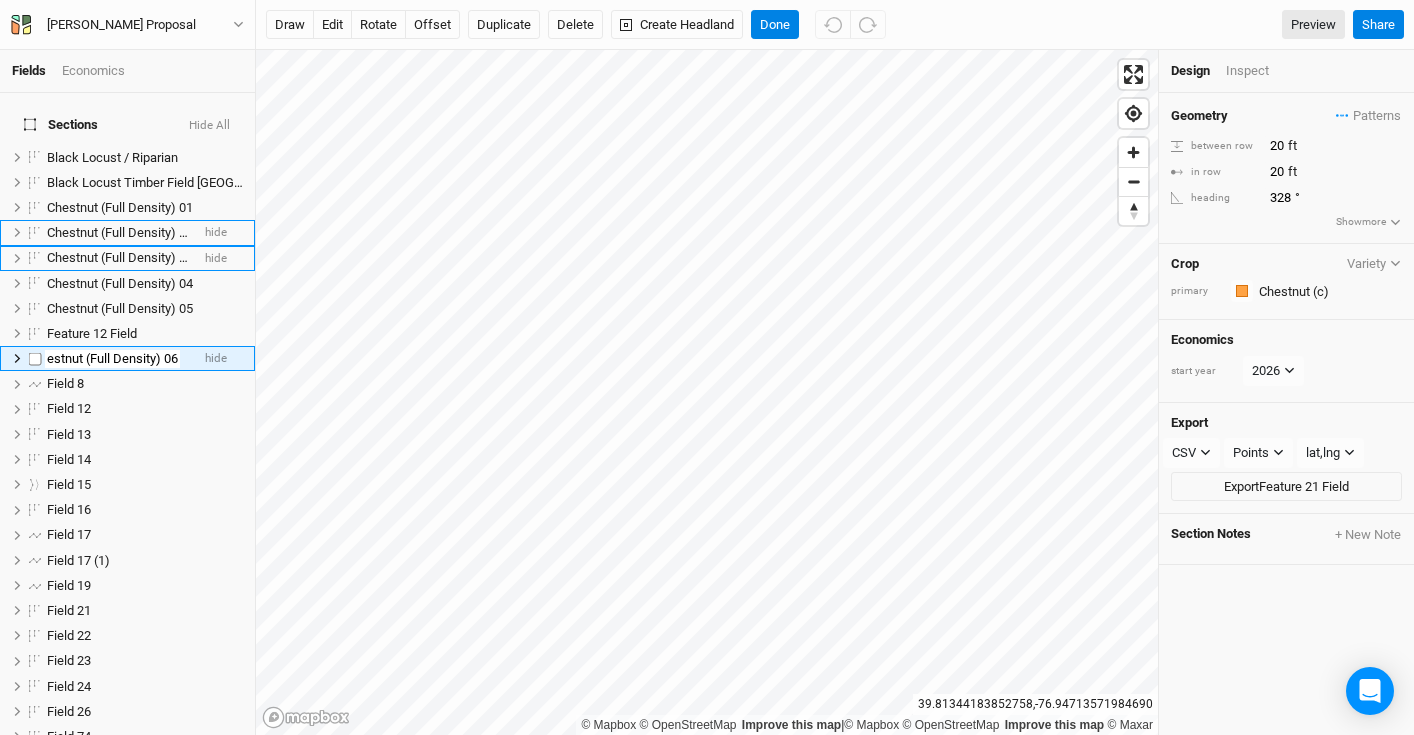 type on "Chestnut (Full Density) 06" 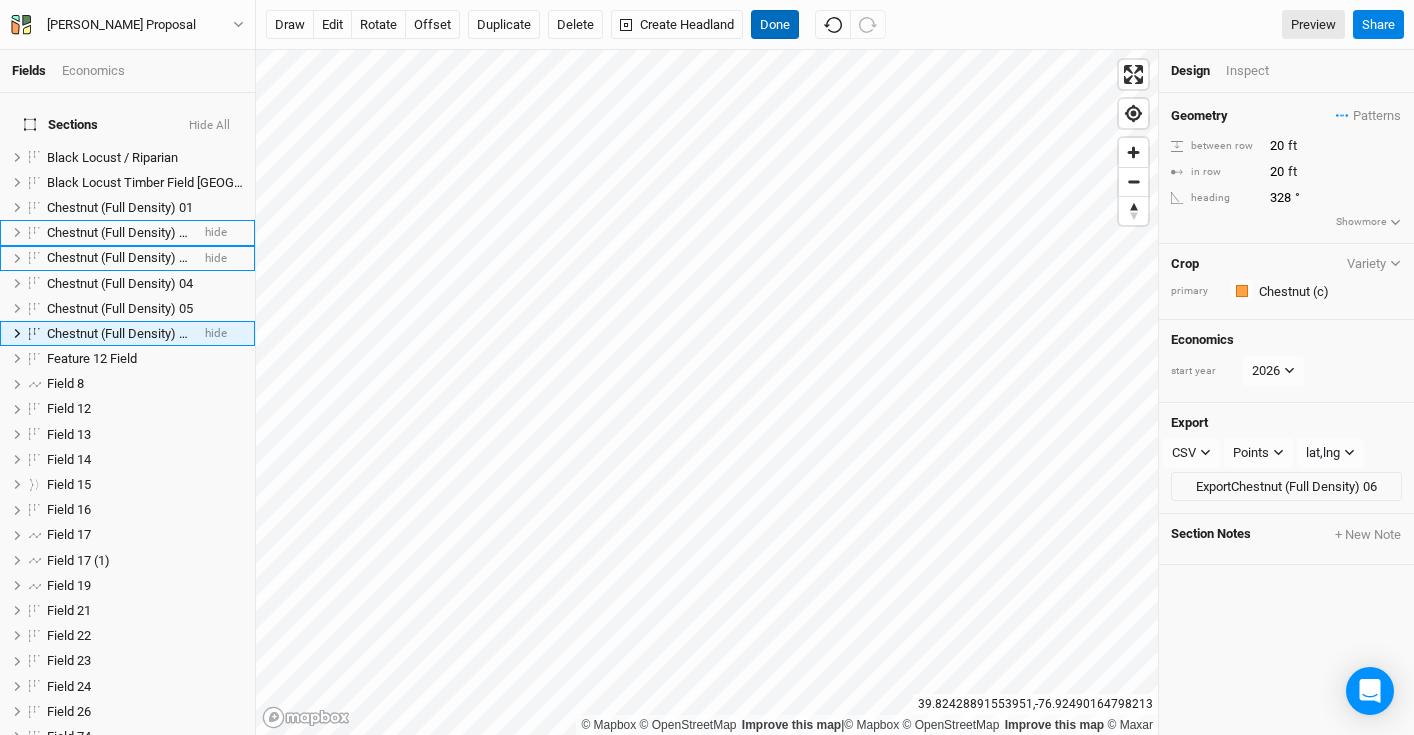 click on "Done" at bounding box center (775, 25) 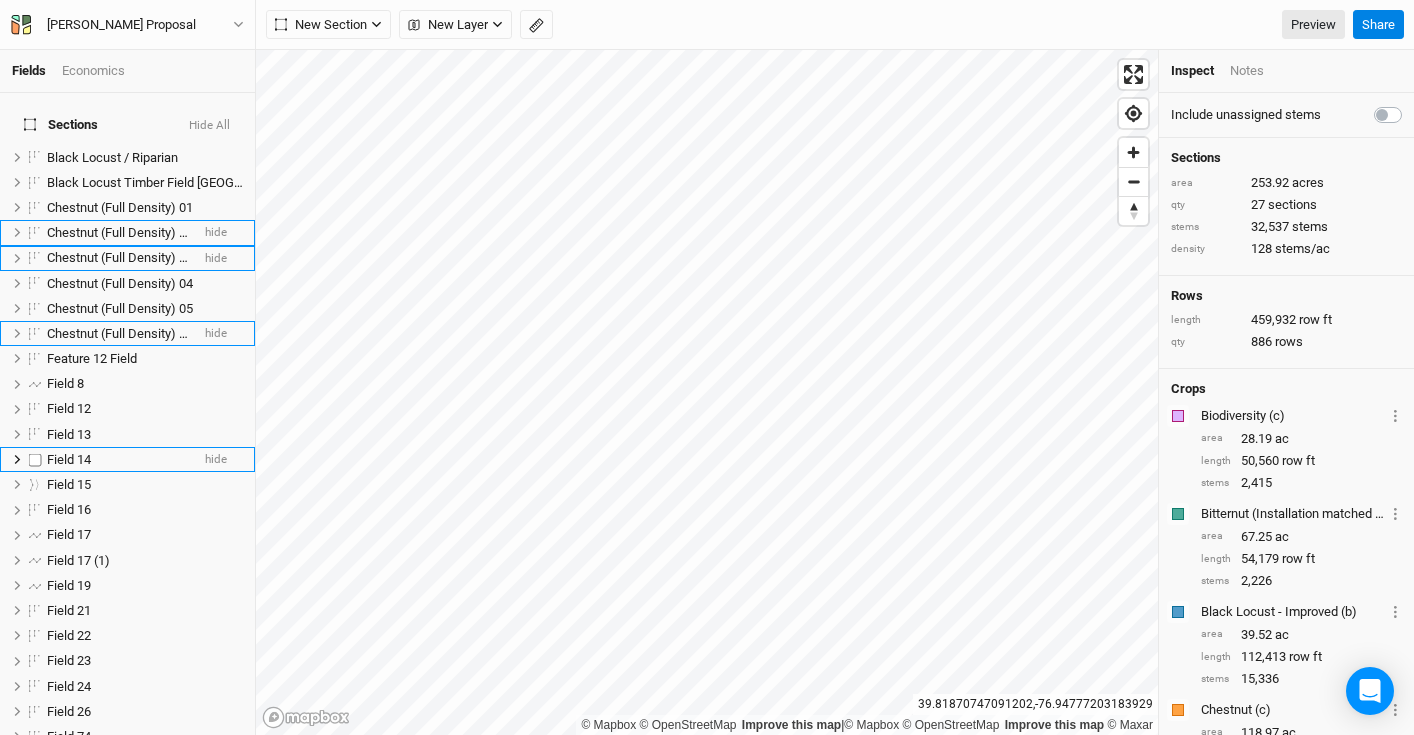 click on "Field 14" at bounding box center (118, 460) 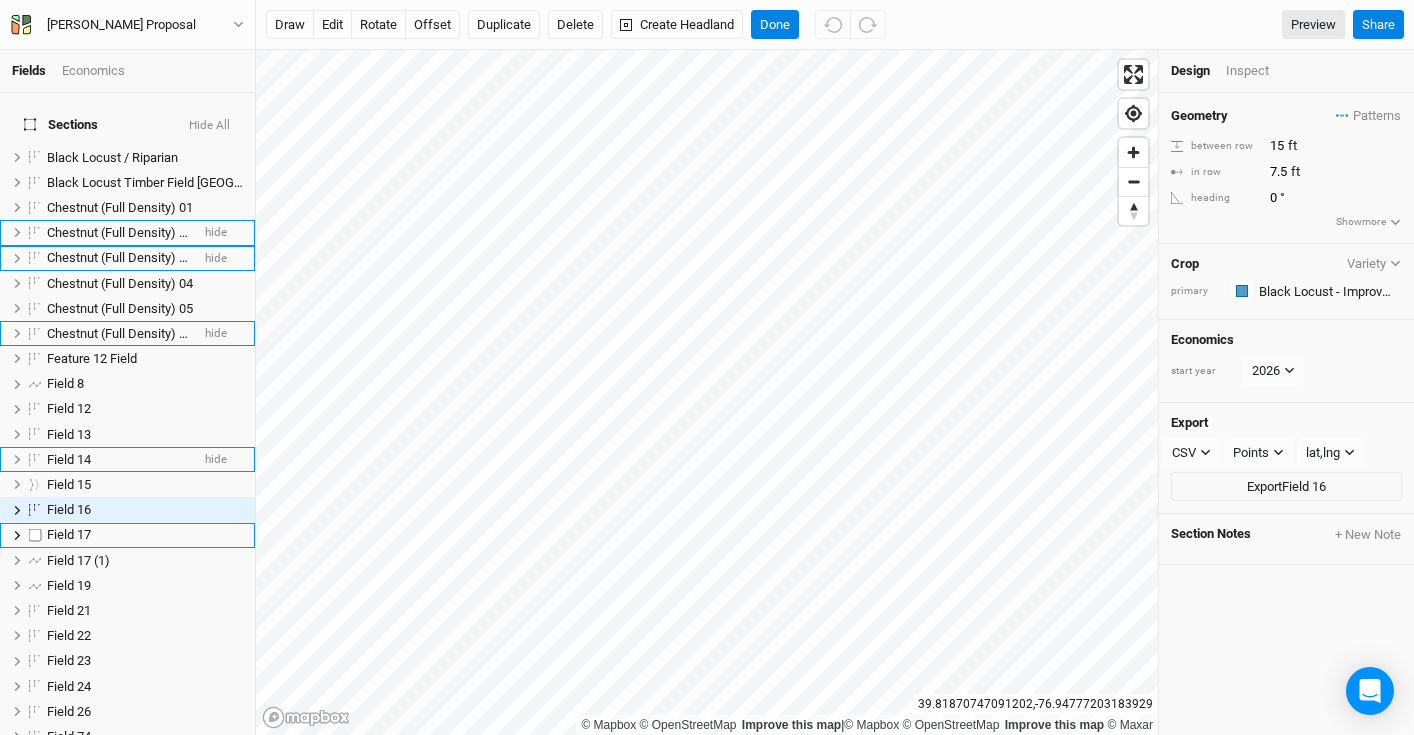 scroll, scrollTop: 83, scrollLeft: 0, axis: vertical 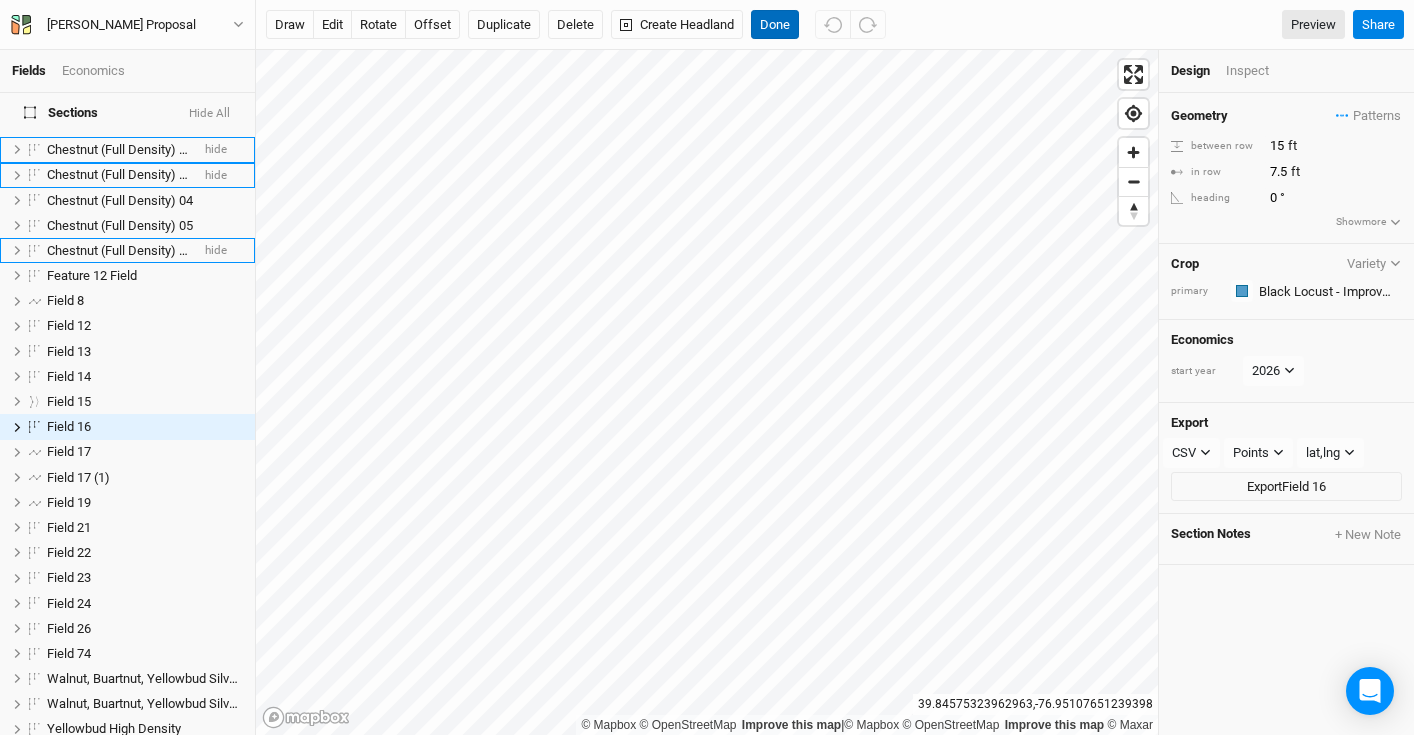 click on "Done" at bounding box center [775, 25] 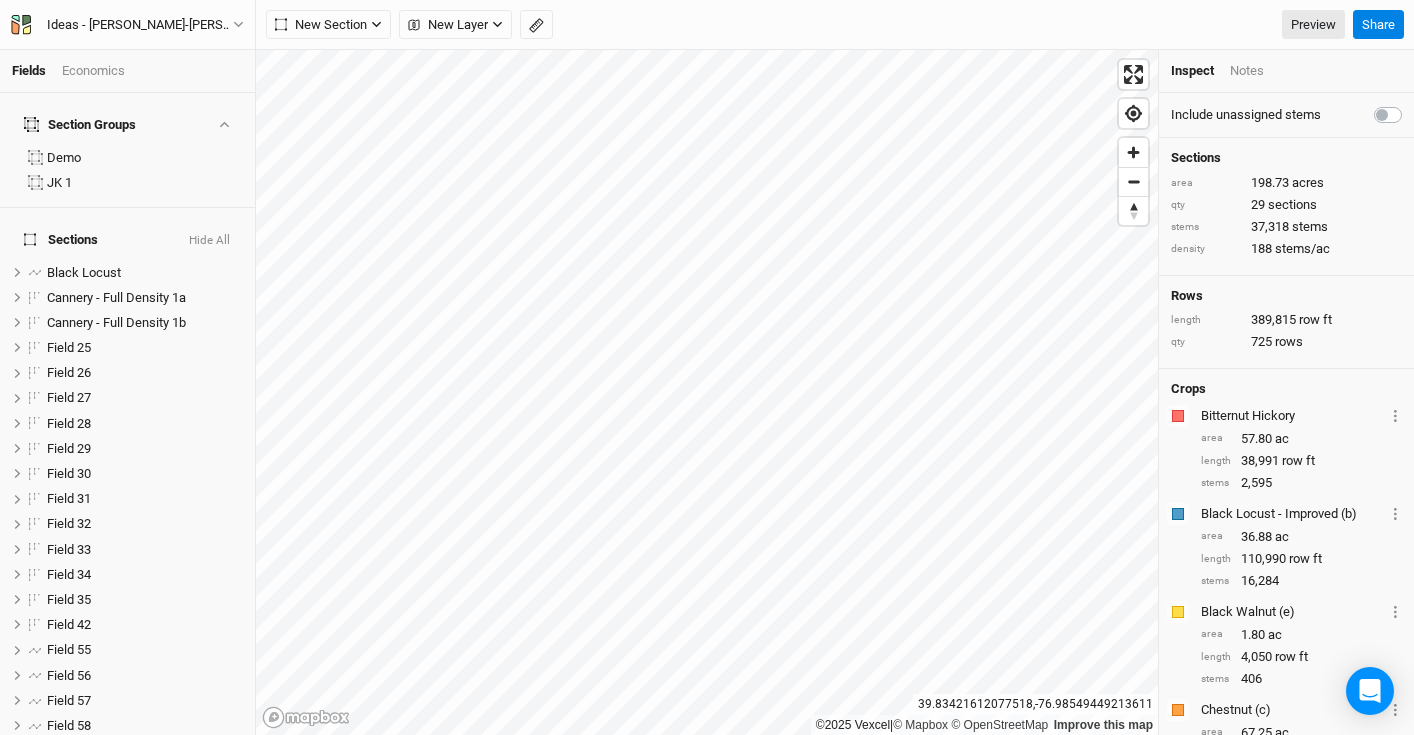 scroll, scrollTop: 0, scrollLeft: 0, axis: both 